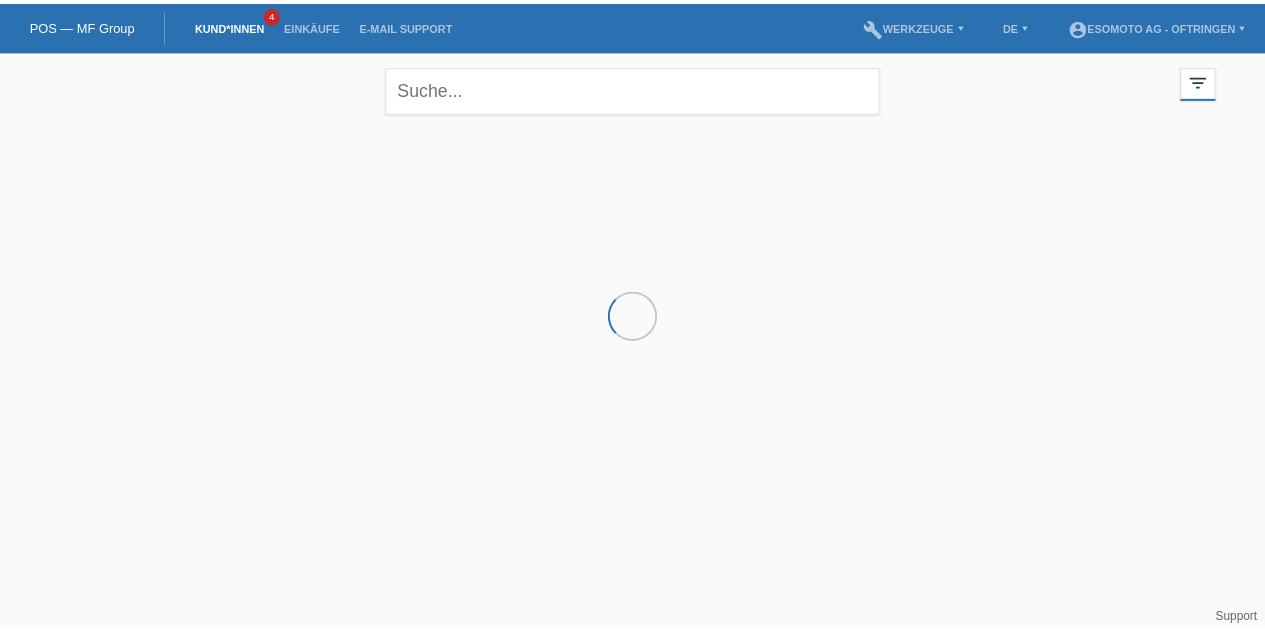 scroll, scrollTop: 0, scrollLeft: 0, axis: both 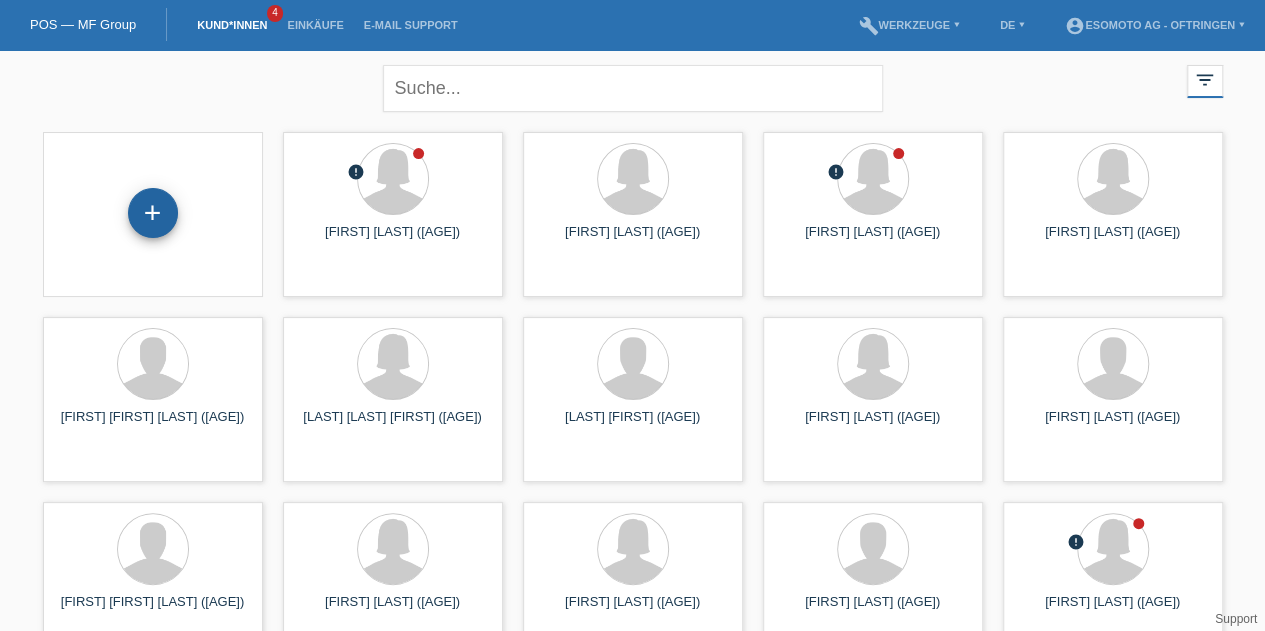 click on "+" at bounding box center [153, 213] 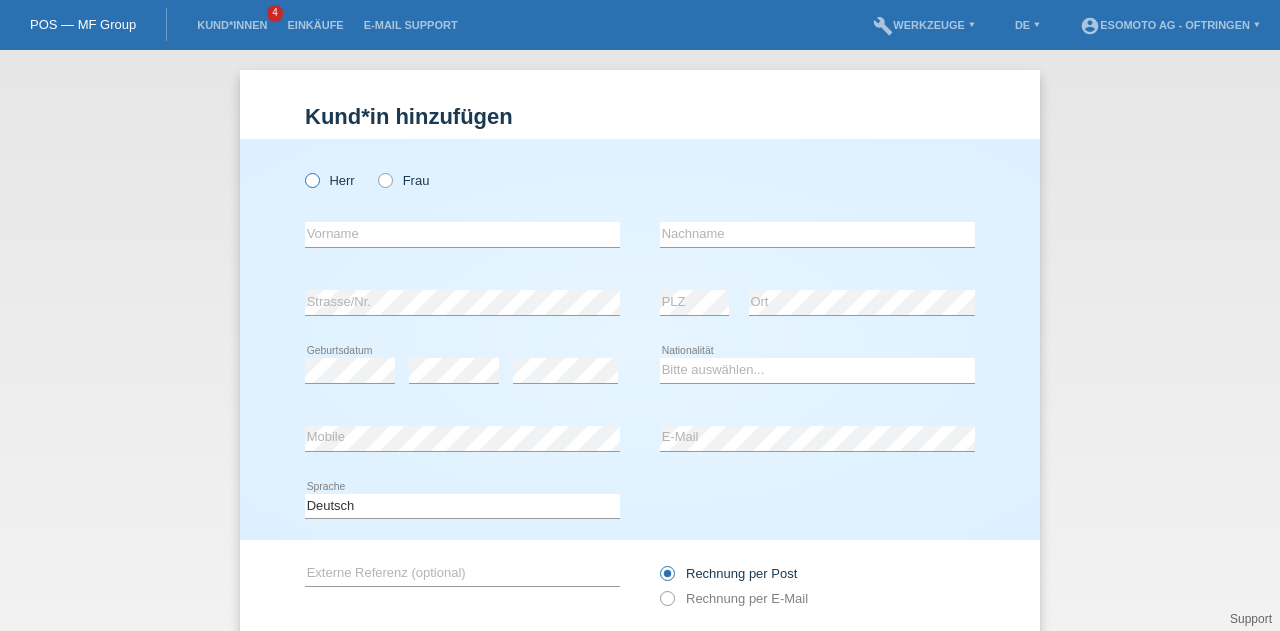 scroll, scrollTop: 0, scrollLeft: 0, axis: both 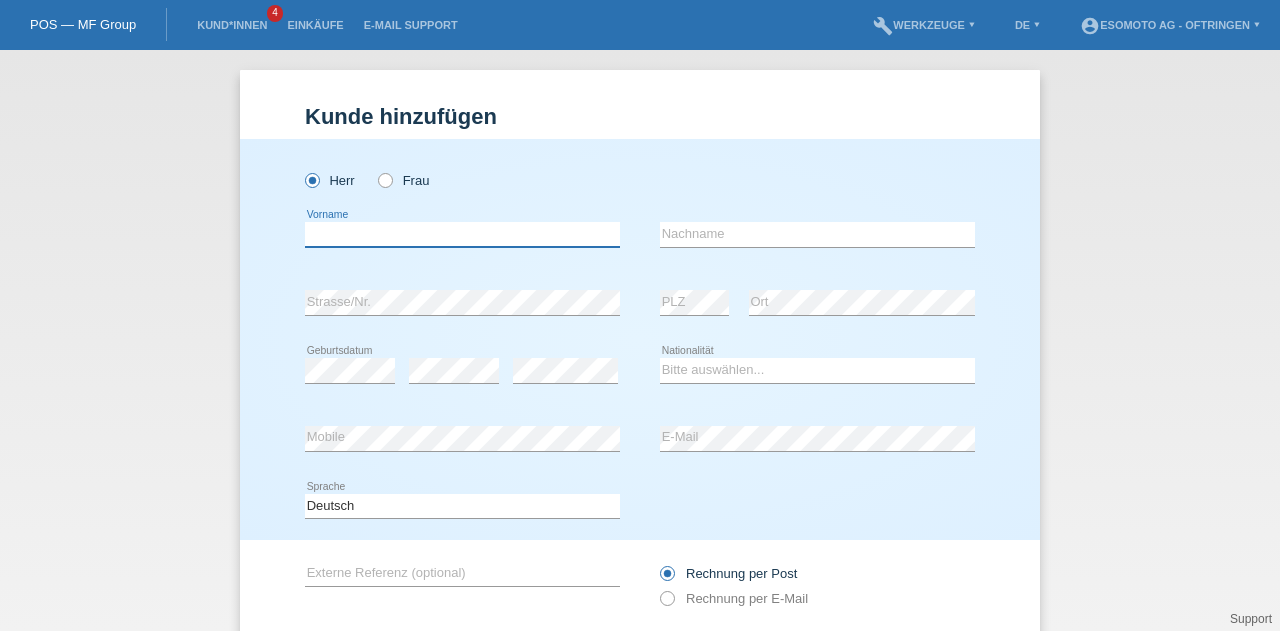 click at bounding box center [462, 234] 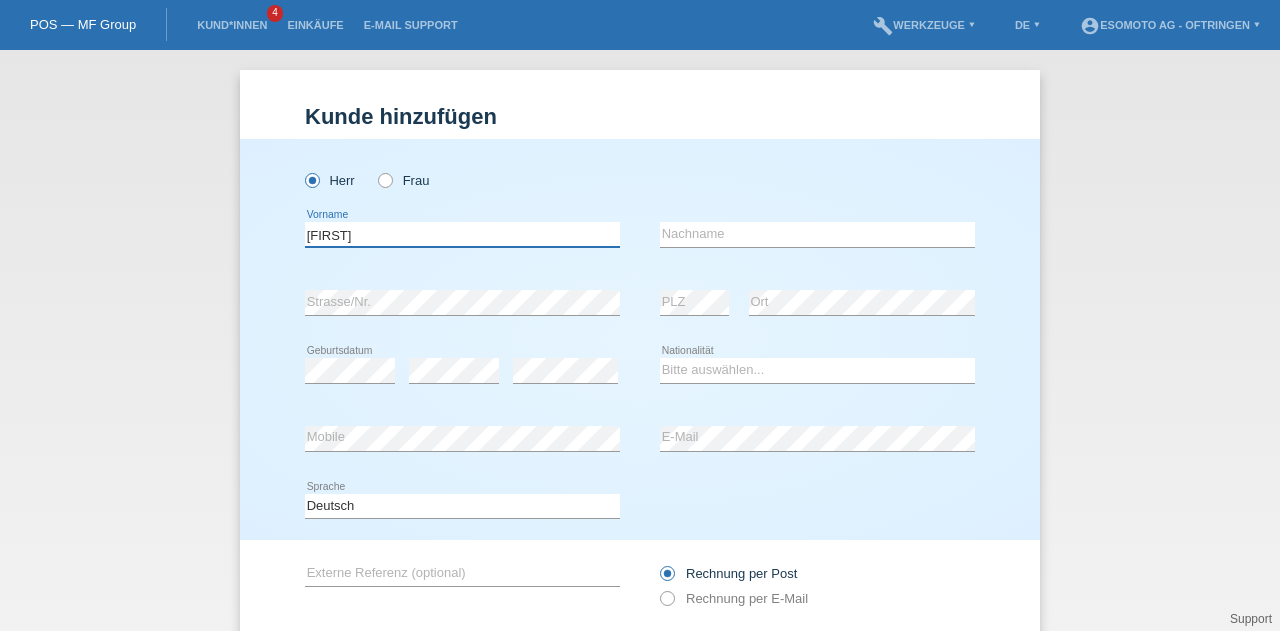 type on "[FIRST]" 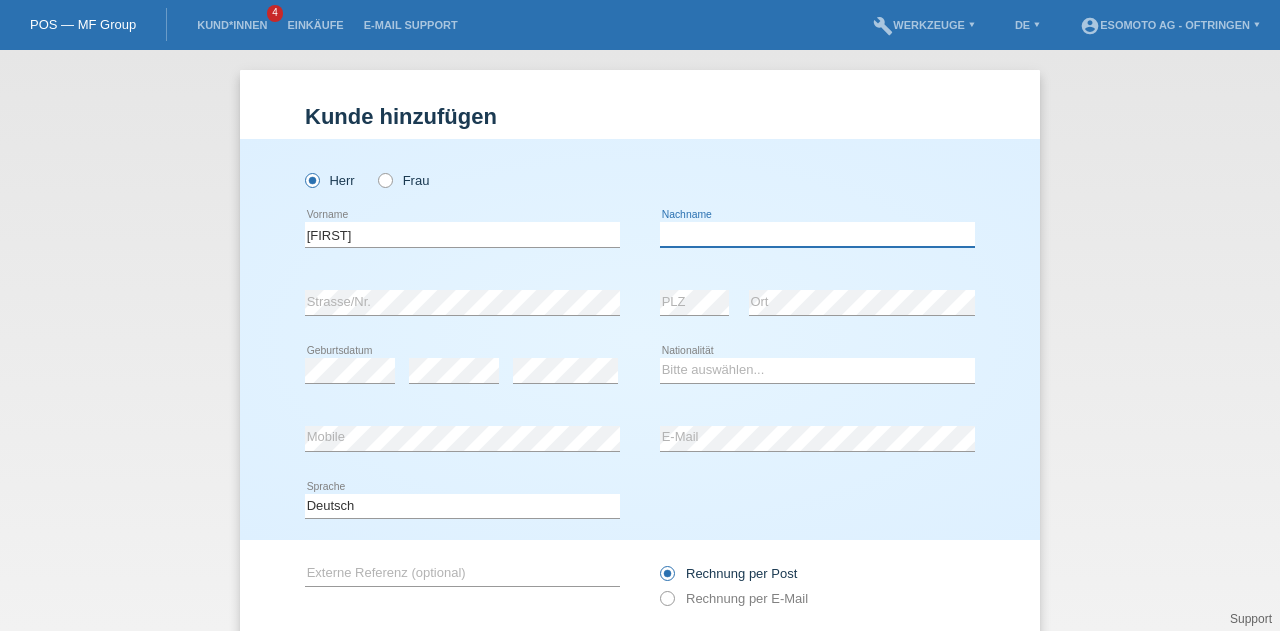 click at bounding box center [817, 234] 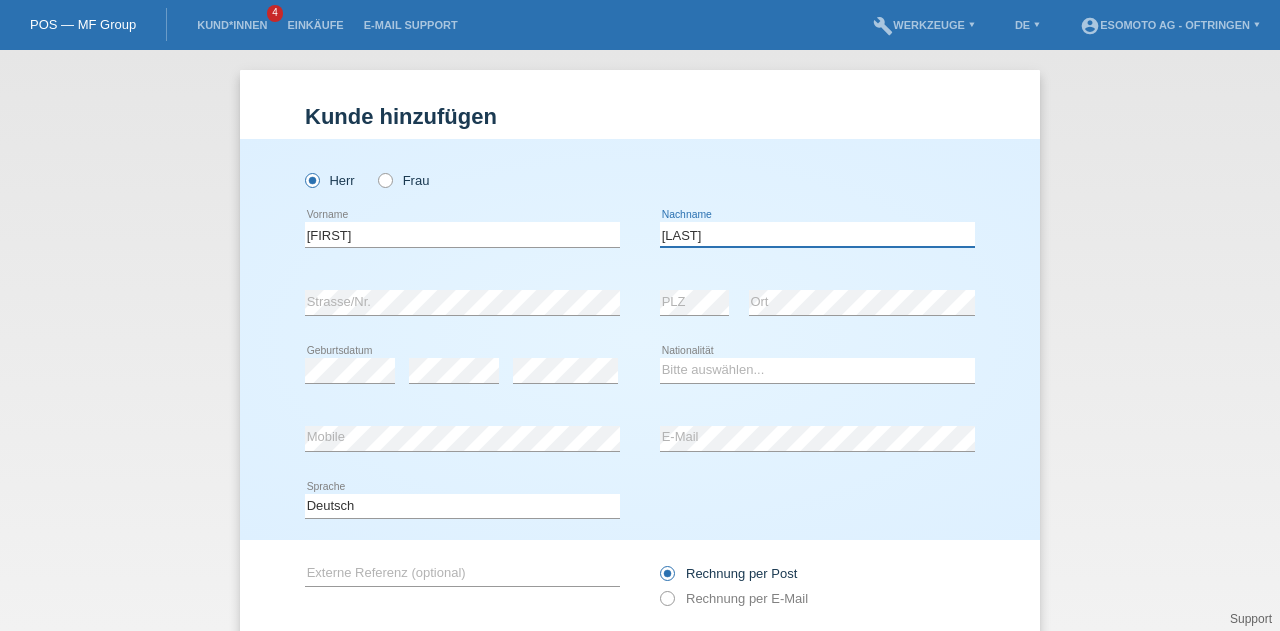 type on "Beutler" 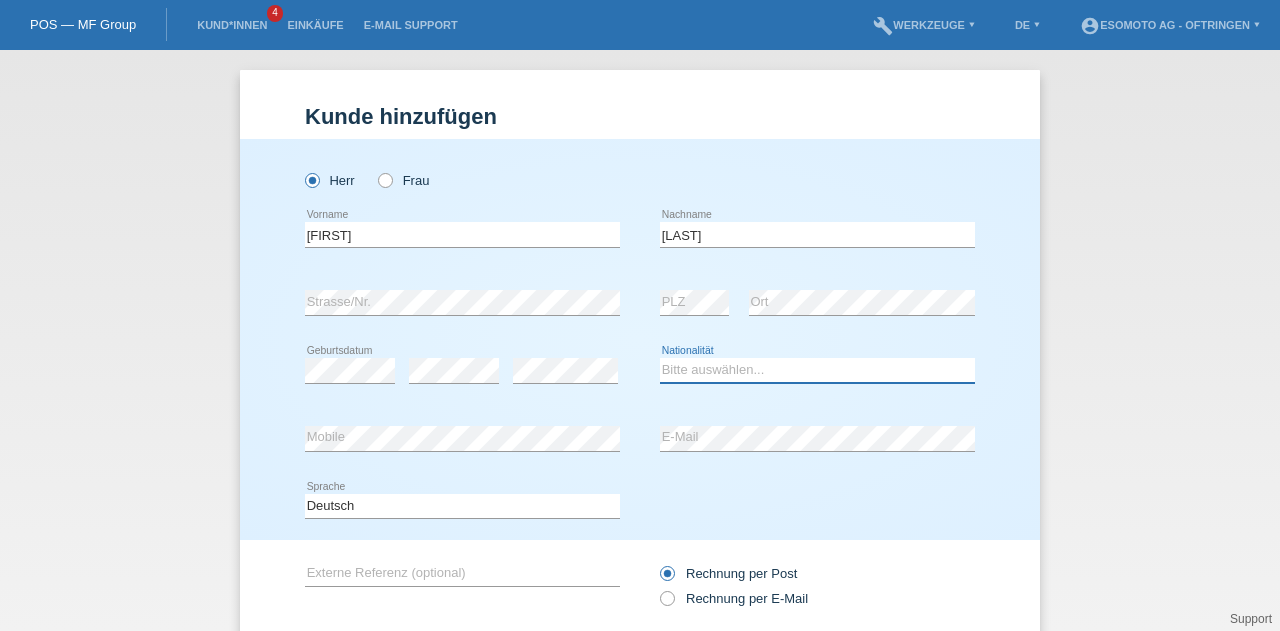 click on "Bitte auswählen...
Schweiz
Deutschland
Liechtenstein
Österreich
------------
Afghanistan
Ägypten
Åland
Albanien
Algerien" at bounding box center [817, 370] 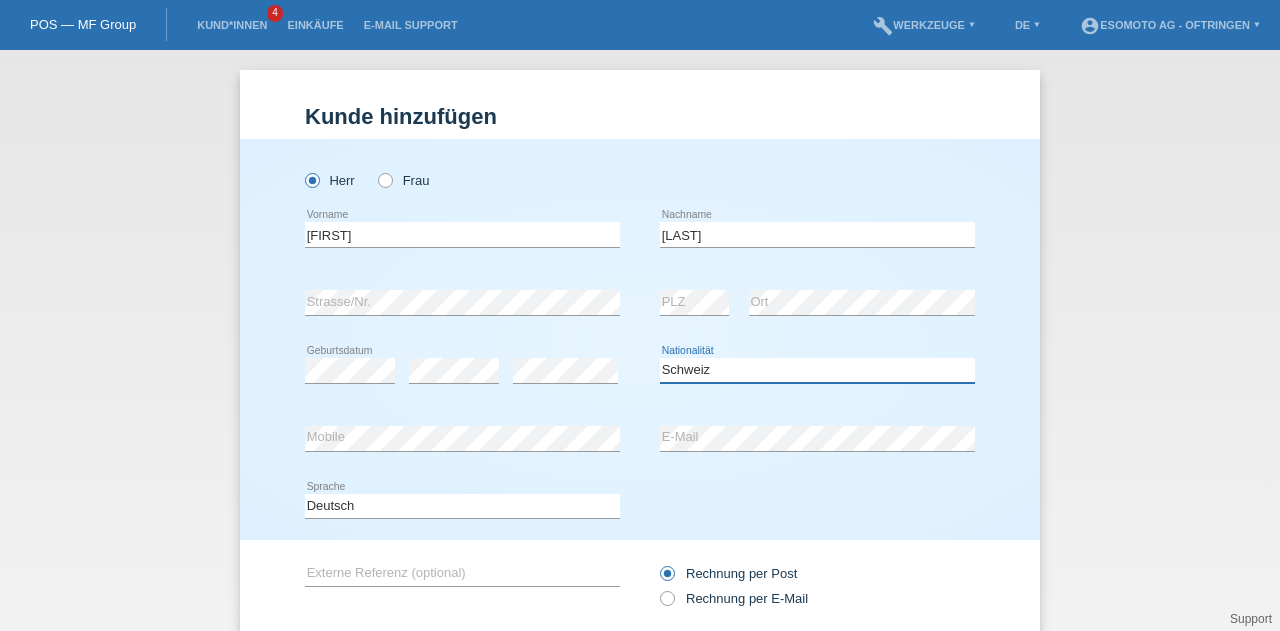 click on "Bitte auswählen...
Schweiz
Deutschland
Liechtenstein
Österreich
------------
Afghanistan
Ägypten
Åland
Albanien
Algerien" at bounding box center [817, 370] 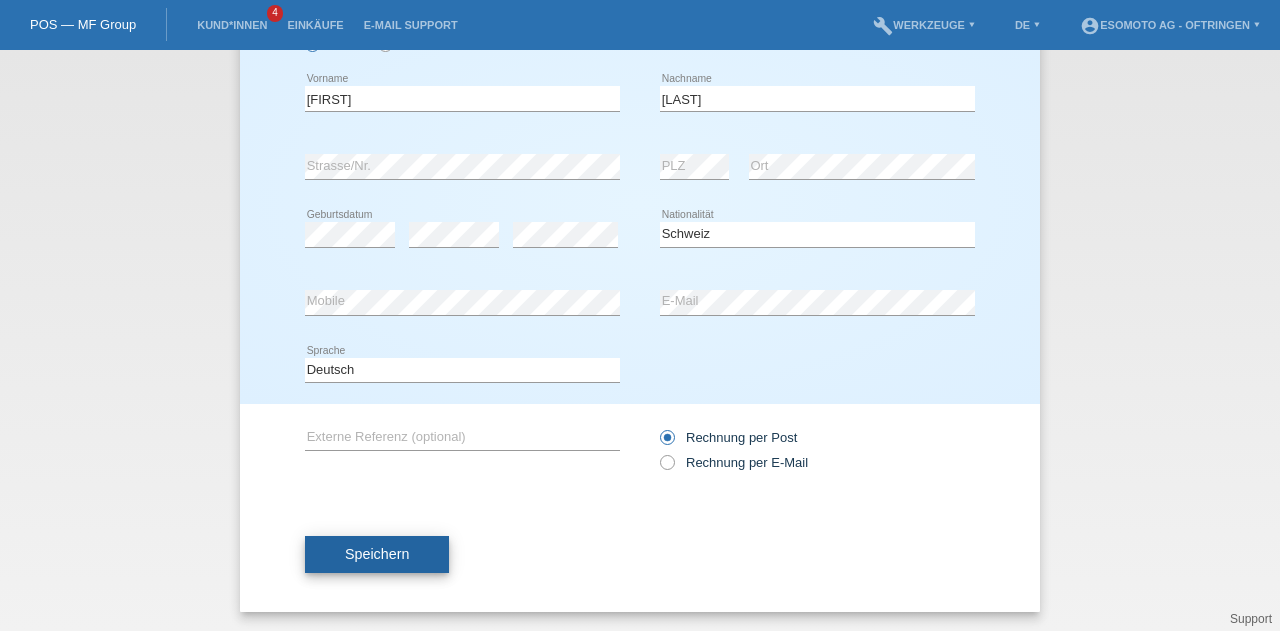click on "Speichern" at bounding box center [377, 554] 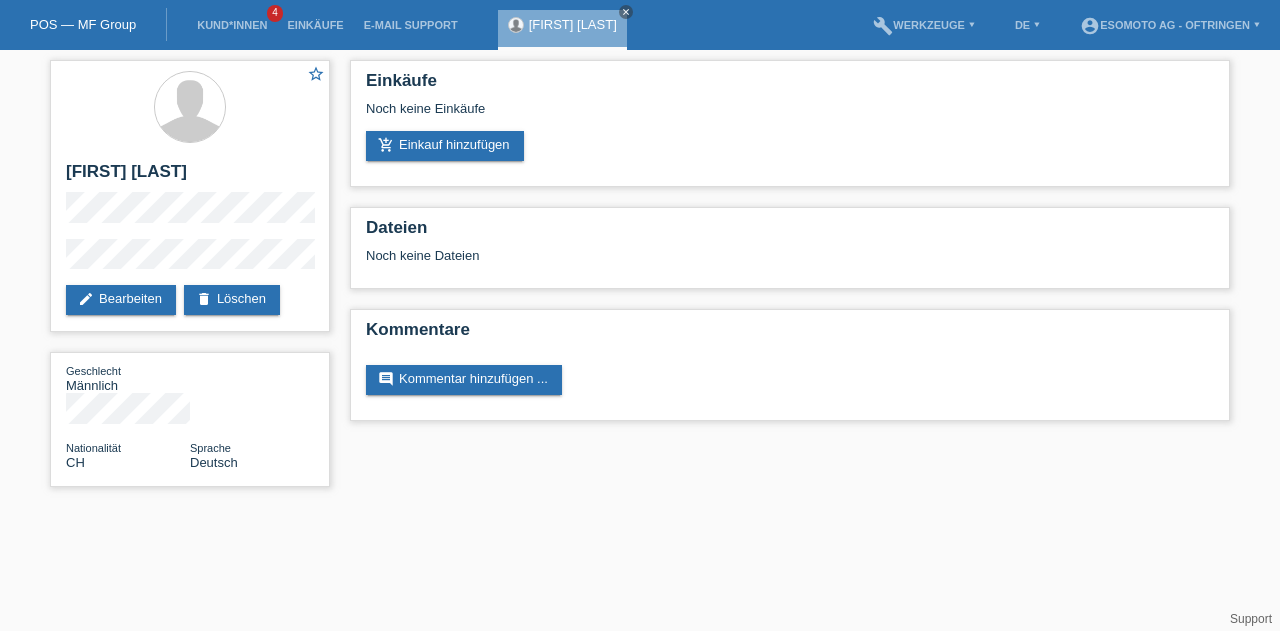 scroll, scrollTop: 0, scrollLeft: 0, axis: both 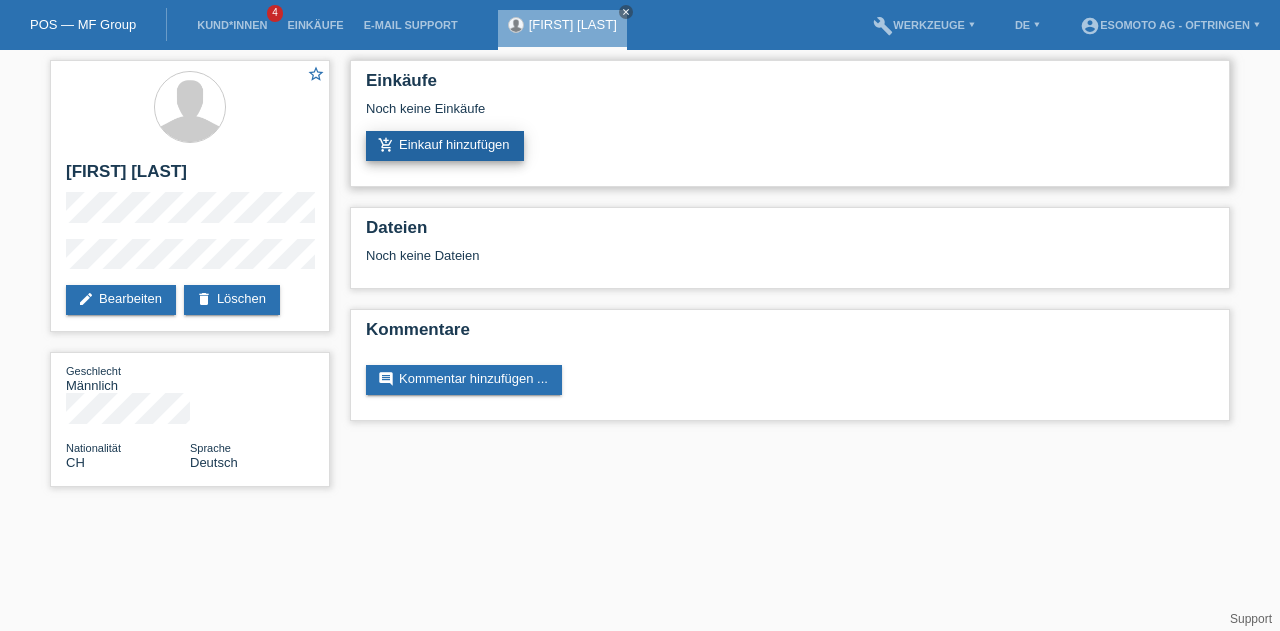 click on "add_shopping_cart  Einkauf hinzufügen" at bounding box center (445, 146) 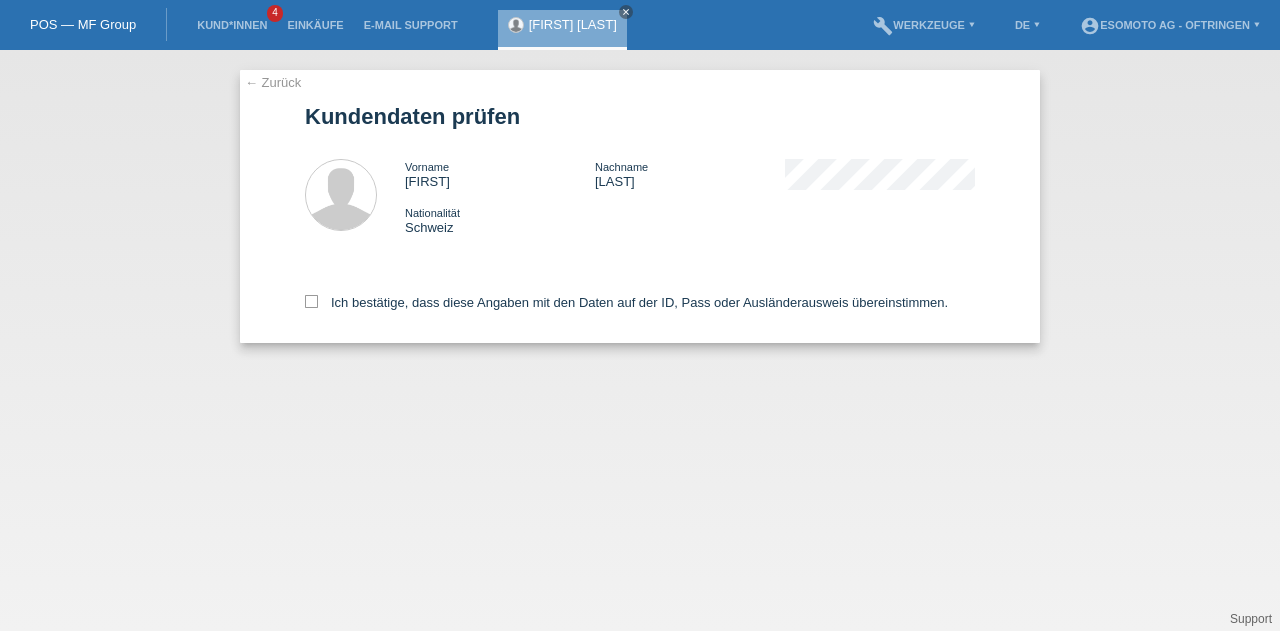 scroll, scrollTop: 0, scrollLeft: 0, axis: both 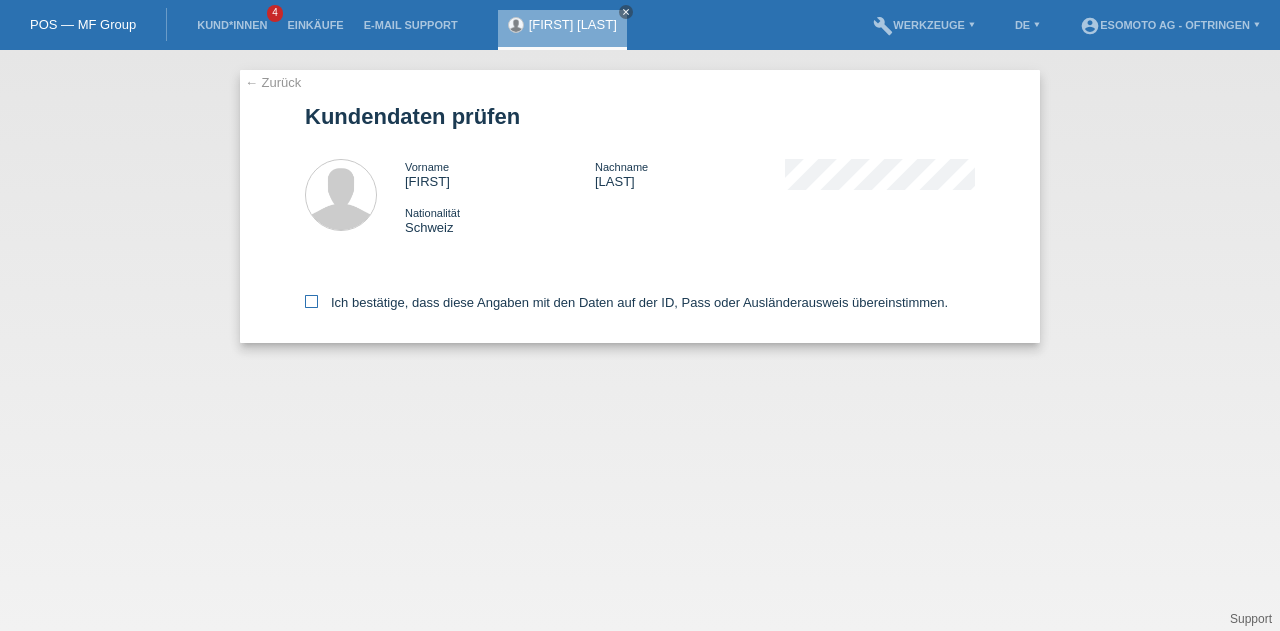 click at bounding box center [311, 301] 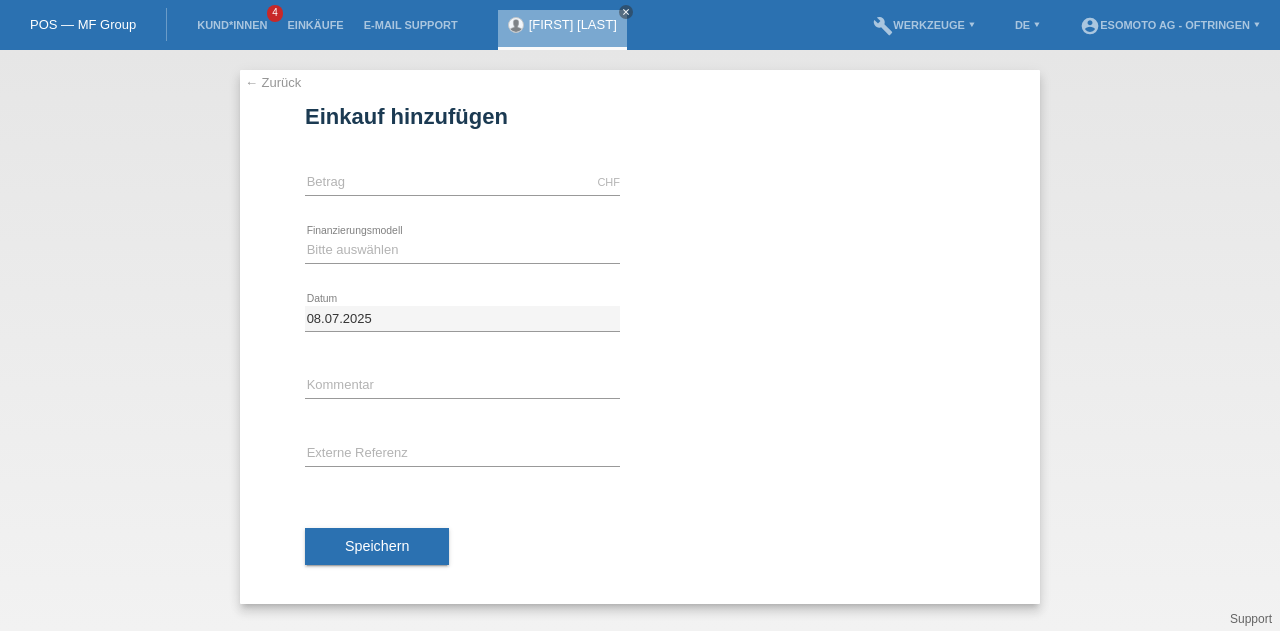 scroll, scrollTop: 0, scrollLeft: 0, axis: both 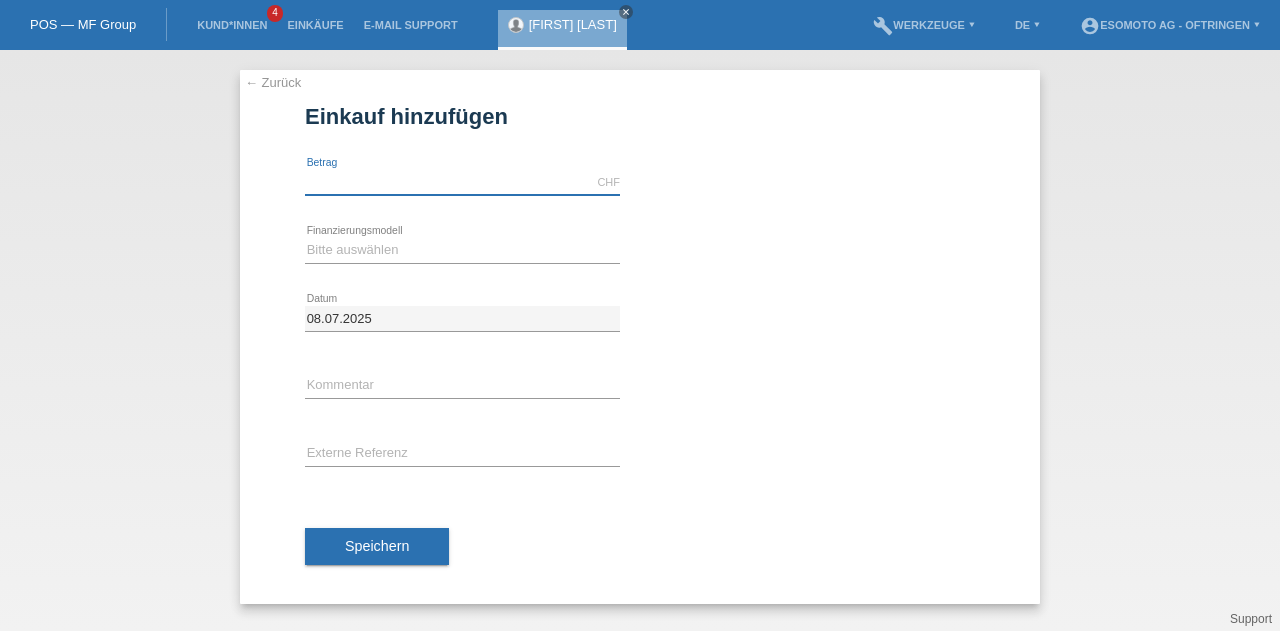 click at bounding box center [462, 182] 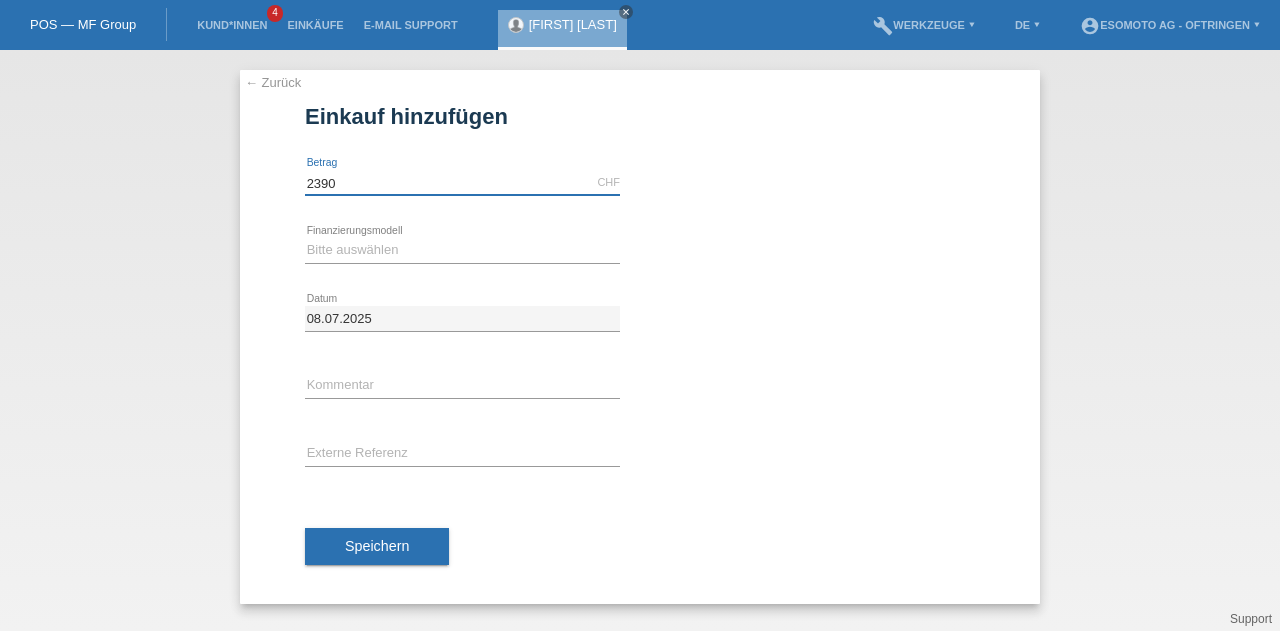 type on "2390" 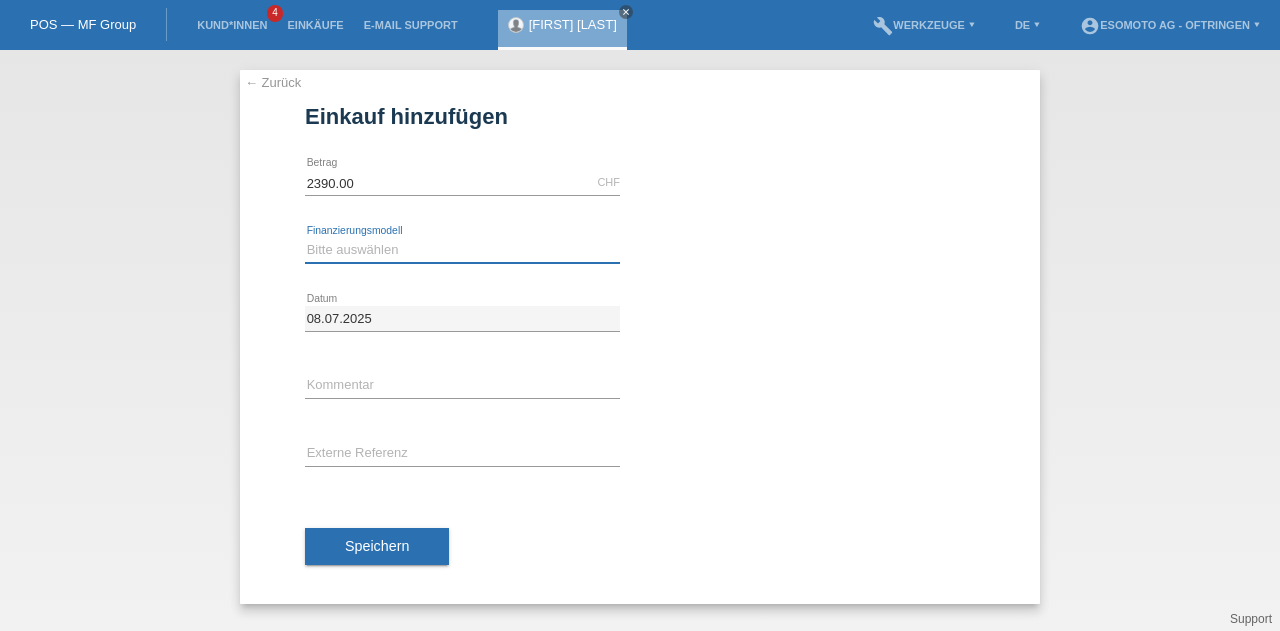 click on "Bitte auswählen
Fixe Raten
Kauf auf Rechnung mit Teilzahlungsoption" at bounding box center (462, 250) 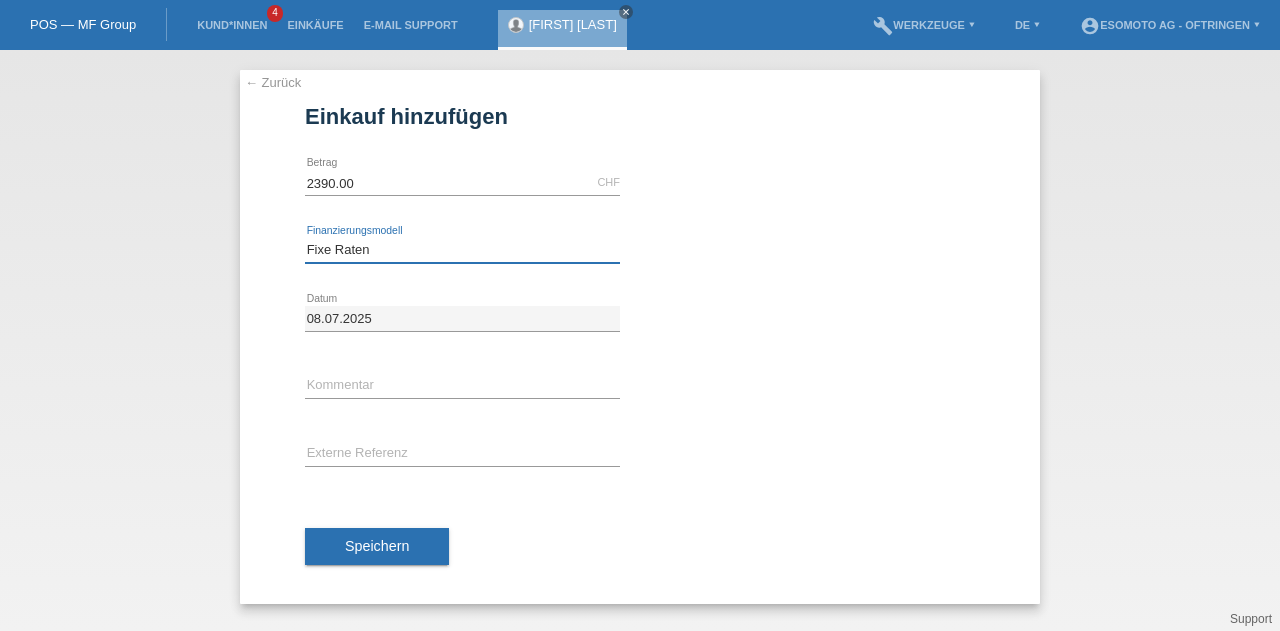 click on "Bitte auswählen
Fixe Raten
Kauf auf Rechnung mit Teilzahlungsoption" at bounding box center [462, 250] 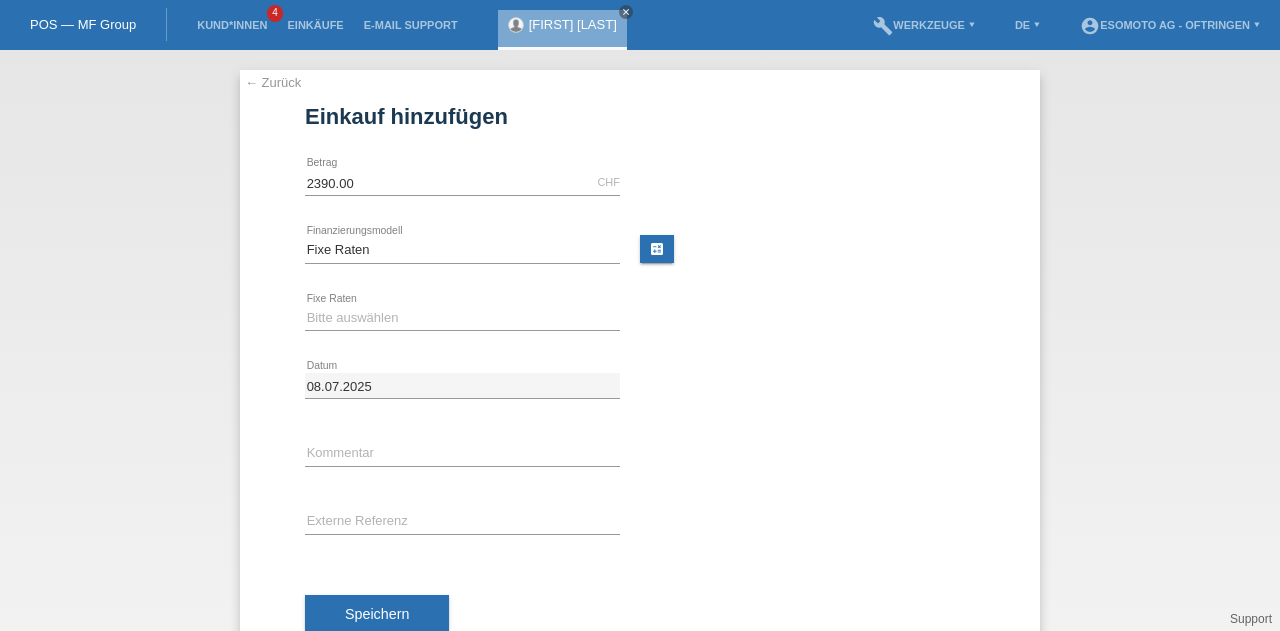 click on "Bitte auswählen
12 Raten
24 Raten
36 Raten
48 Raten
error
Fixe Raten" at bounding box center (462, 319) 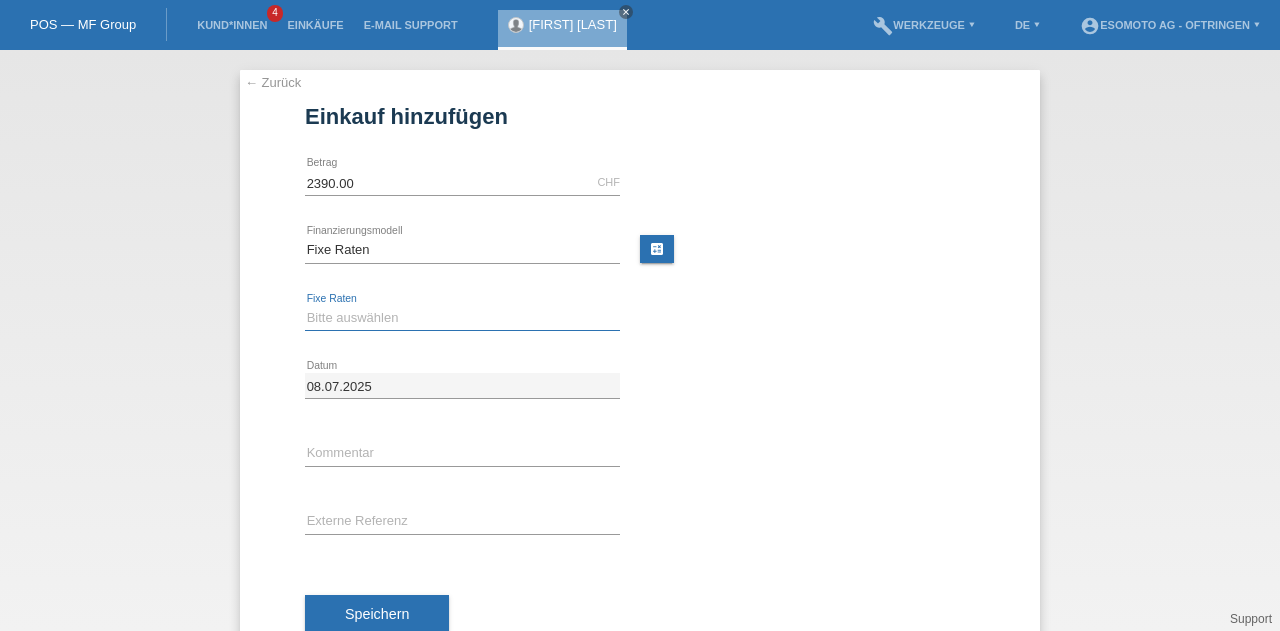click on "Bitte auswählen
12 Raten
24 Raten
36 Raten
48 Raten" at bounding box center [462, 318] 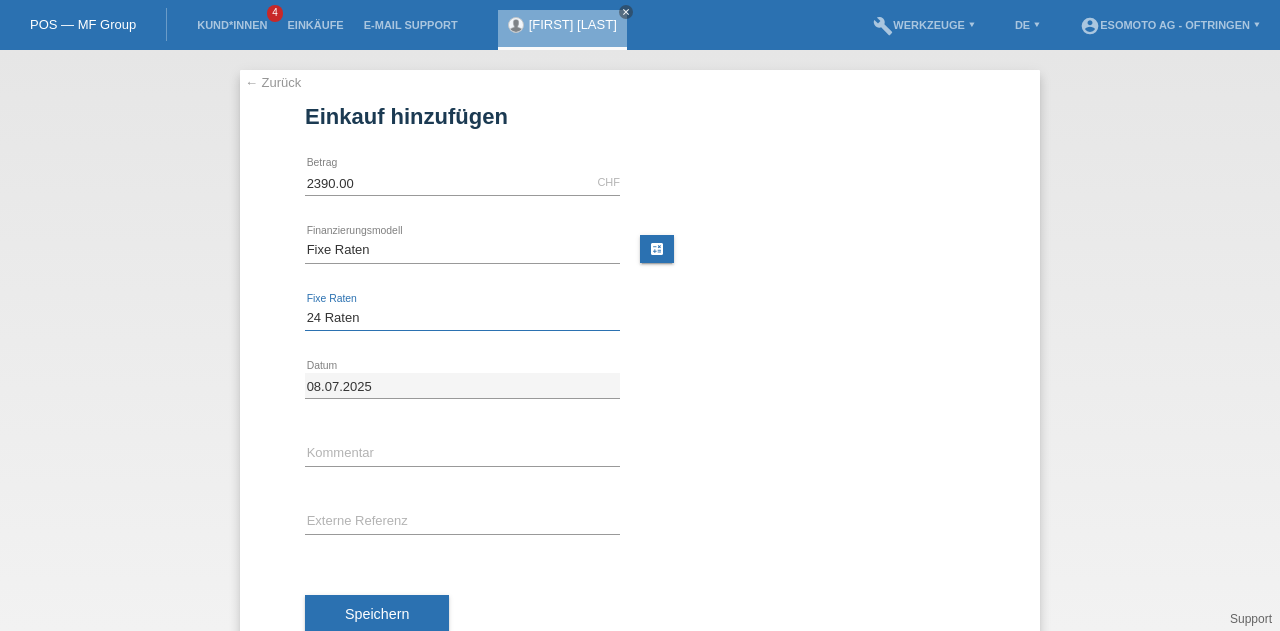 click on "Bitte auswählen
12 Raten
24 Raten
36 Raten
48 Raten" at bounding box center [462, 318] 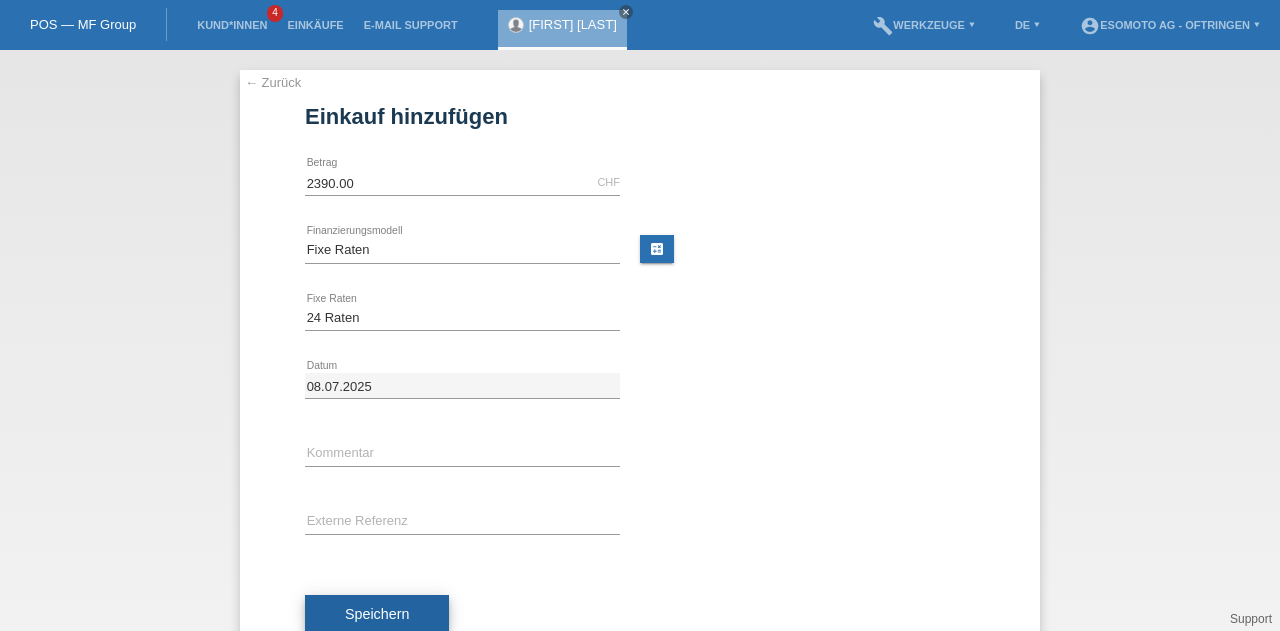 click on "Speichern" at bounding box center (377, 614) 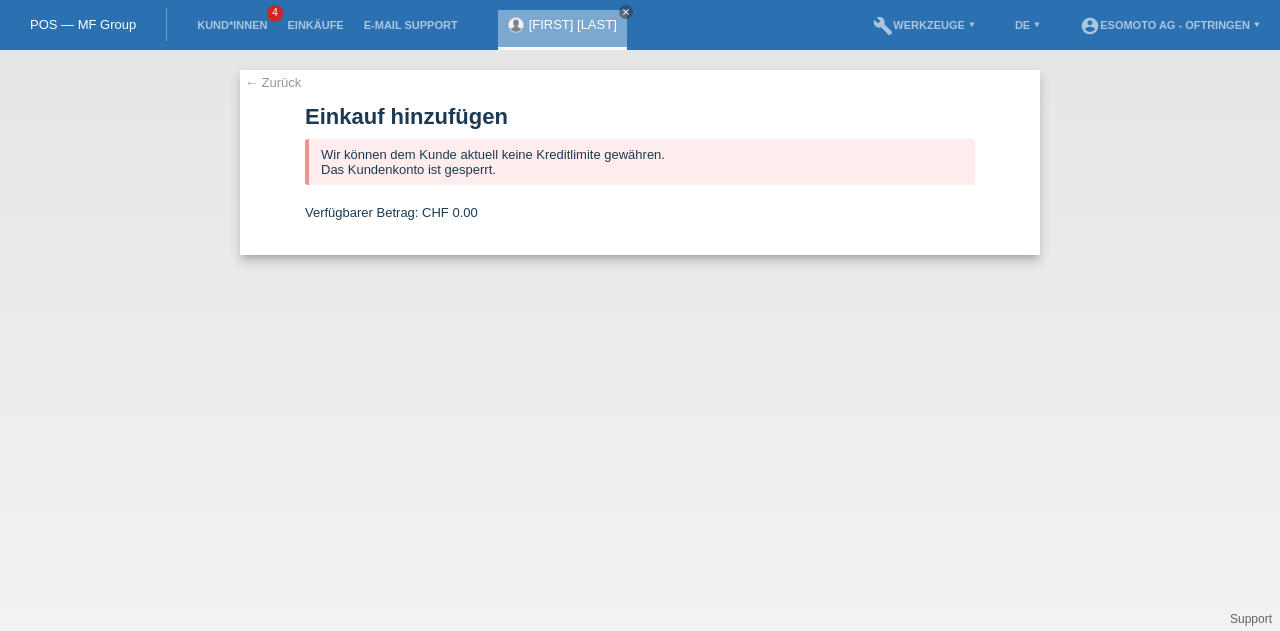 click on "← Zurück" at bounding box center [273, 82] 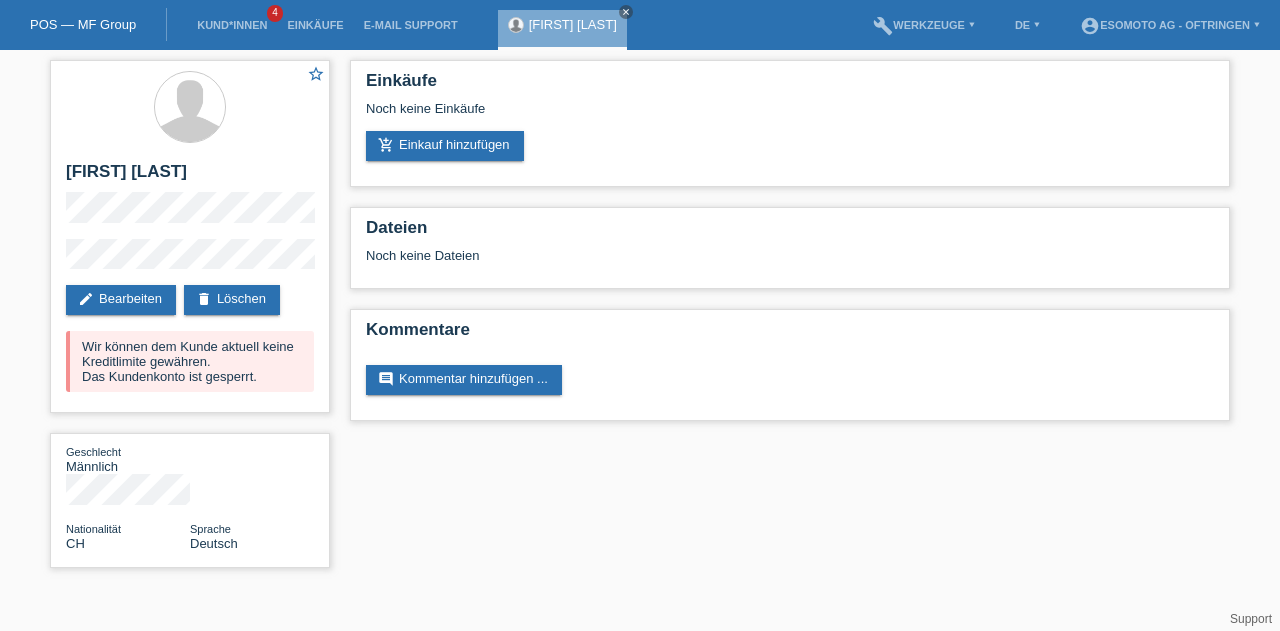 scroll, scrollTop: 0, scrollLeft: 0, axis: both 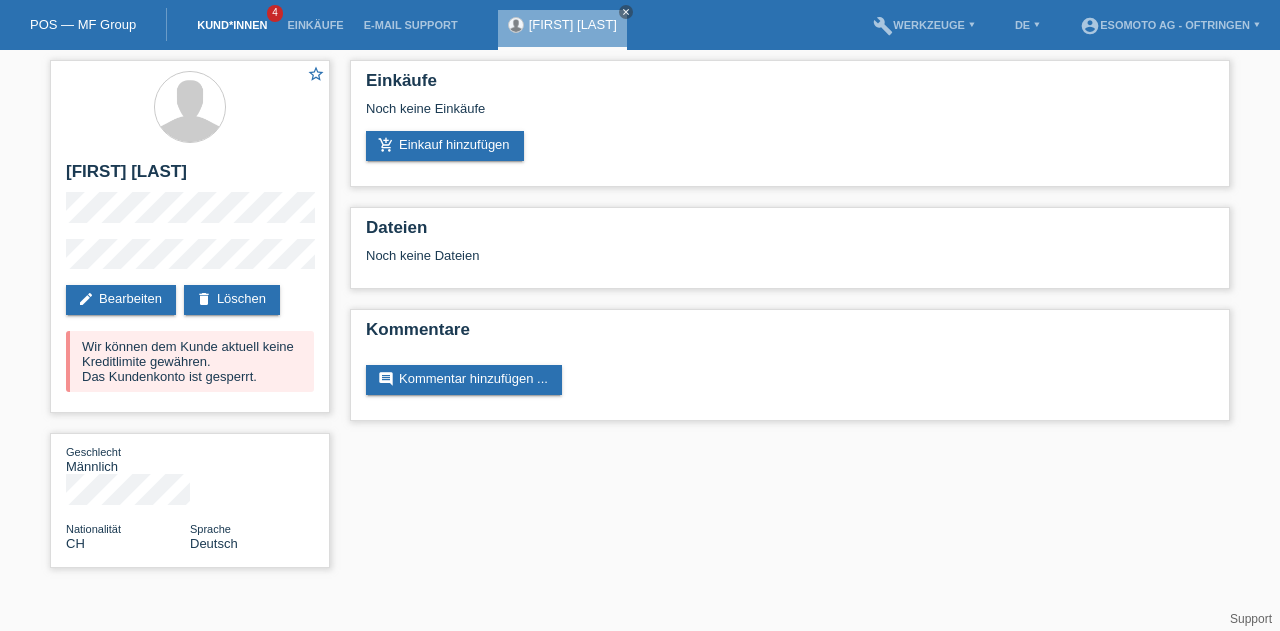 click on "Kund*innen" at bounding box center (232, 25) 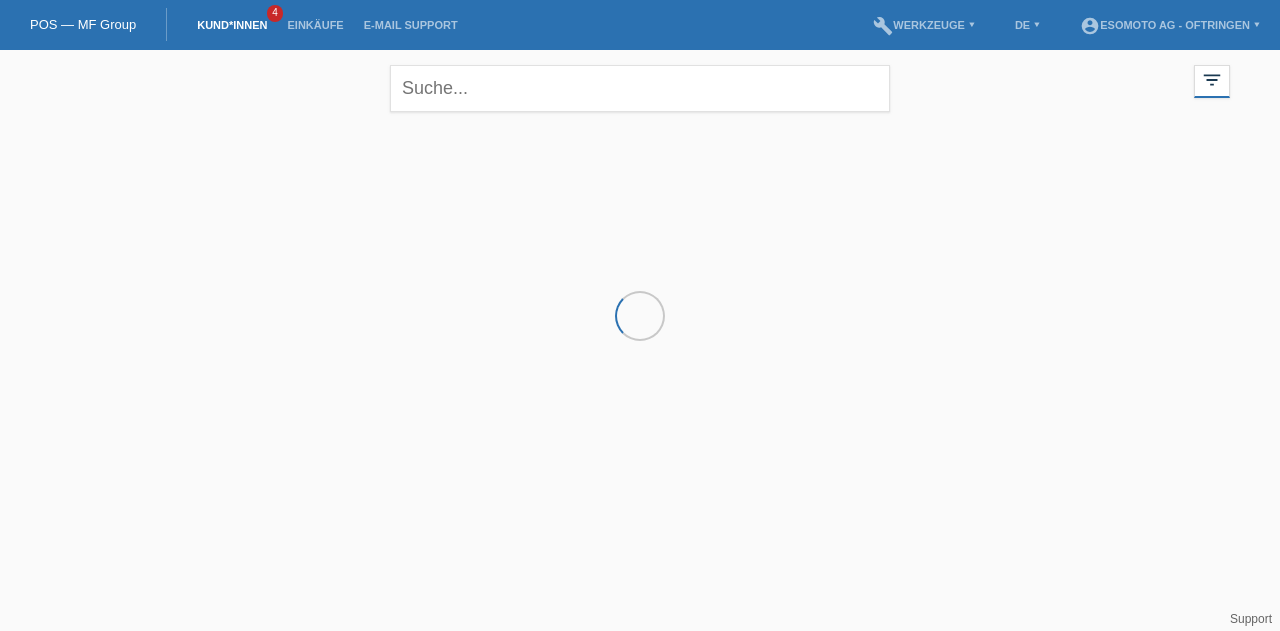 scroll, scrollTop: 0, scrollLeft: 0, axis: both 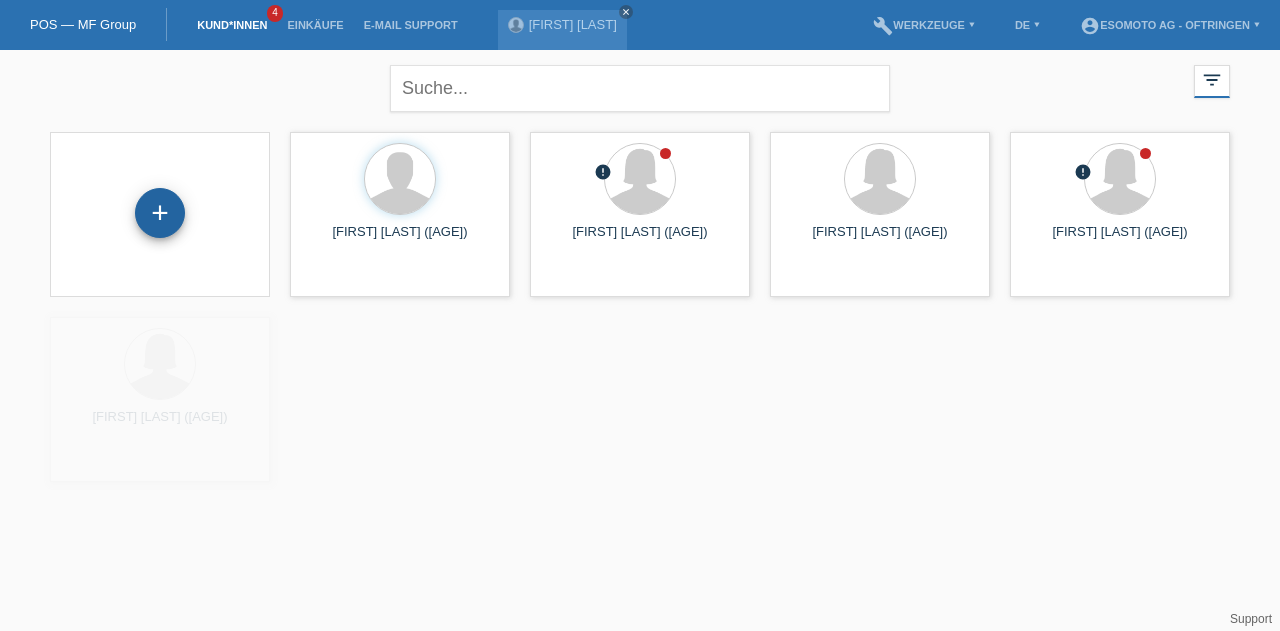 click on "+" at bounding box center (160, 213) 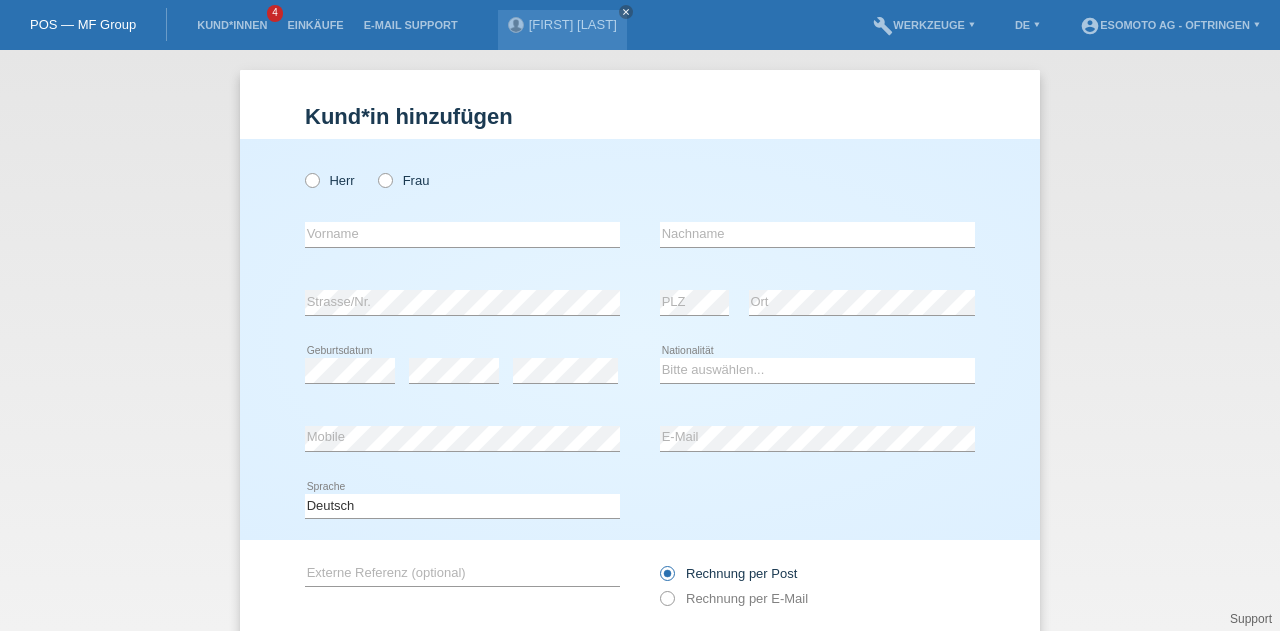 scroll, scrollTop: 0, scrollLeft: 0, axis: both 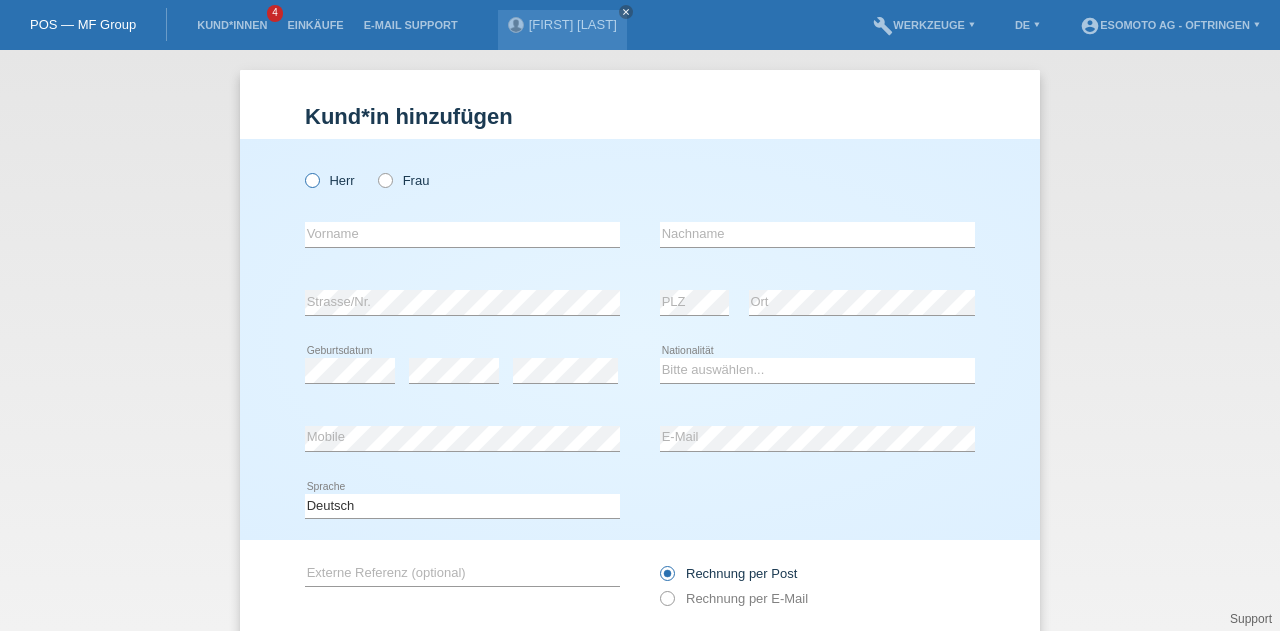 click at bounding box center [302, 170] 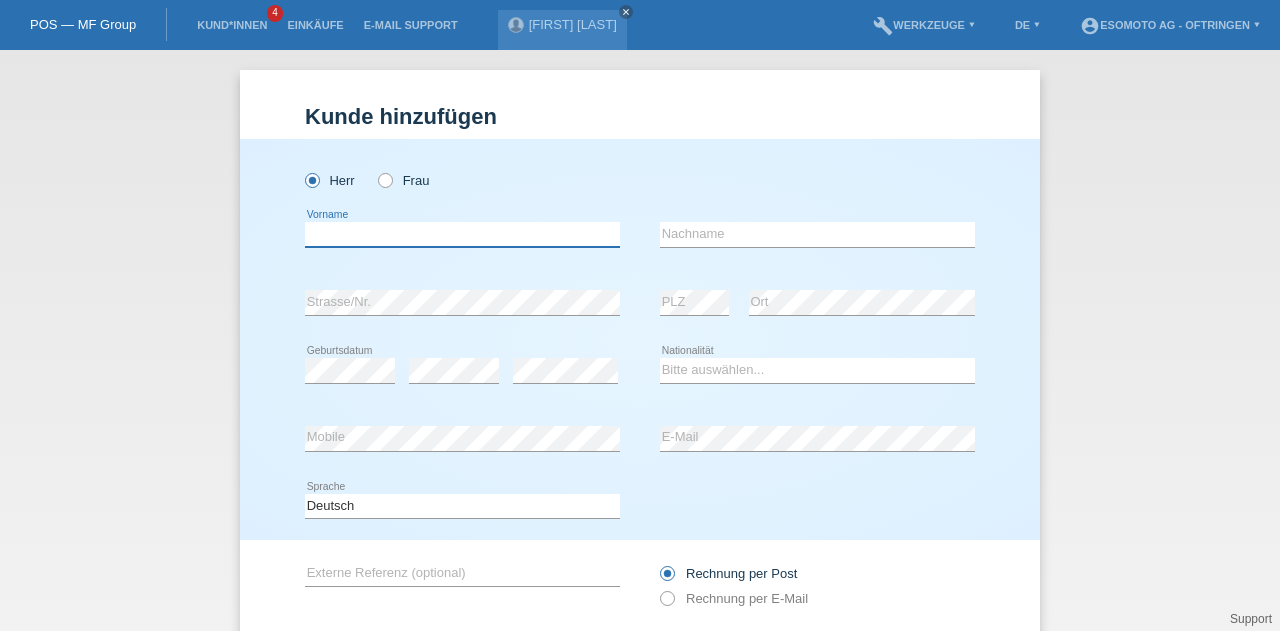 click at bounding box center (462, 234) 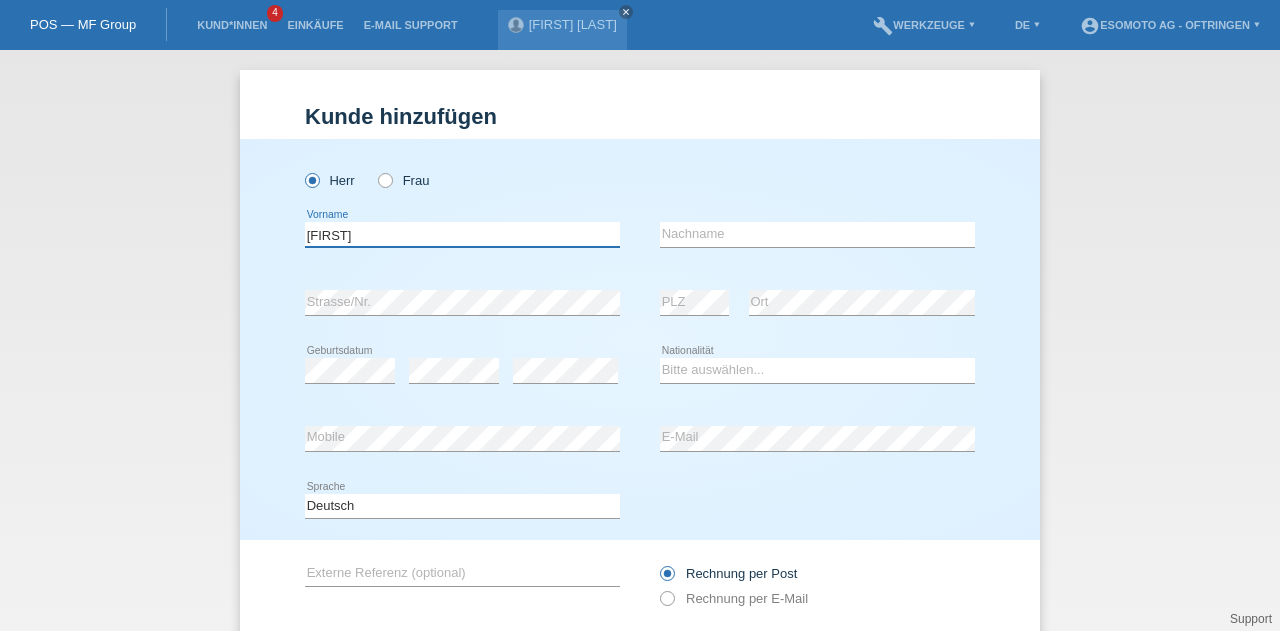 type on "[FIRST]" 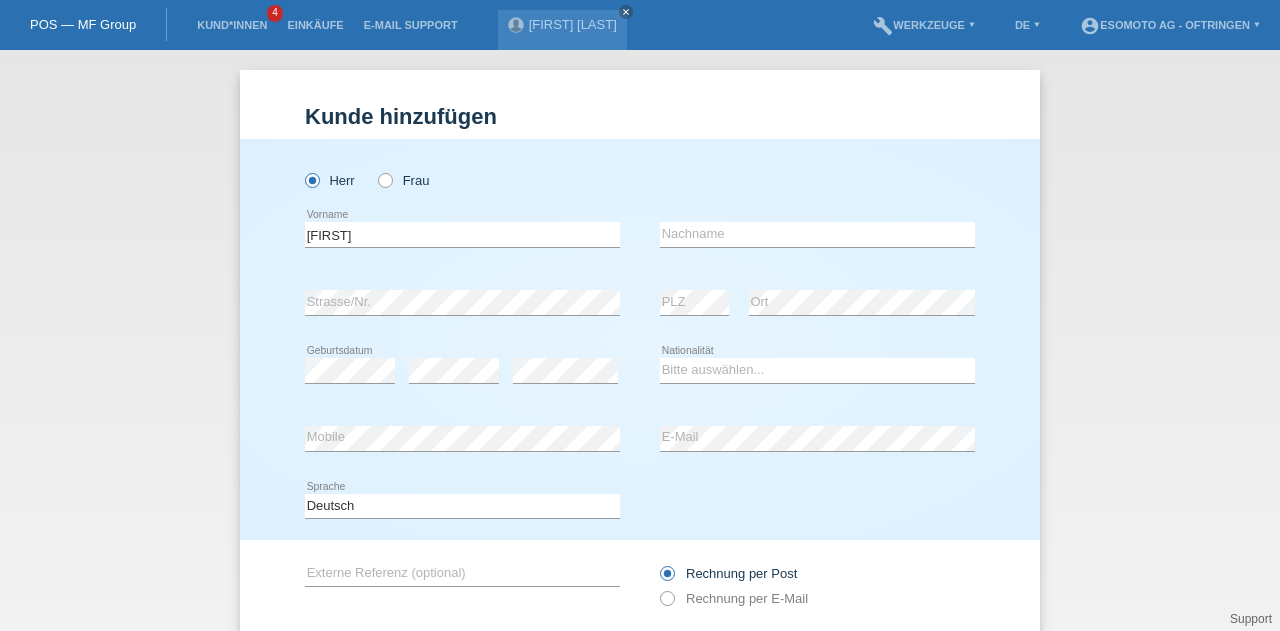click on "error
Nachname" at bounding box center (817, 146) 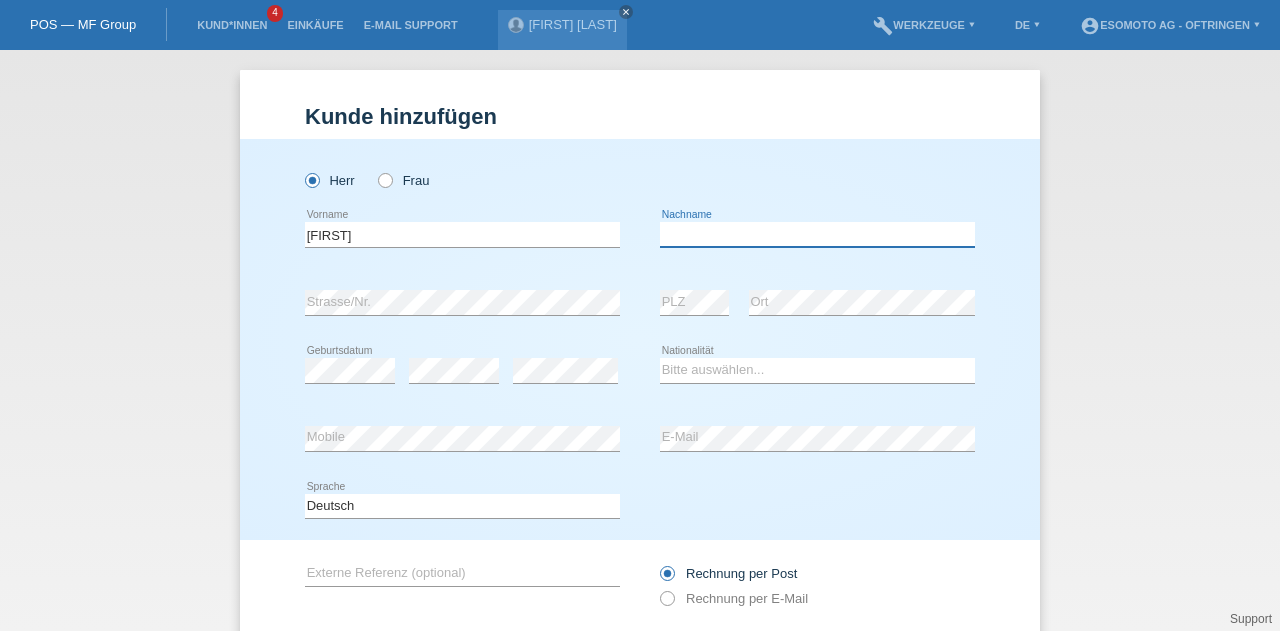 click at bounding box center [817, 234] 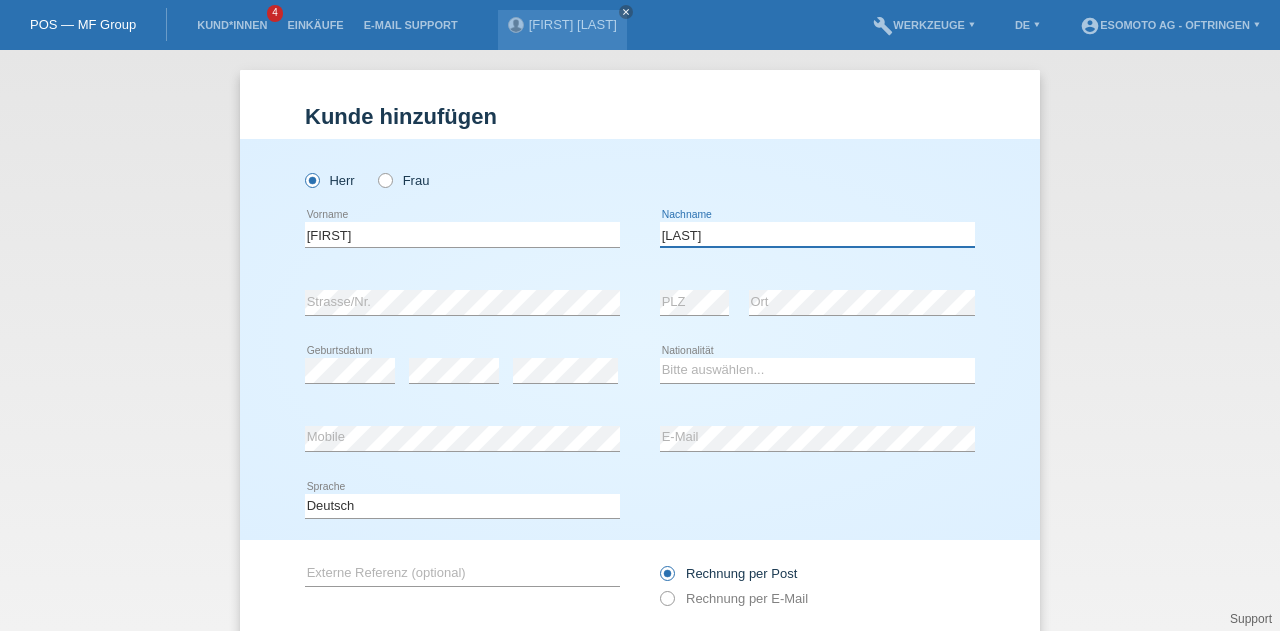 type on "[LAST]" 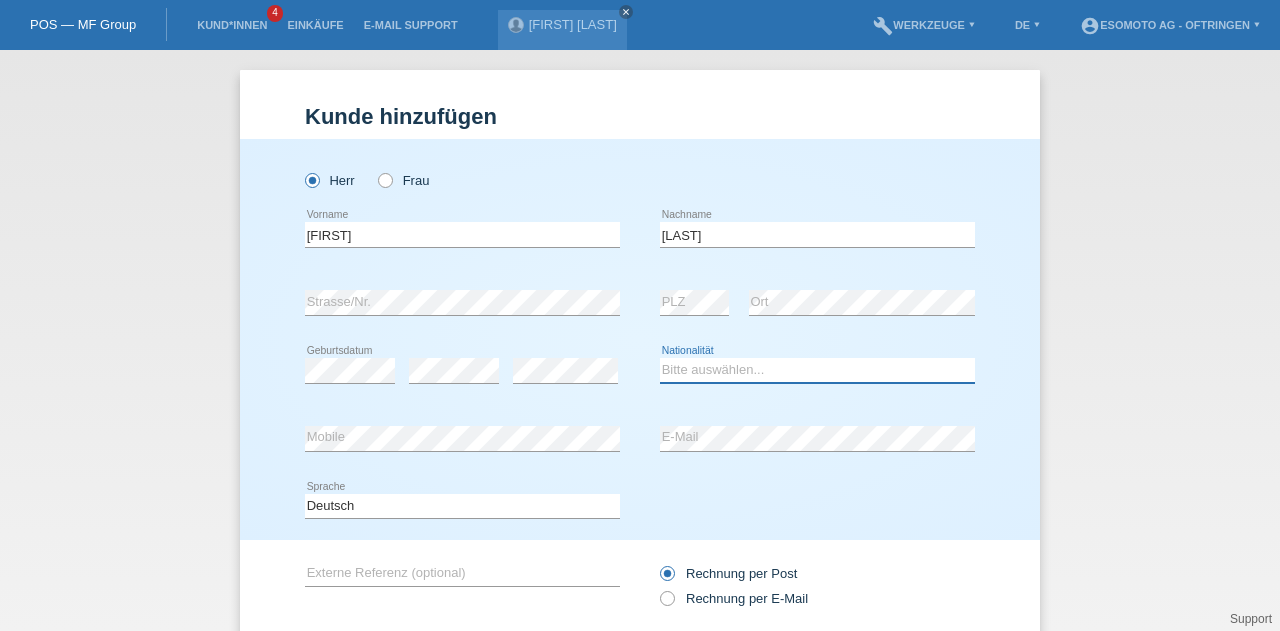 click on "Bitte auswählen...
Schweiz
Deutschland
Liechtenstein
Österreich
------------
Afghanistan
Ägypten
Åland
Albanien
Algerien" at bounding box center [817, 370] 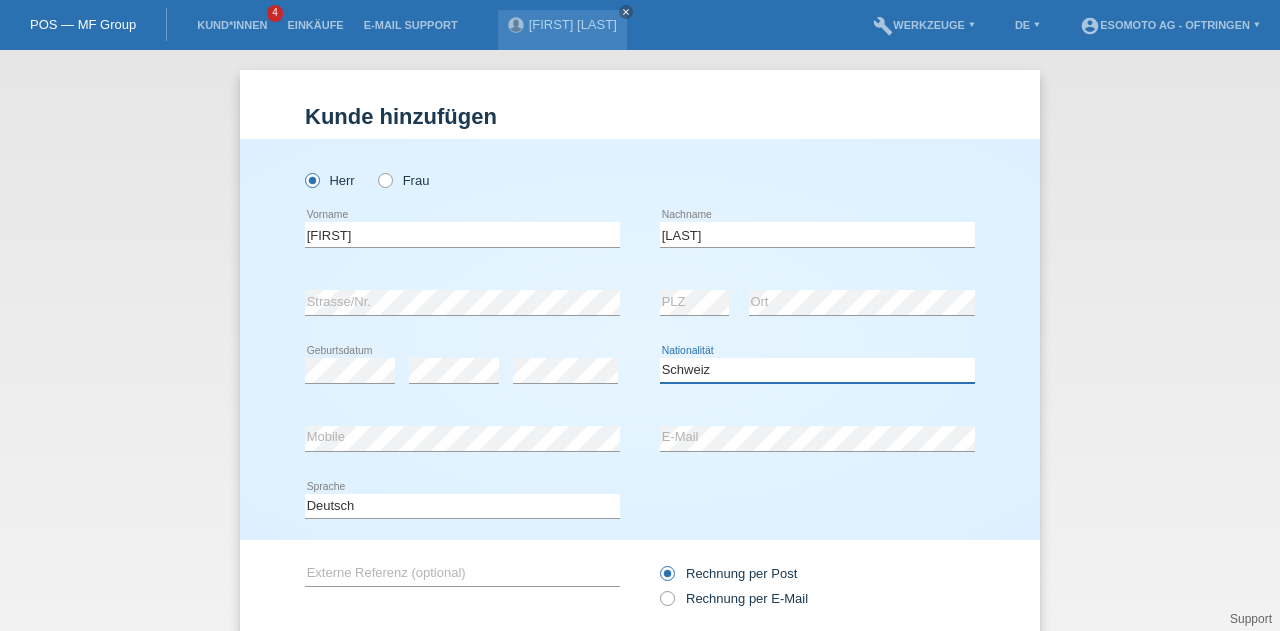 click on "Bitte auswählen...
Schweiz
Deutschland
Liechtenstein
Österreich
------------
Afghanistan
Ägypten
Åland
Albanien
Algerien" at bounding box center (817, 370) 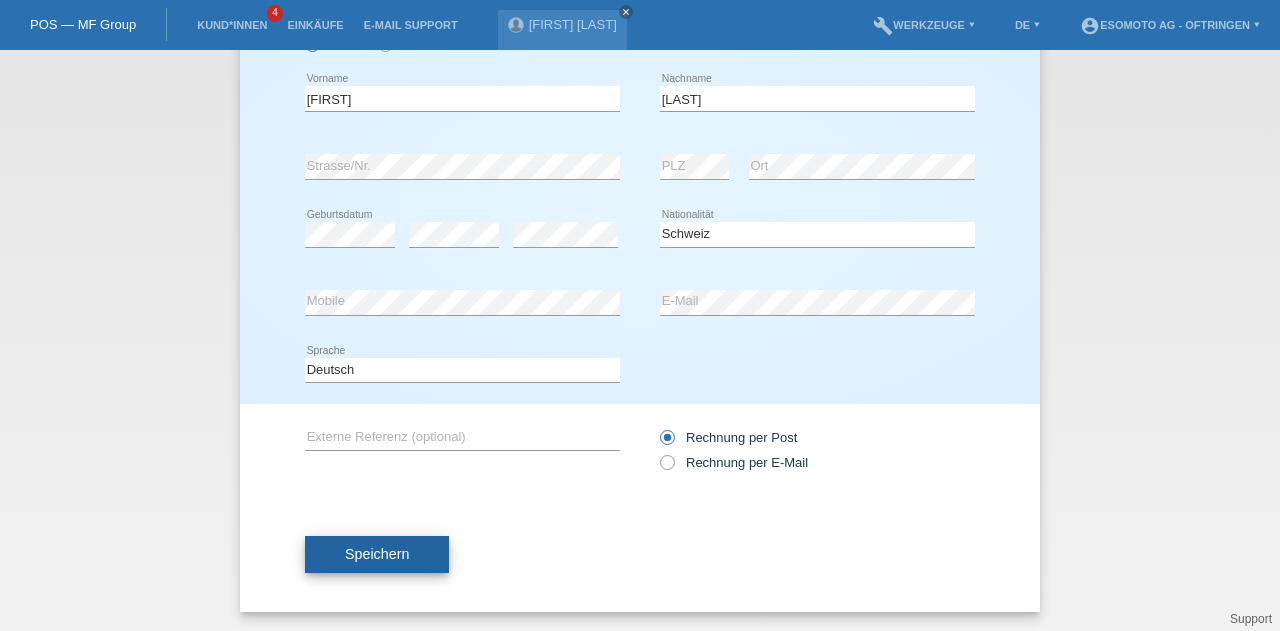 click on "Speichern" at bounding box center (377, 555) 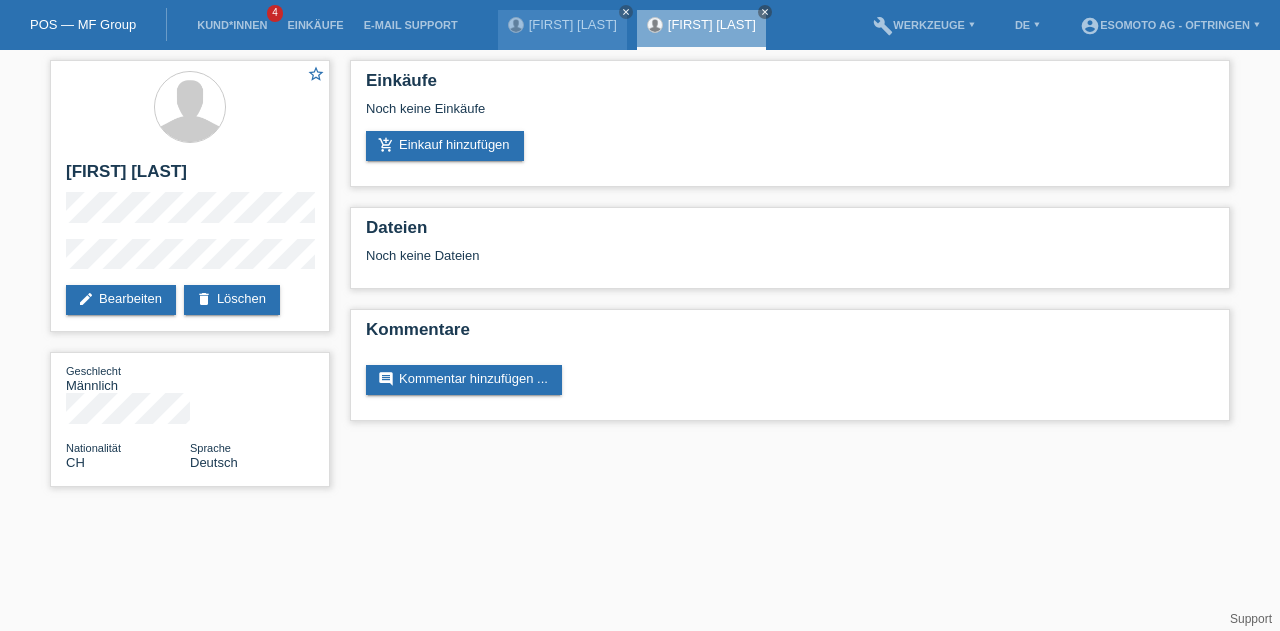 scroll, scrollTop: 0, scrollLeft: 0, axis: both 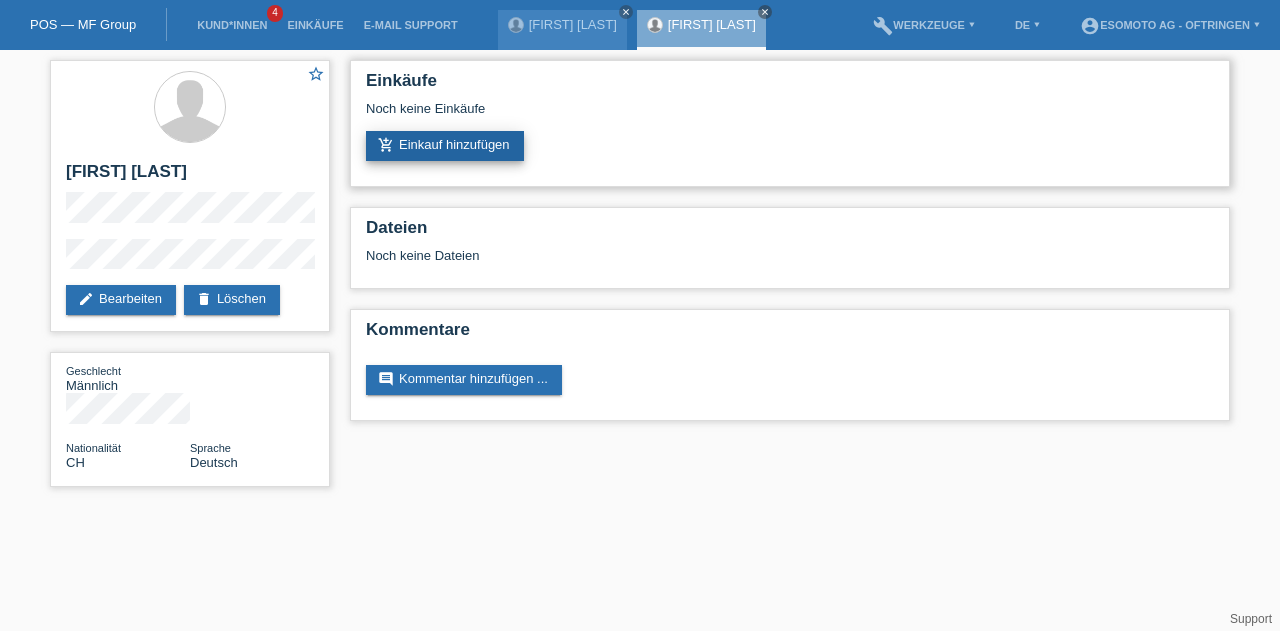 click on "add_shopping_cart  Einkauf hinzufügen" at bounding box center [445, 146] 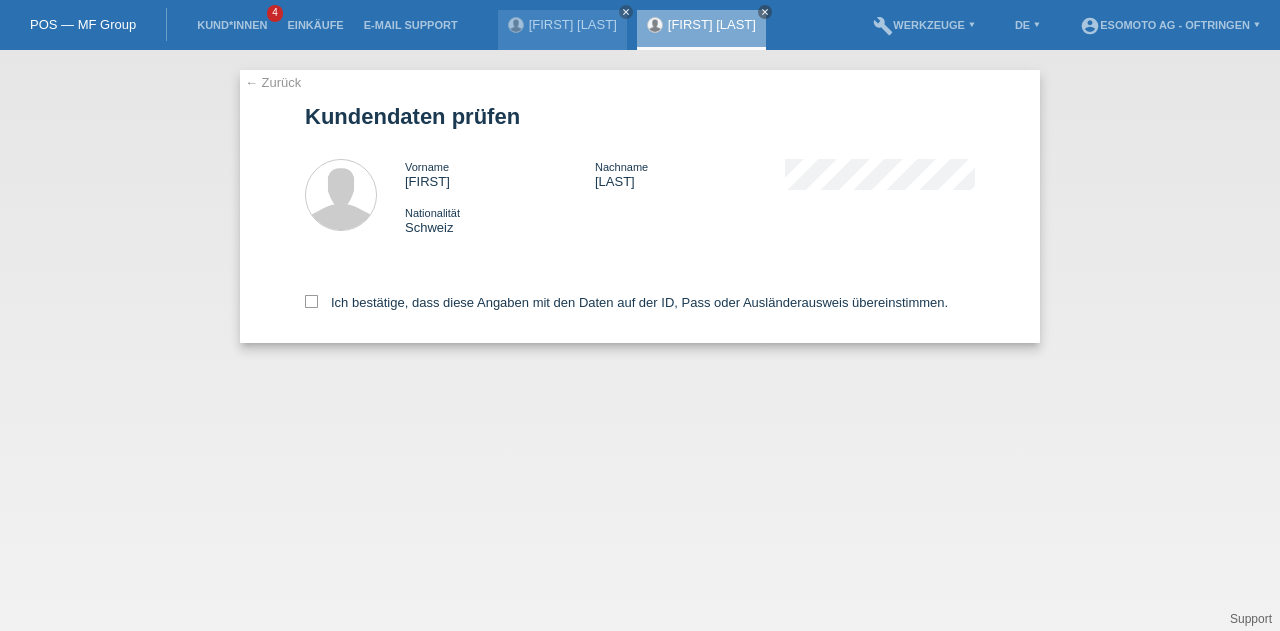 scroll, scrollTop: 0, scrollLeft: 0, axis: both 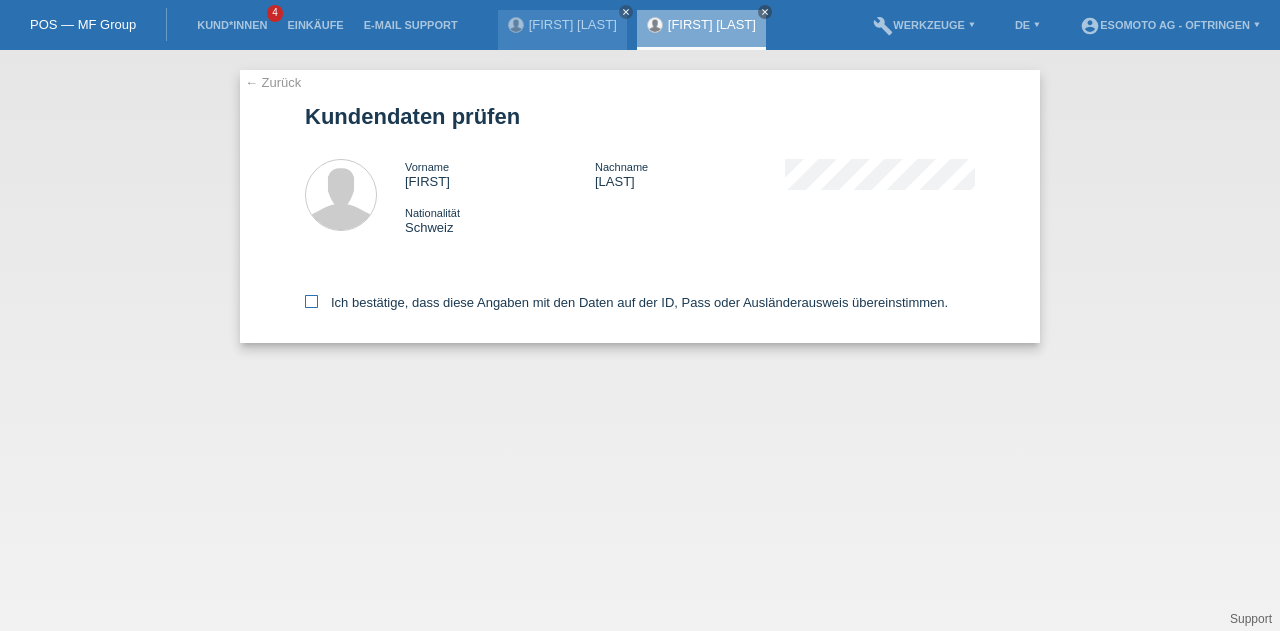 click at bounding box center [311, 301] 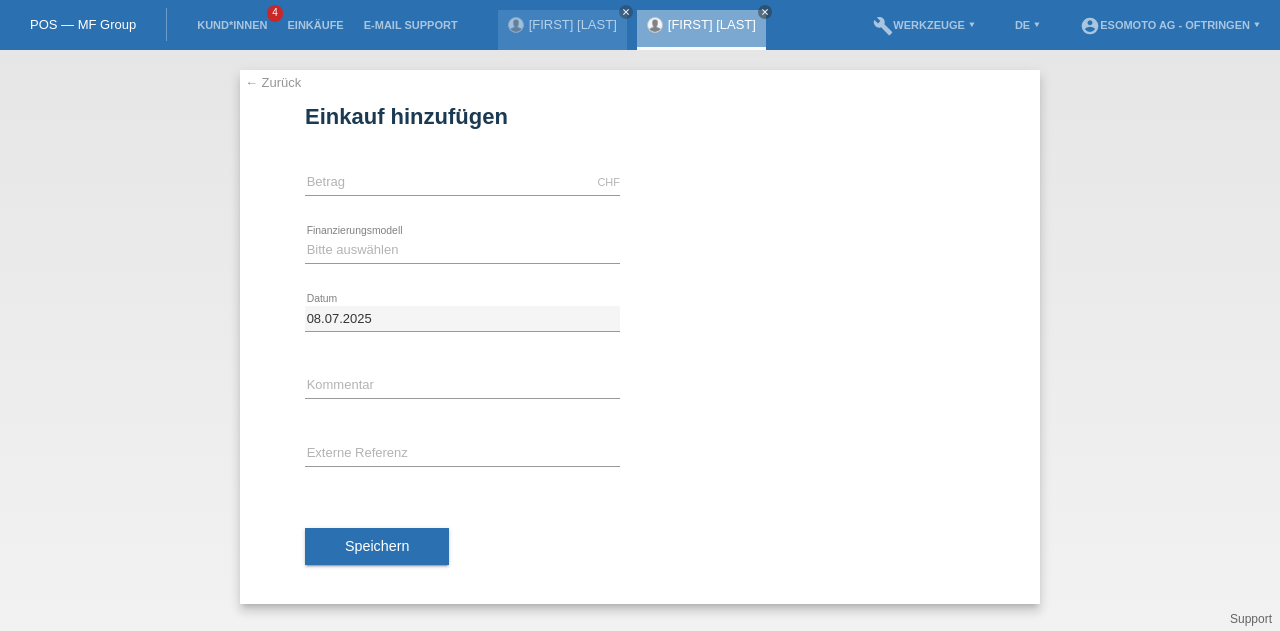 scroll, scrollTop: 0, scrollLeft: 0, axis: both 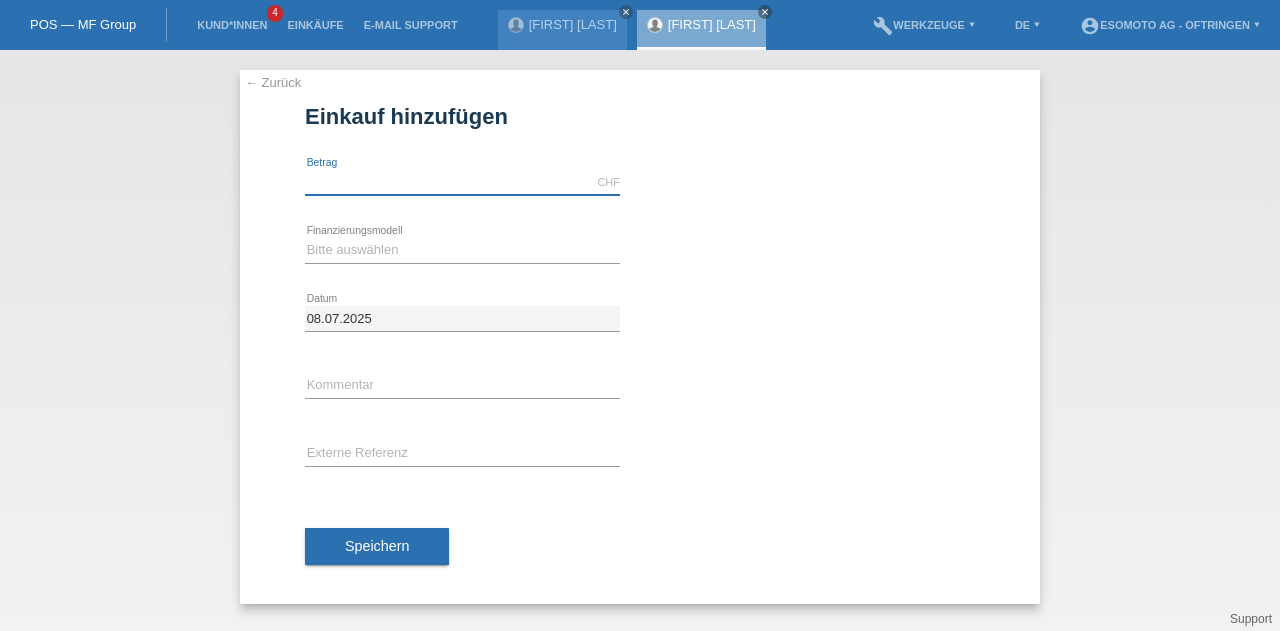 click at bounding box center [462, 182] 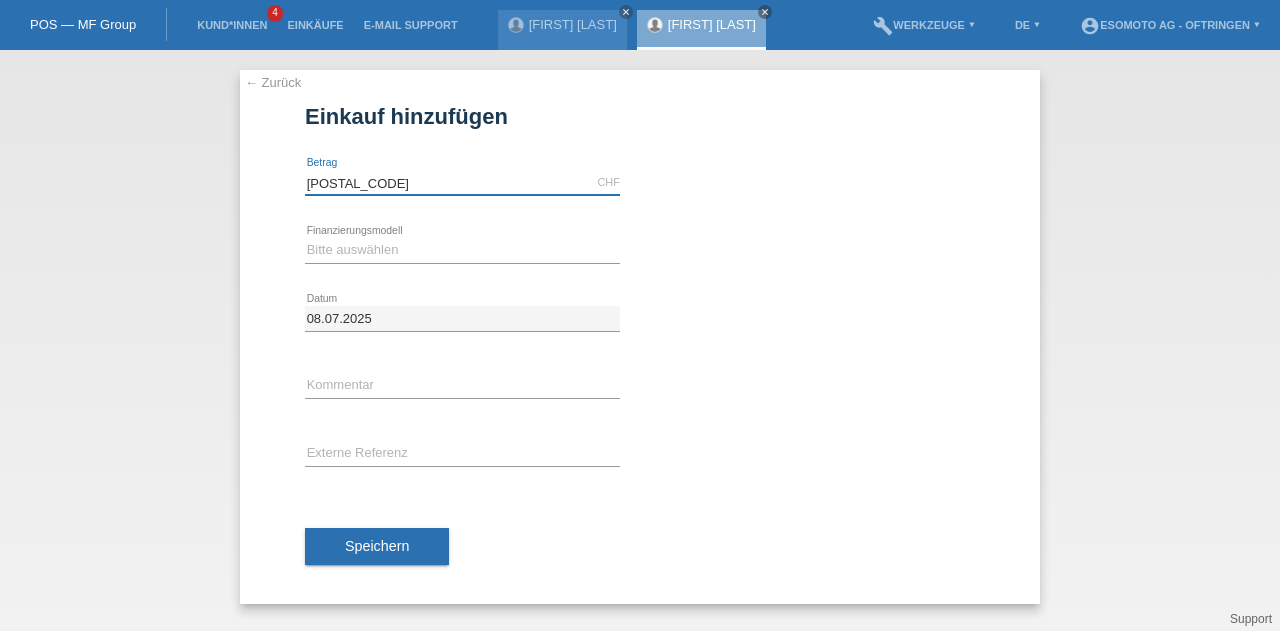 type on "[POSTAL_CODE]" 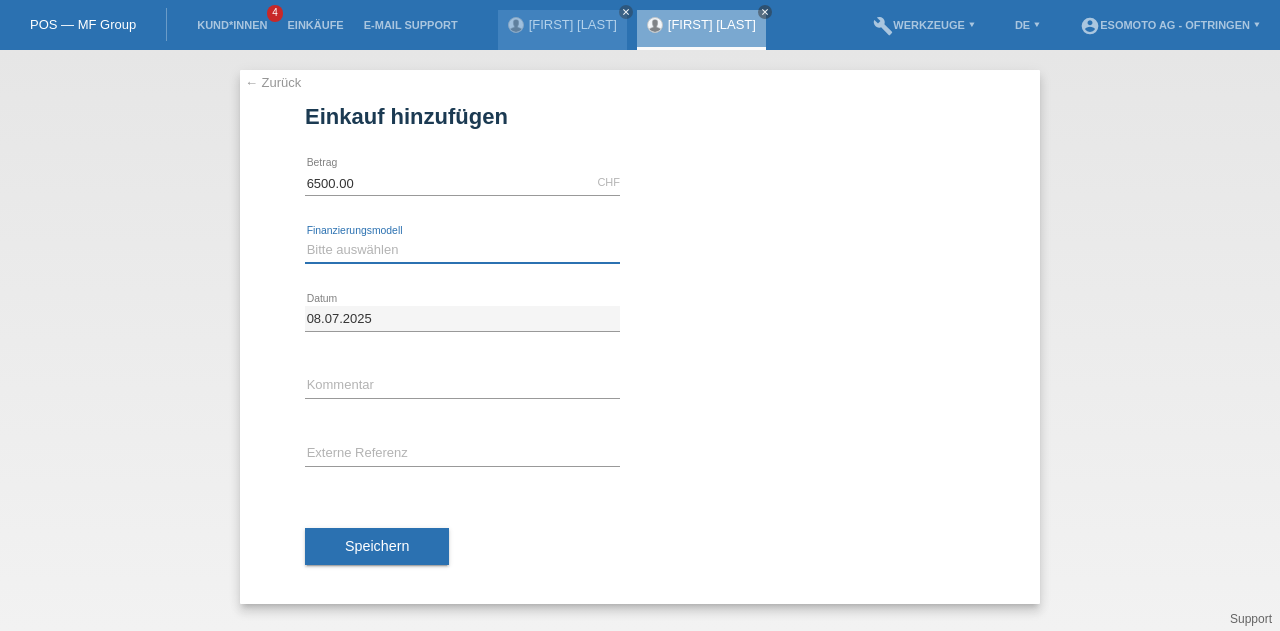 click on "Bitte auswählen
Fixe Raten
Kauf auf Rechnung mit Teilzahlungsoption" at bounding box center (462, 250) 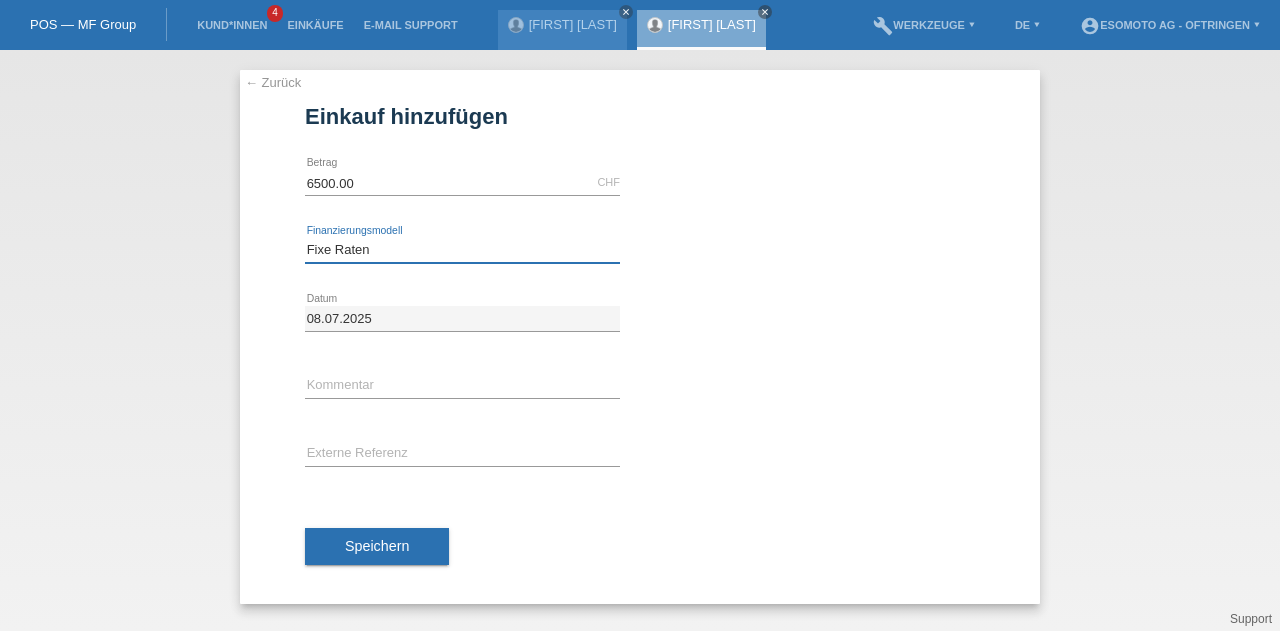 click on "Bitte auswählen
Fixe Raten
Kauf auf Rechnung mit Teilzahlungsoption" at bounding box center (462, 250) 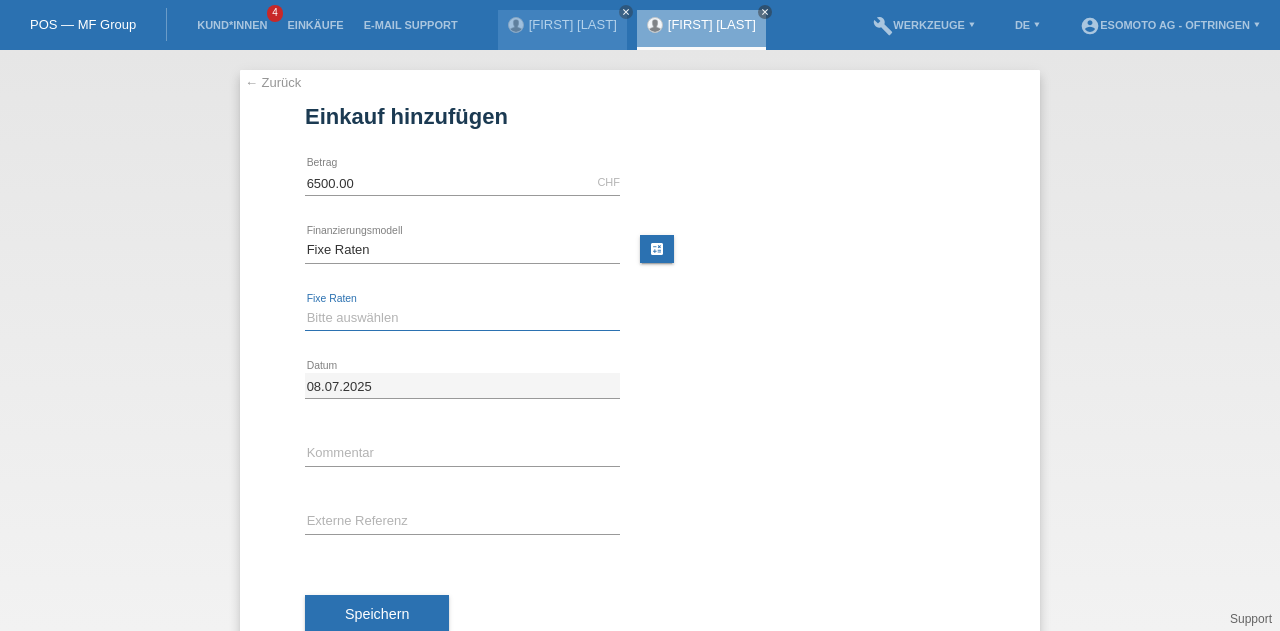 click on "Bitte auswählen
12 Raten
24 Raten
36 Raten
48 Raten" at bounding box center (462, 318) 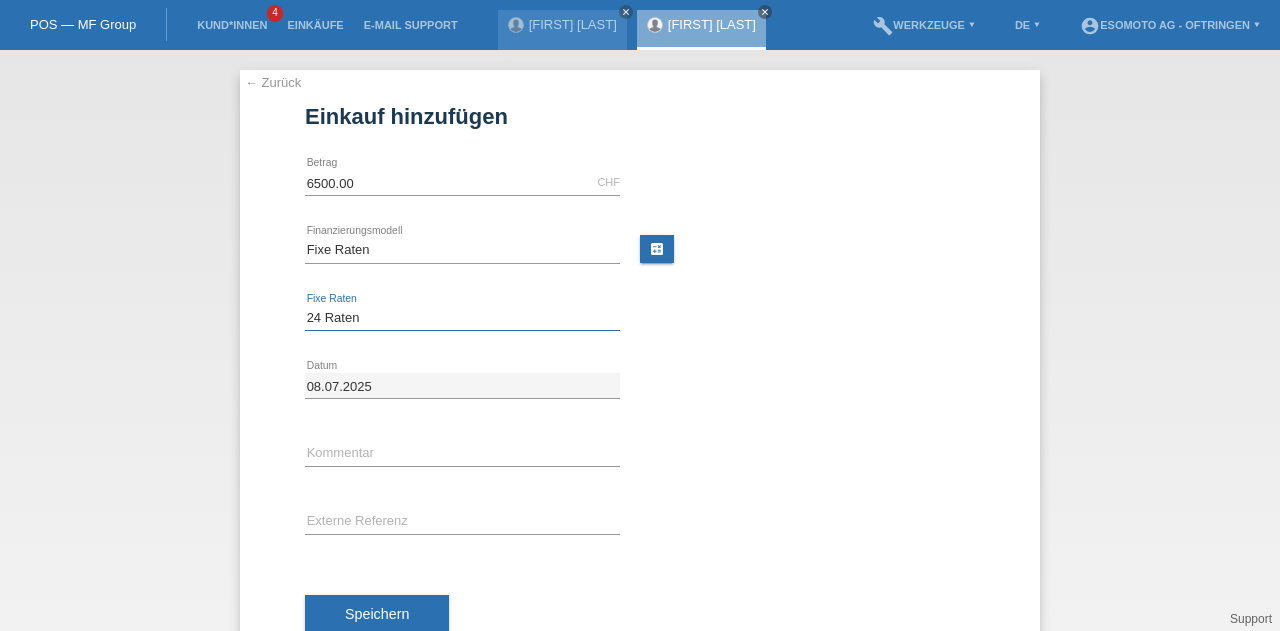 click on "Bitte auswählen
12 Raten
24 Raten
36 Raten
48 Raten" at bounding box center (462, 318) 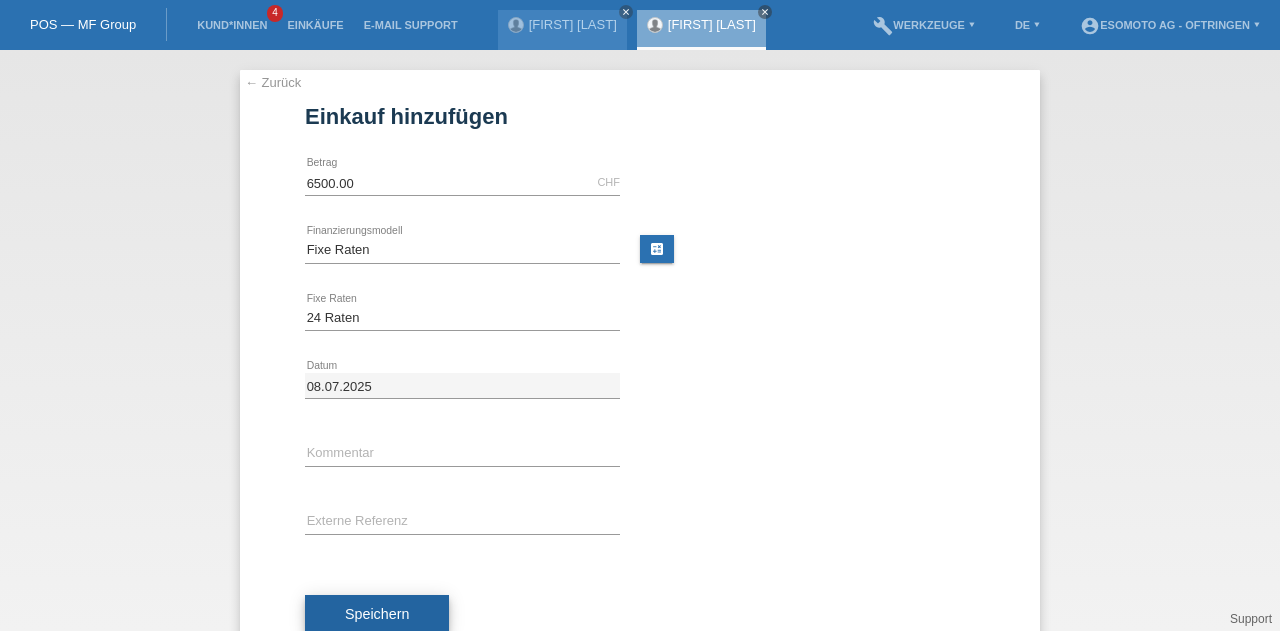 click on "Speichern" at bounding box center (377, 614) 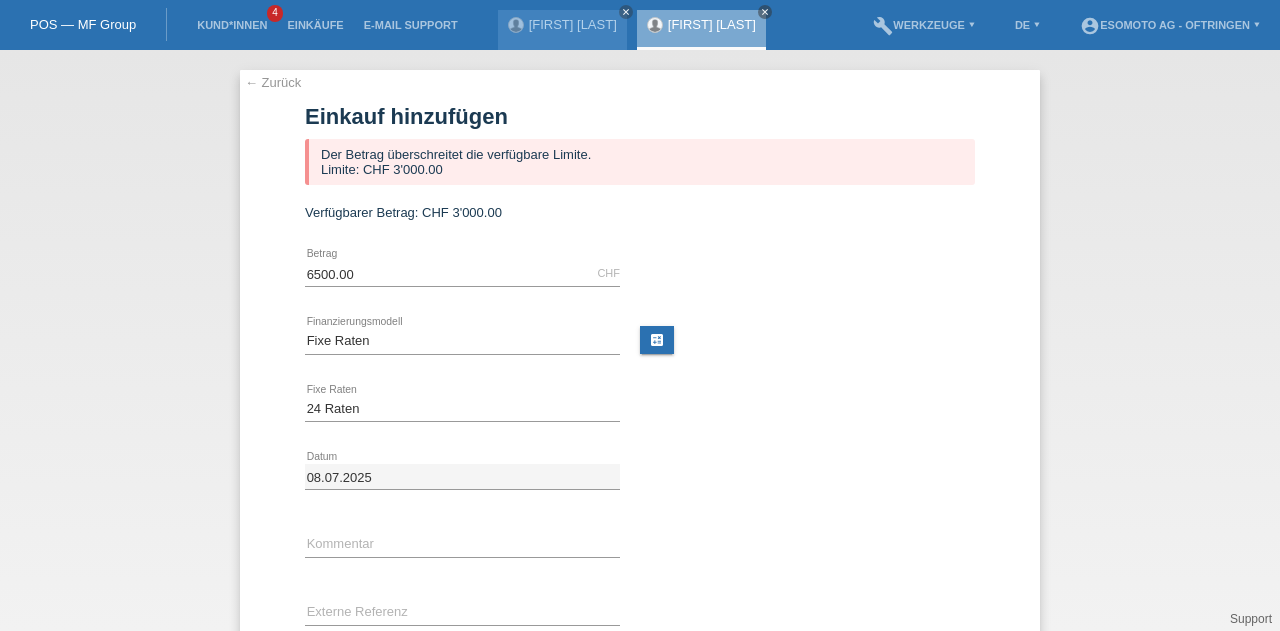 click on "← Zurück" at bounding box center [273, 82] 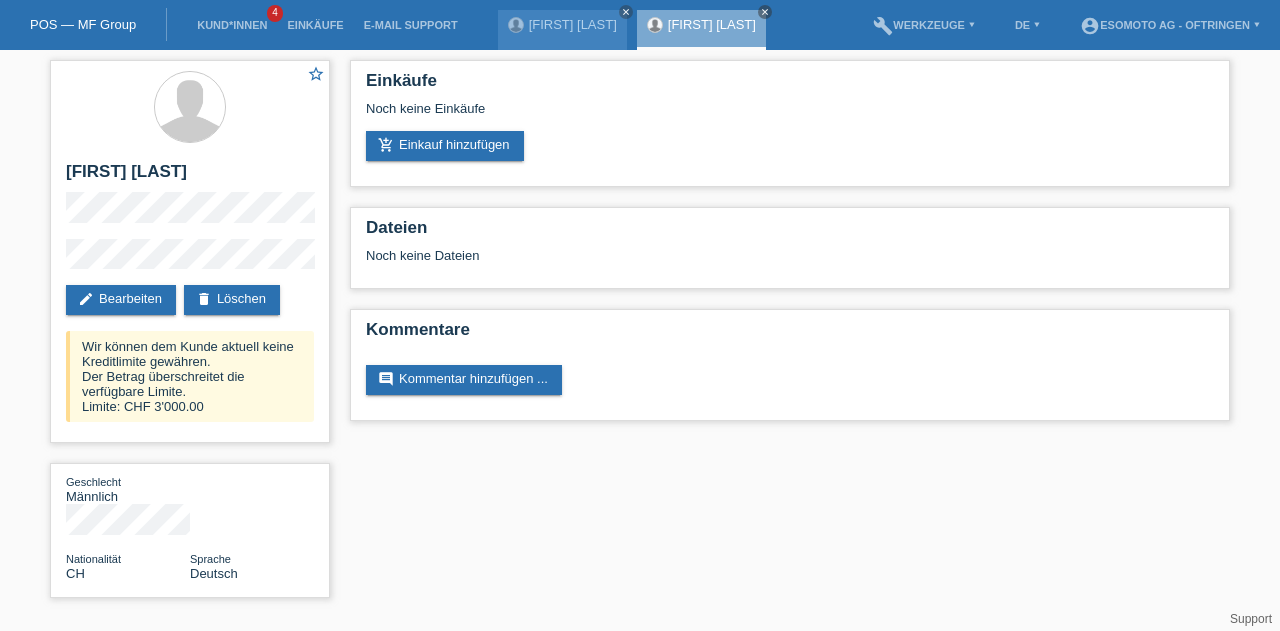 scroll, scrollTop: 0, scrollLeft: 0, axis: both 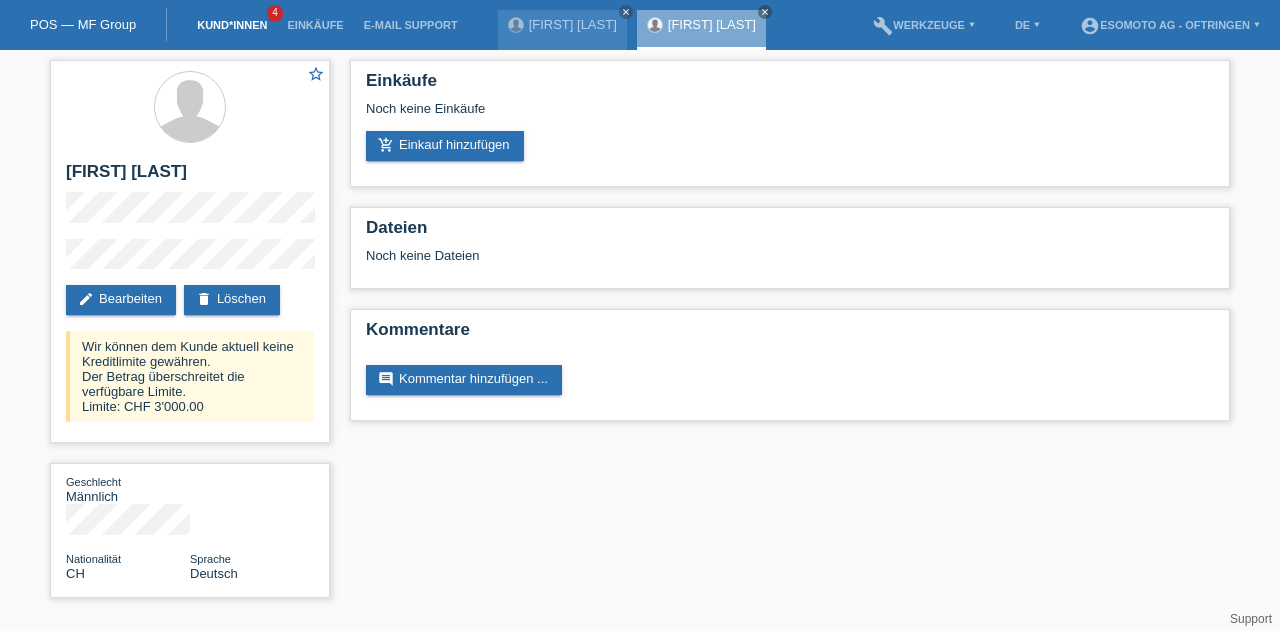 click on "Kund*innen" at bounding box center [232, 25] 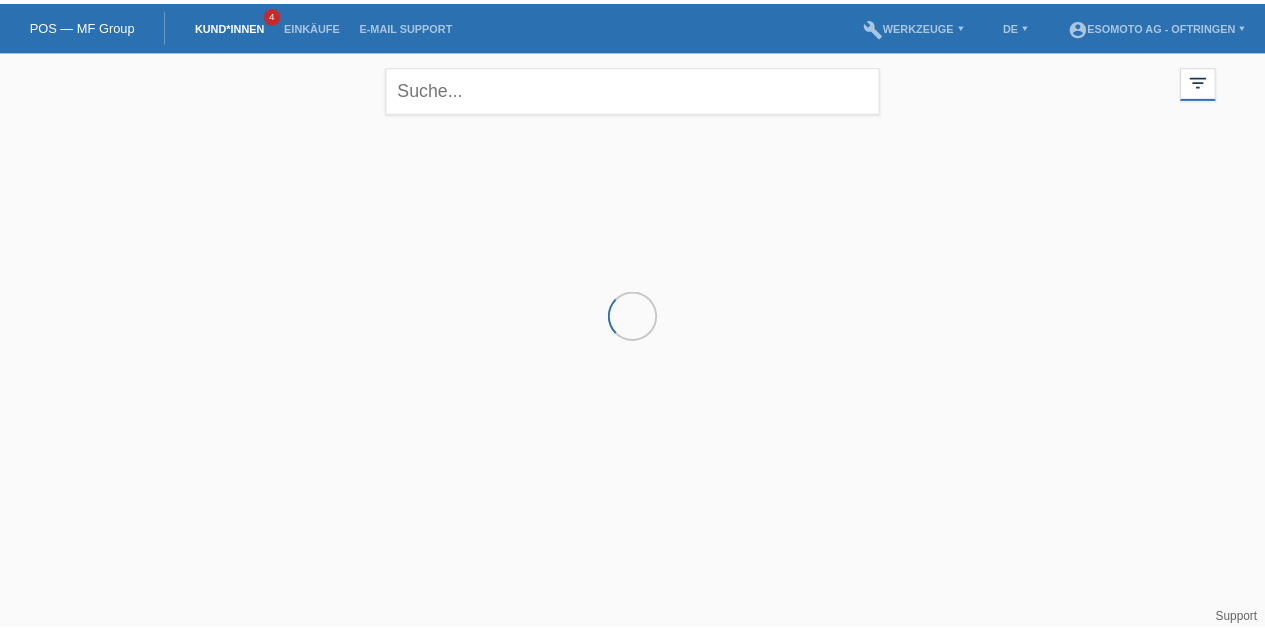 scroll, scrollTop: 0, scrollLeft: 0, axis: both 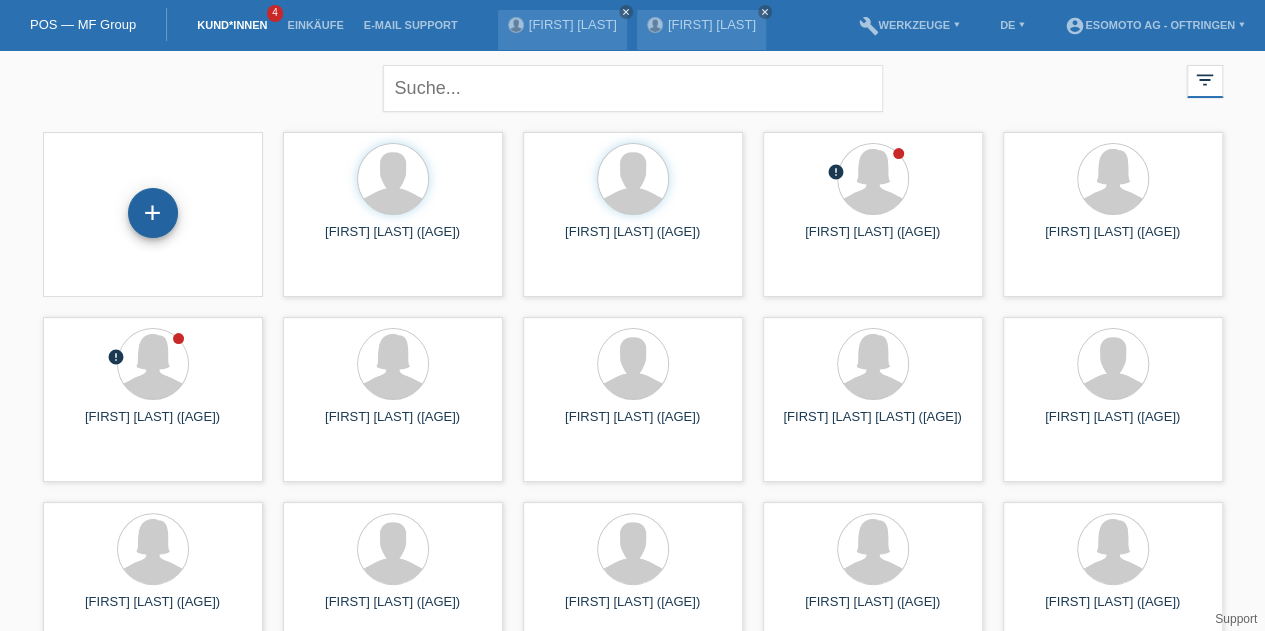 click on "+" at bounding box center [153, 213] 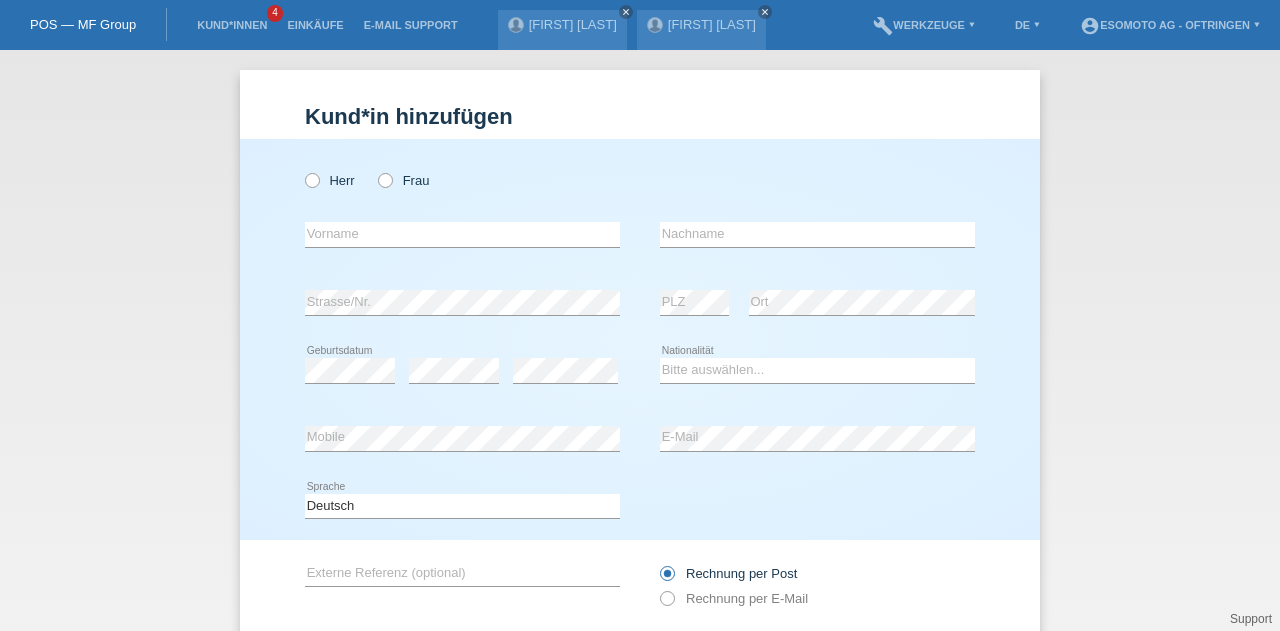 scroll, scrollTop: 0, scrollLeft: 0, axis: both 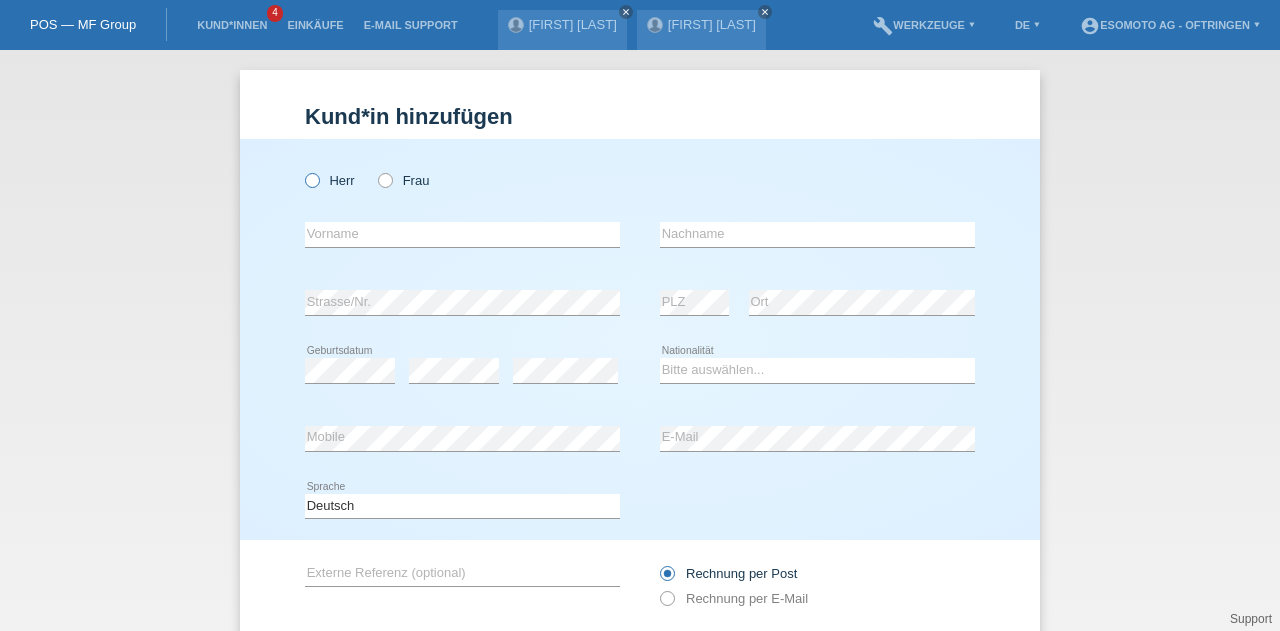 click at bounding box center (302, 170) 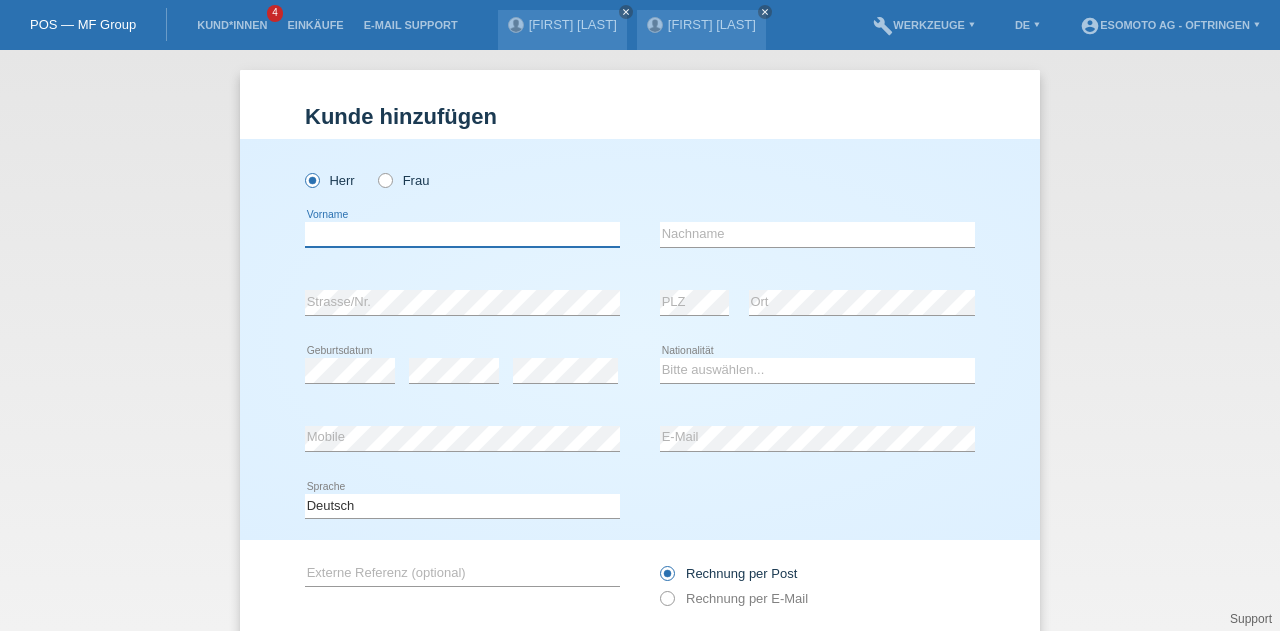click at bounding box center [462, 234] 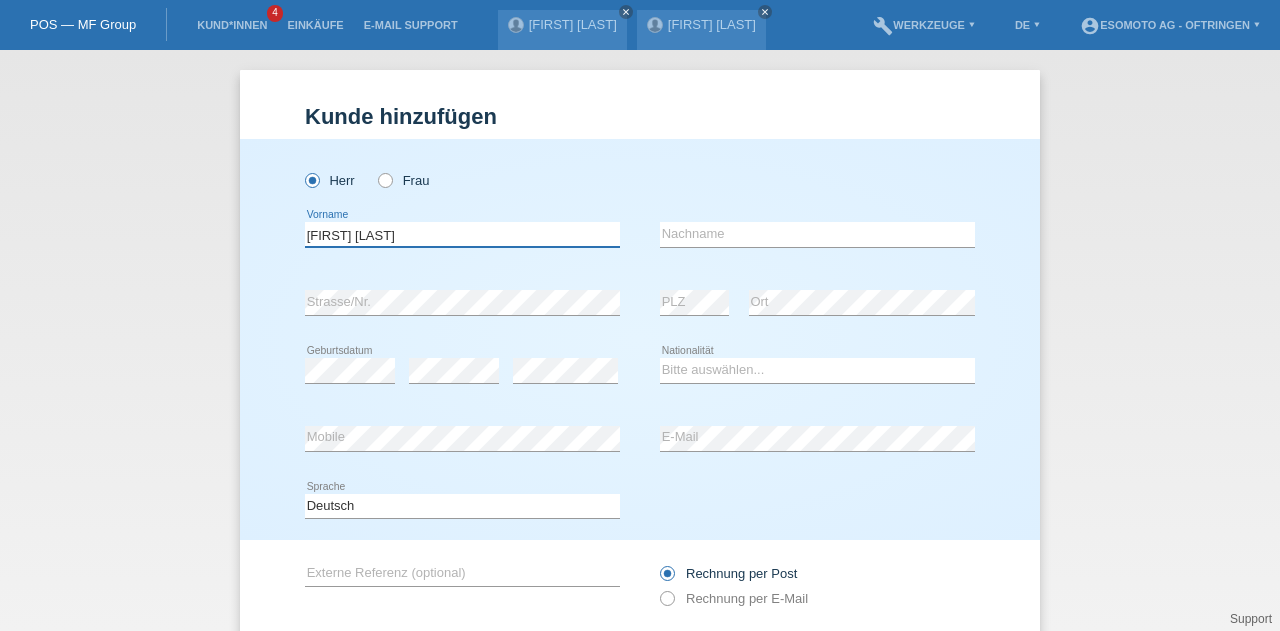 type on "[FIRST] [LAST]" 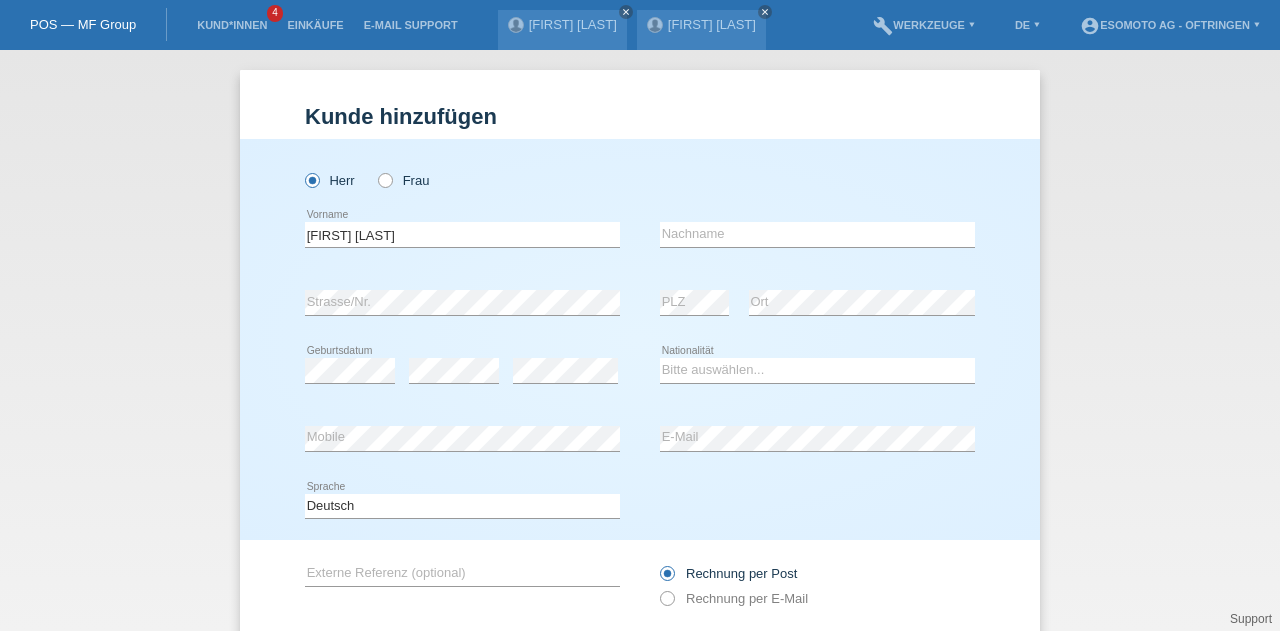 click on "error
Nachname" at bounding box center (817, 146) 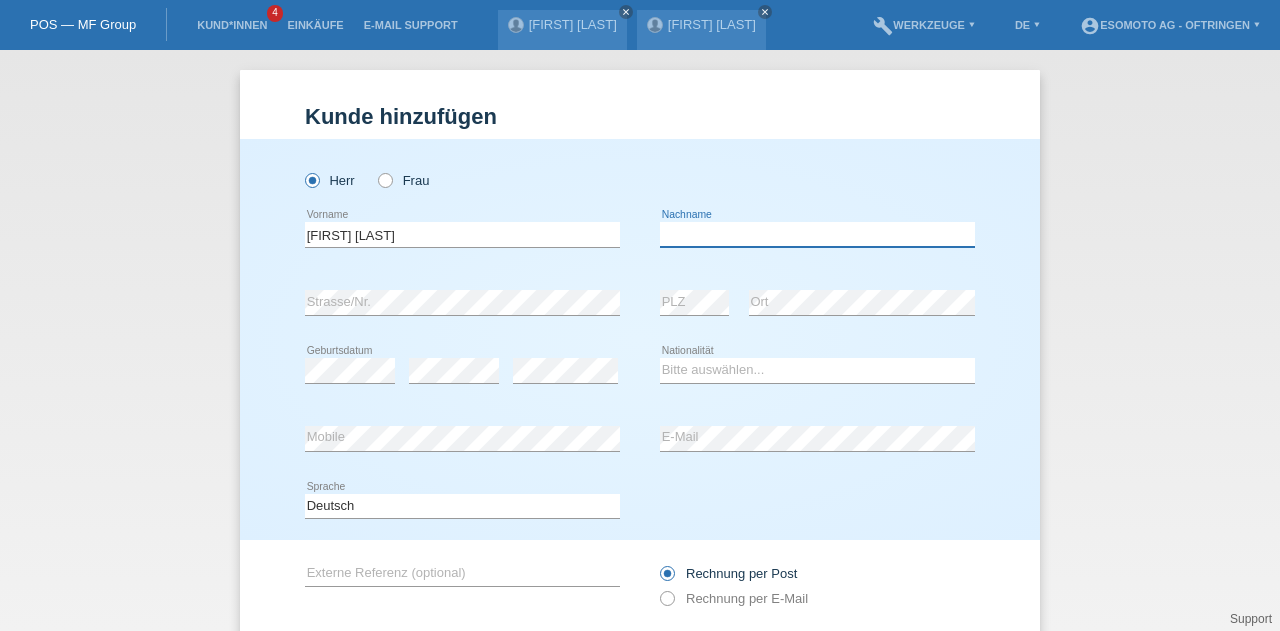 click at bounding box center (817, 234) 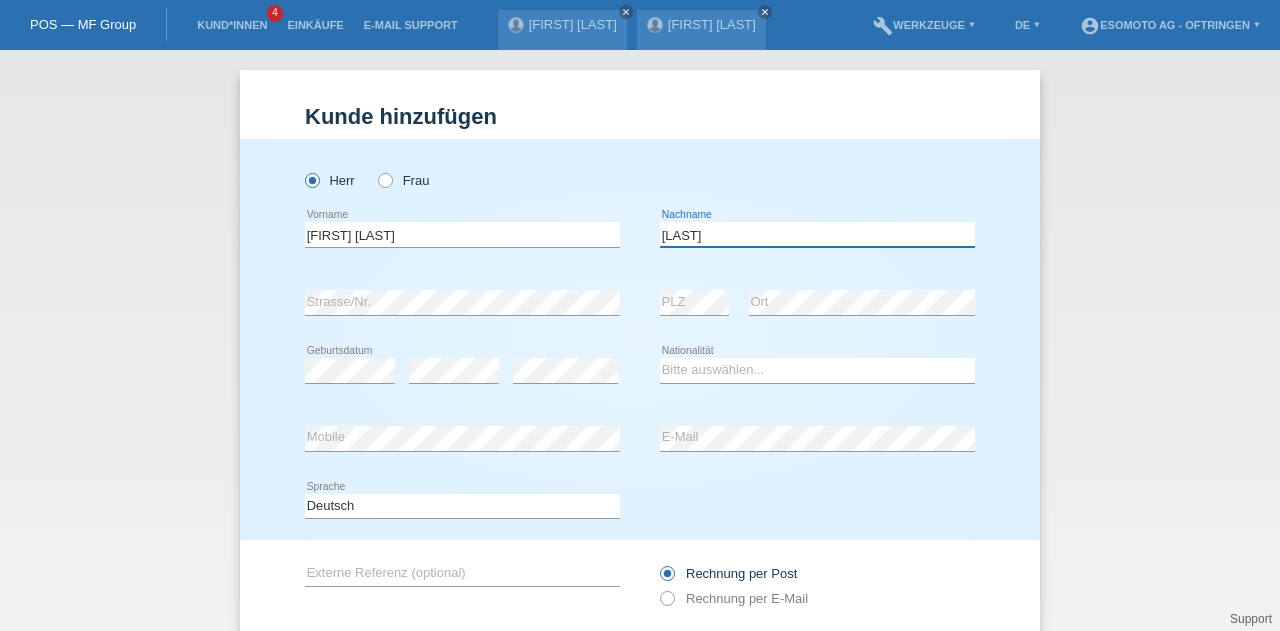 type on "Kunz" 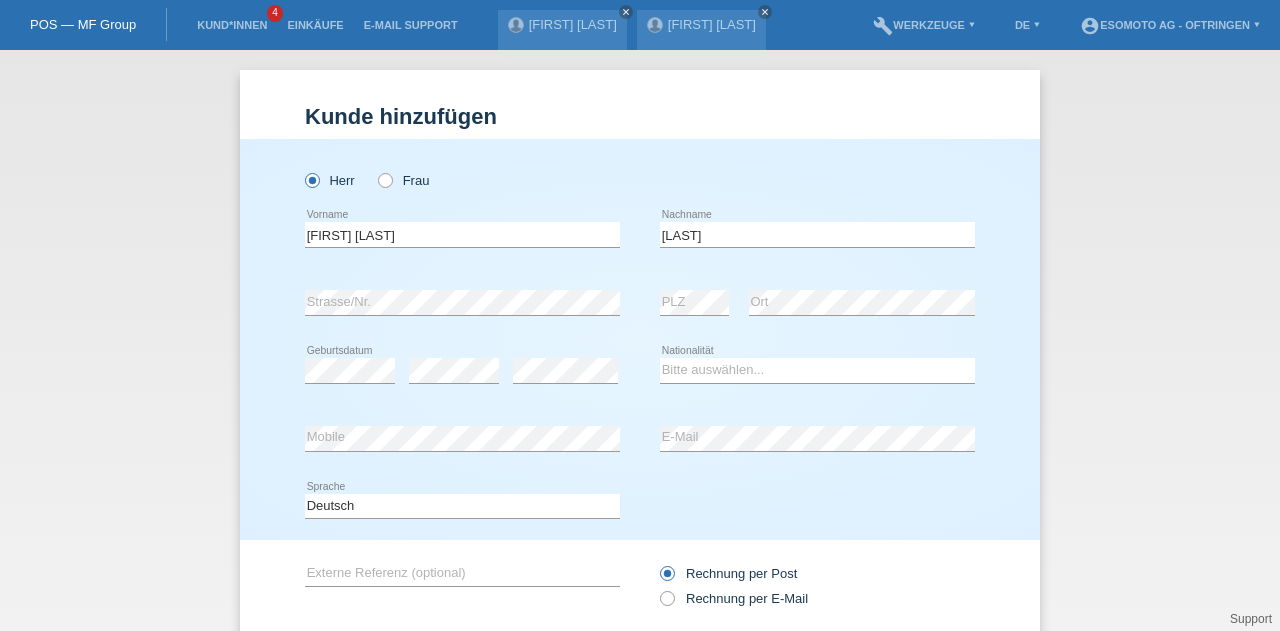 click on "error
PLZ" at bounding box center [694, 303] 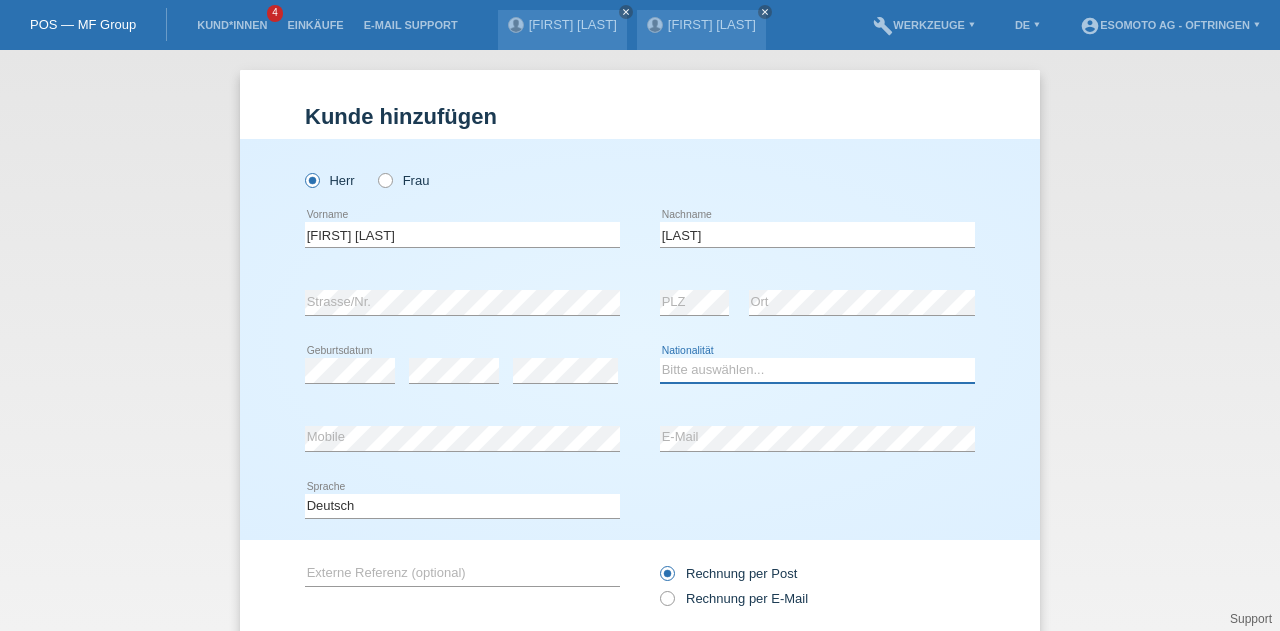 click on "Bitte auswählen...
Schweiz
Deutschland
Liechtenstein
Österreich
------------
Afghanistan
Ägypten
Åland
Albanien
Algerien" at bounding box center (817, 370) 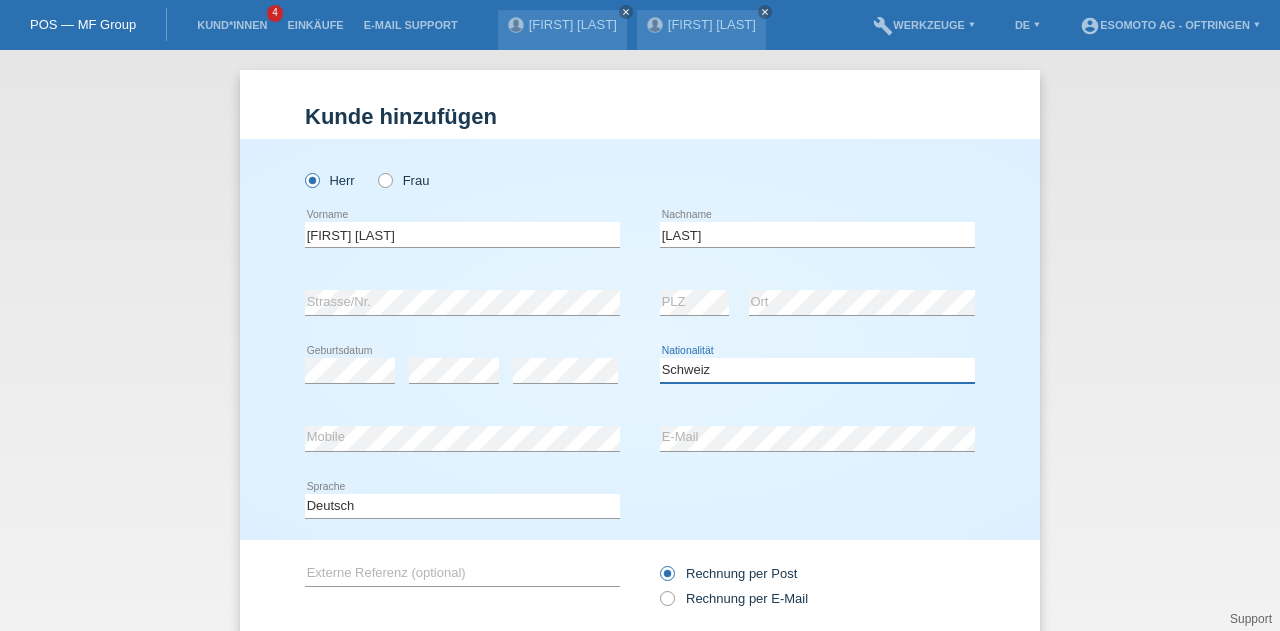 click on "Bitte auswählen...
Schweiz
Deutschland
Liechtenstein
Österreich
------------
Afghanistan
Ägypten
Åland
Albanien
Algerien" at bounding box center (817, 370) 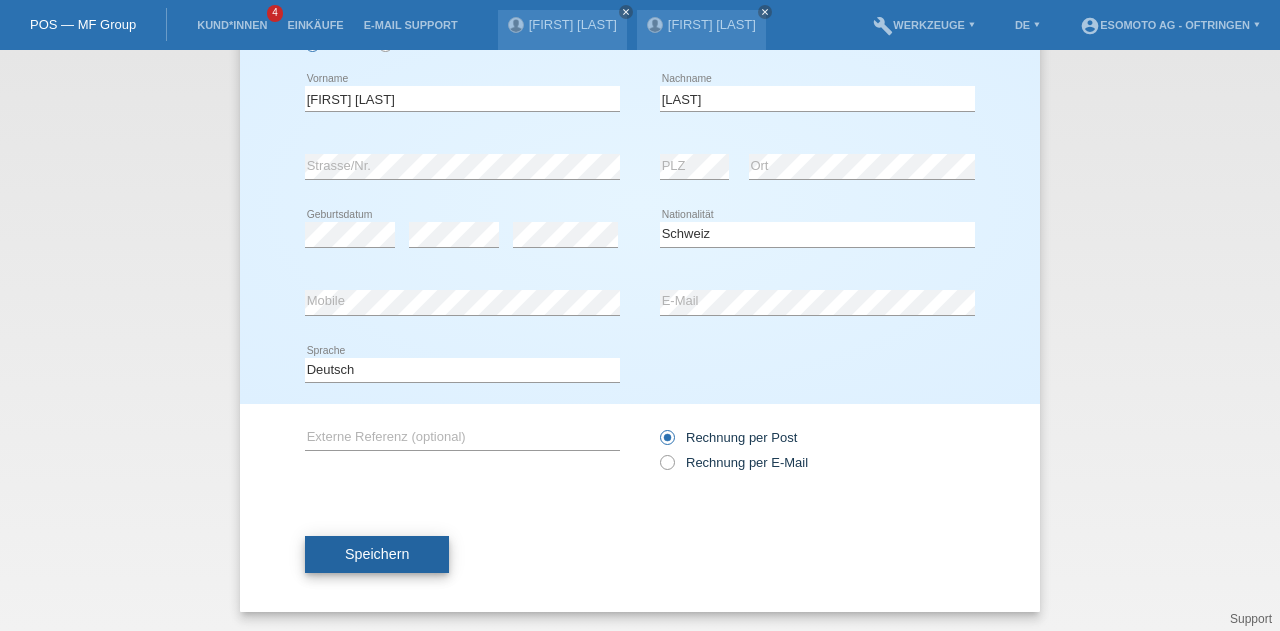 click on "Speichern" at bounding box center (377, 554) 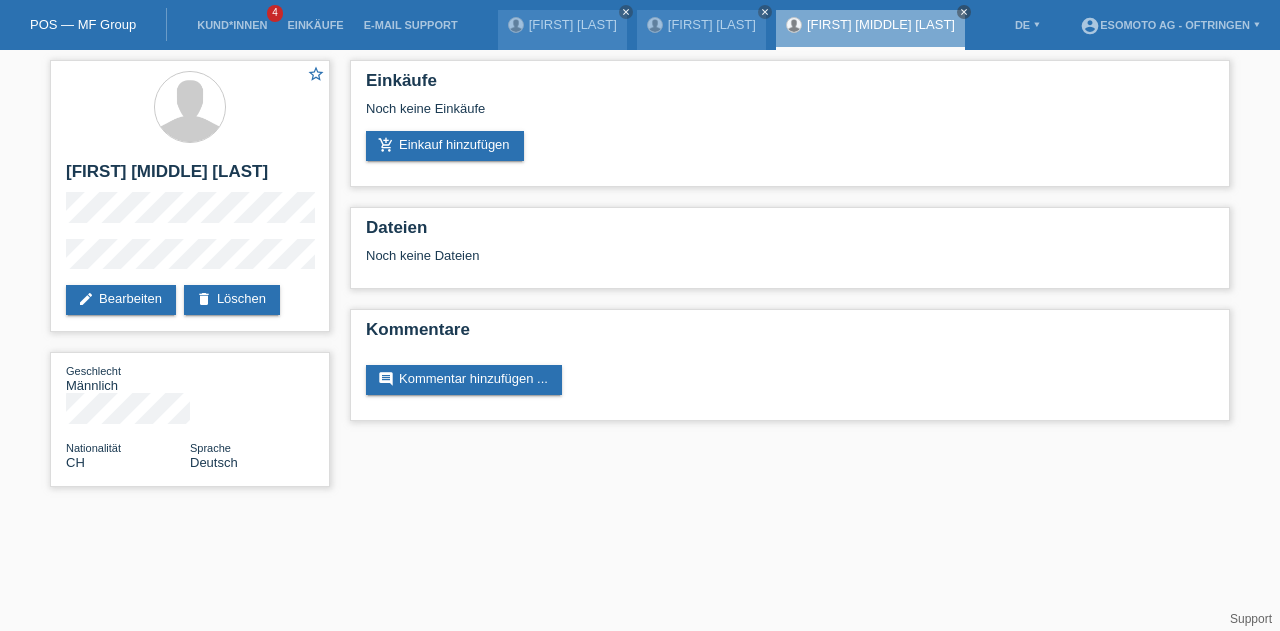 scroll, scrollTop: 0, scrollLeft: 0, axis: both 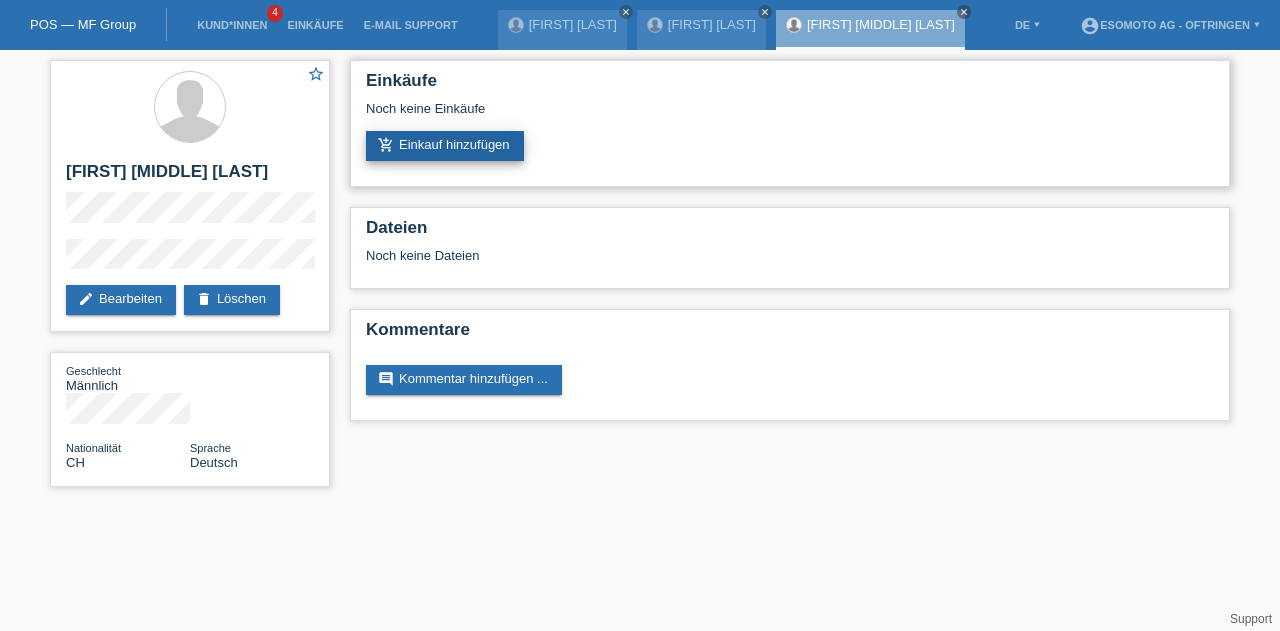 click on "add_shopping_cart  Einkauf hinzufügen" at bounding box center (445, 146) 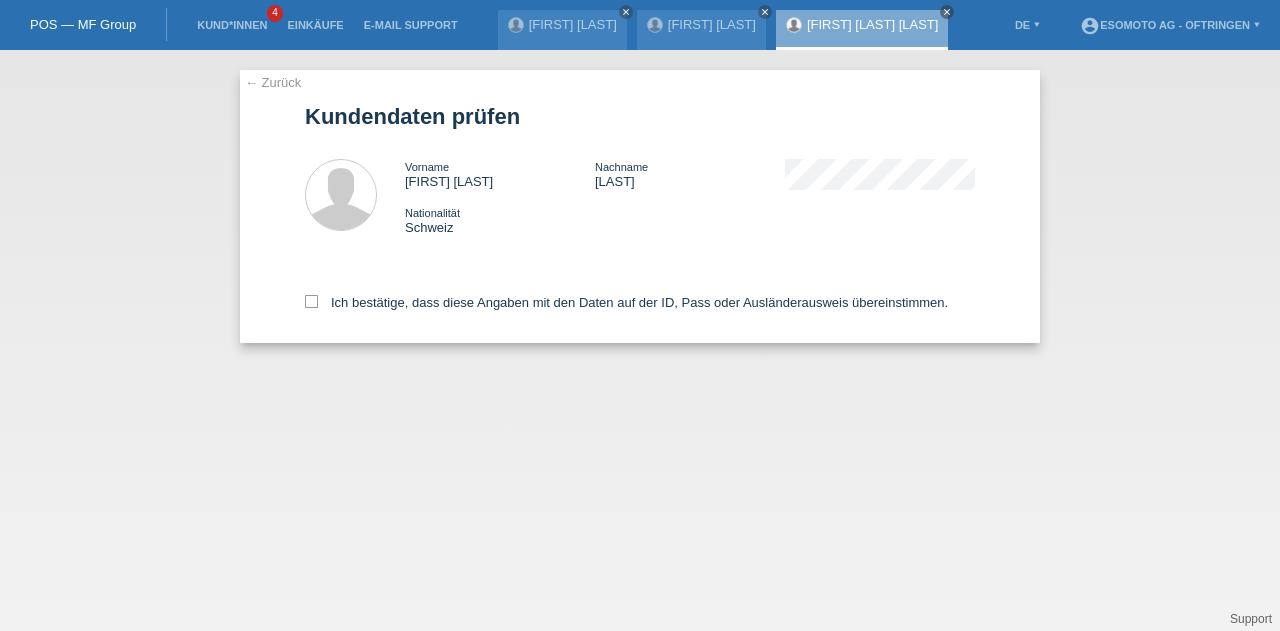 scroll, scrollTop: 0, scrollLeft: 0, axis: both 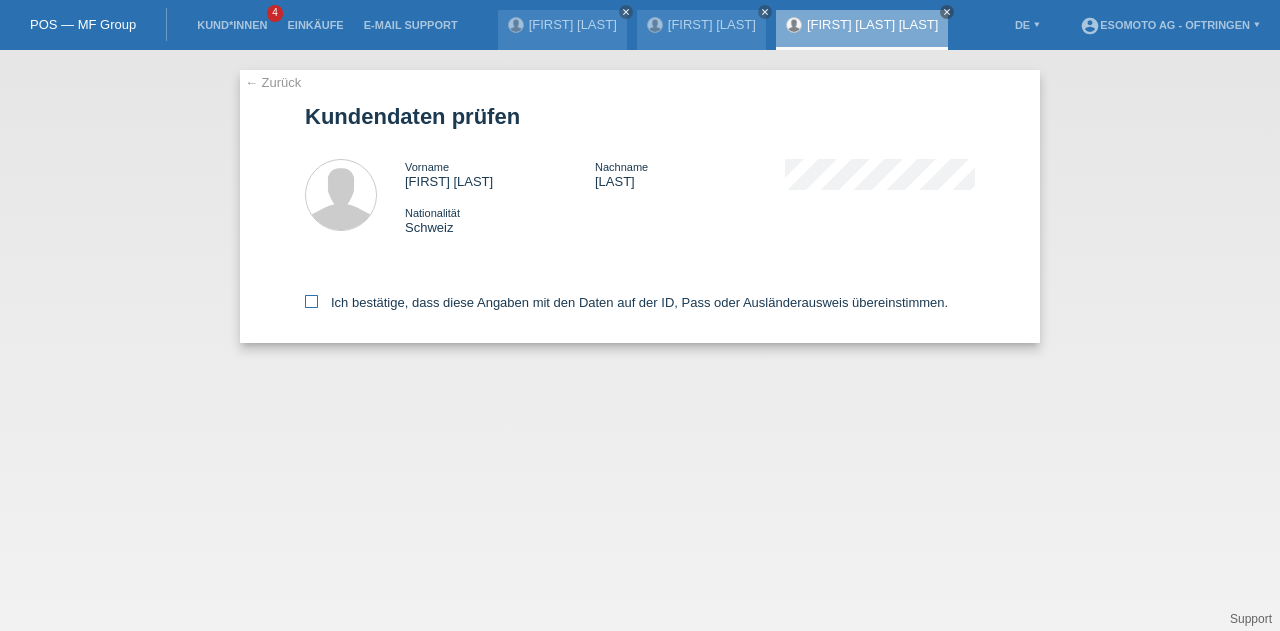 click at bounding box center [311, 301] 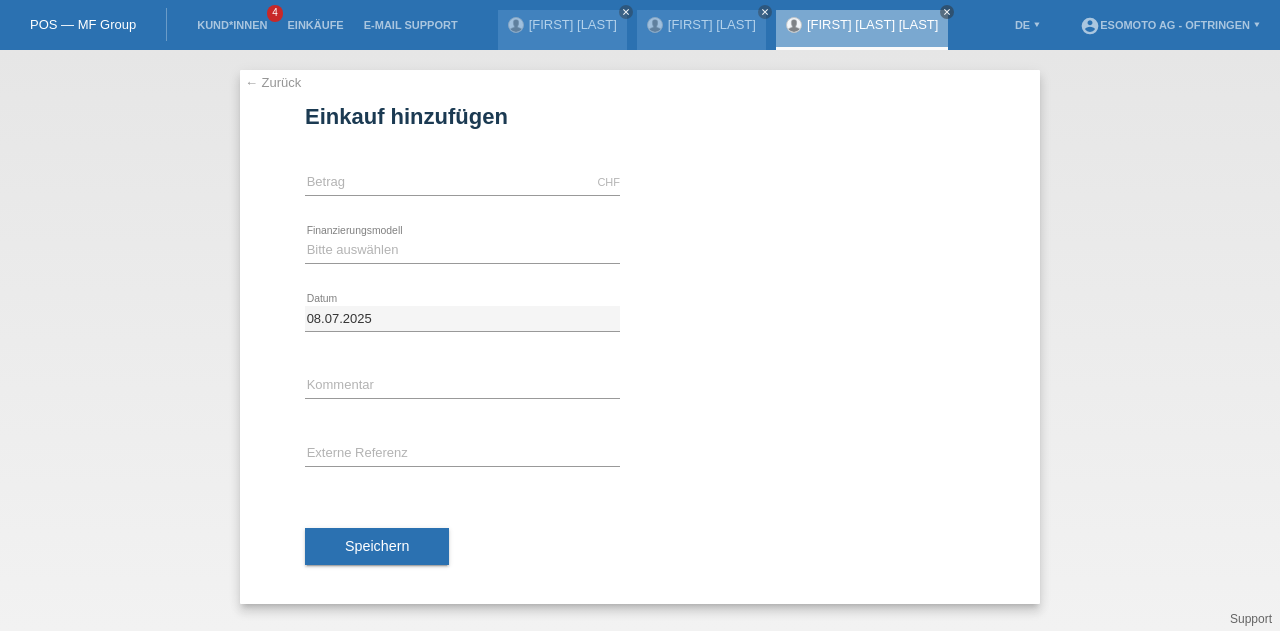 scroll, scrollTop: 0, scrollLeft: 0, axis: both 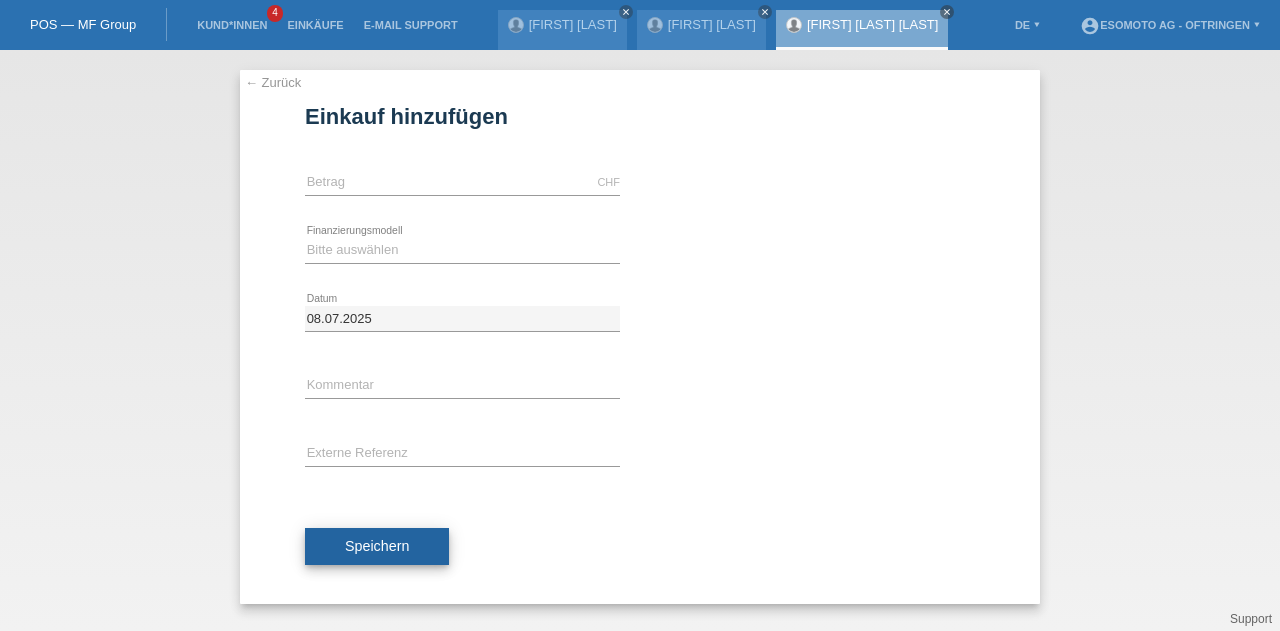 click on "Speichern" at bounding box center (377, 547) 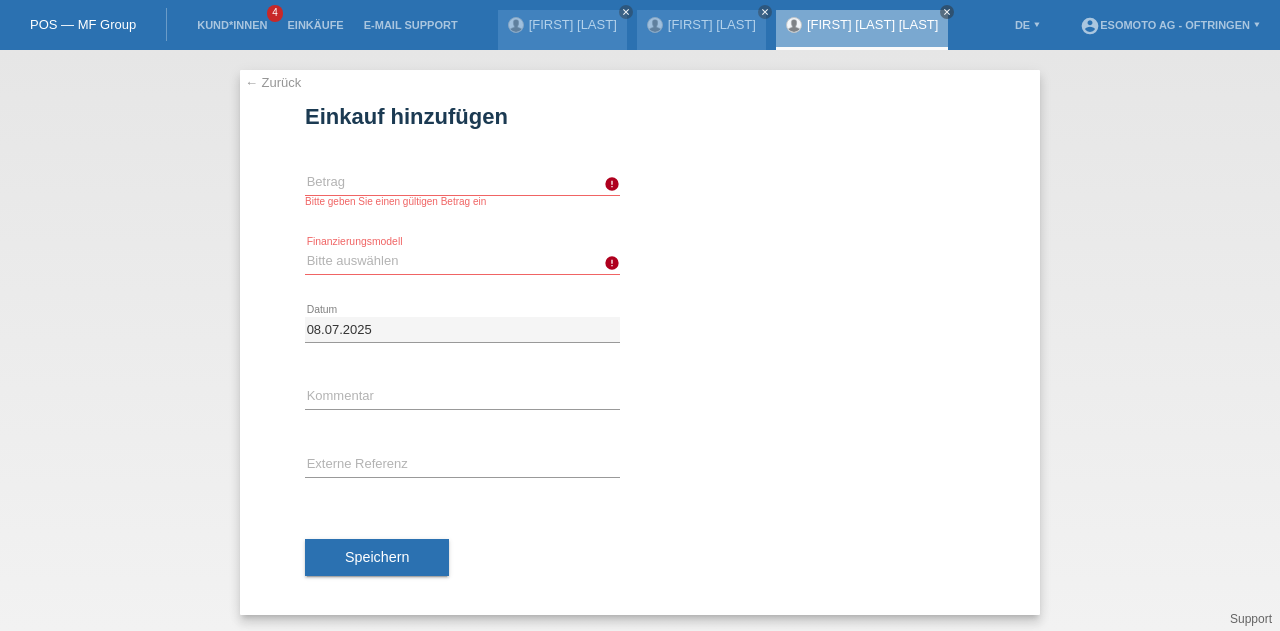 click on "CHF
error
Betrag
Bitte geben Sie einen gültigen Betrag ein" at bounding box center (462, 188) 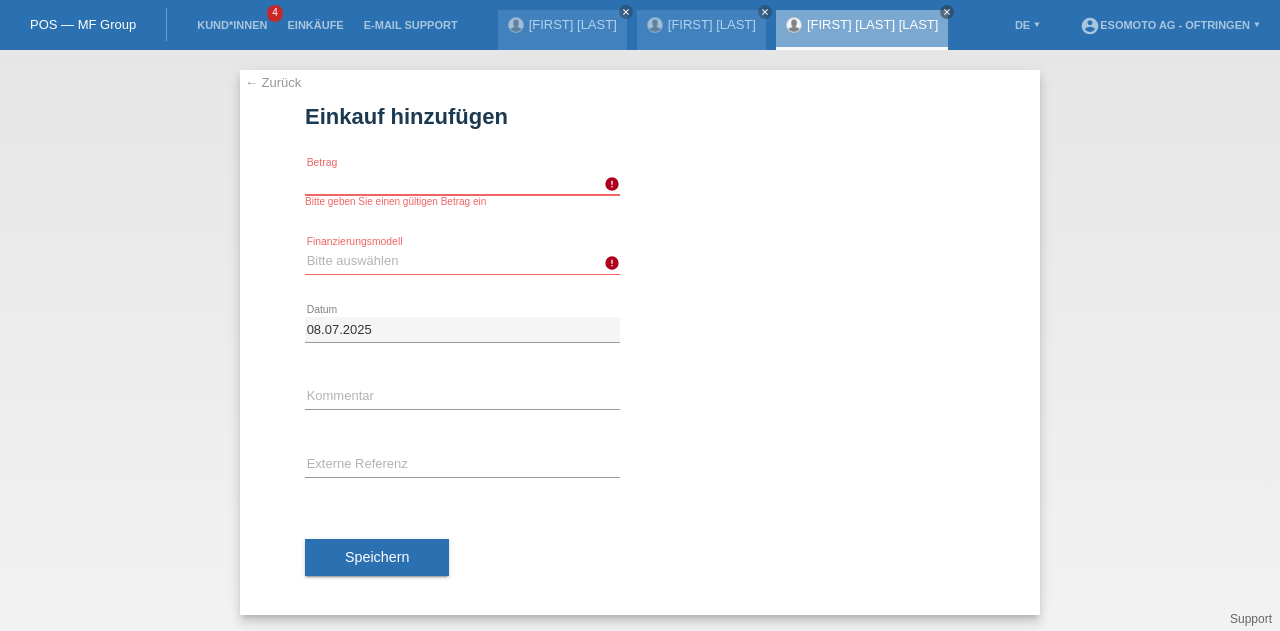 click at bounding box center (462, 182) 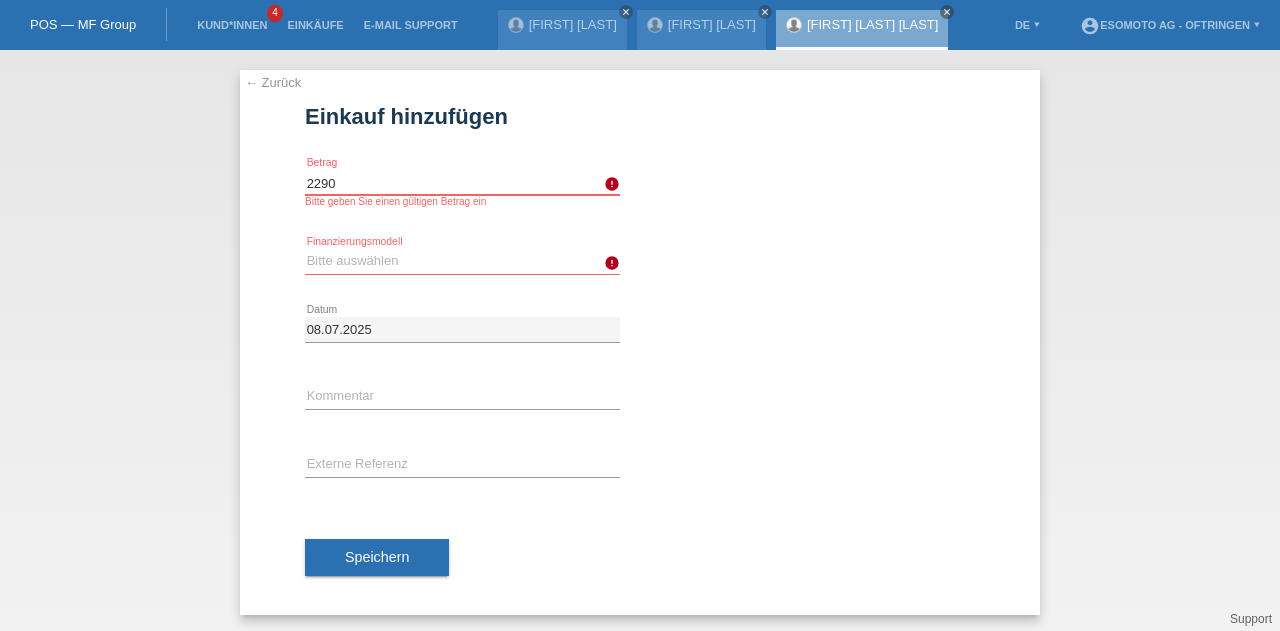 type on "2290" 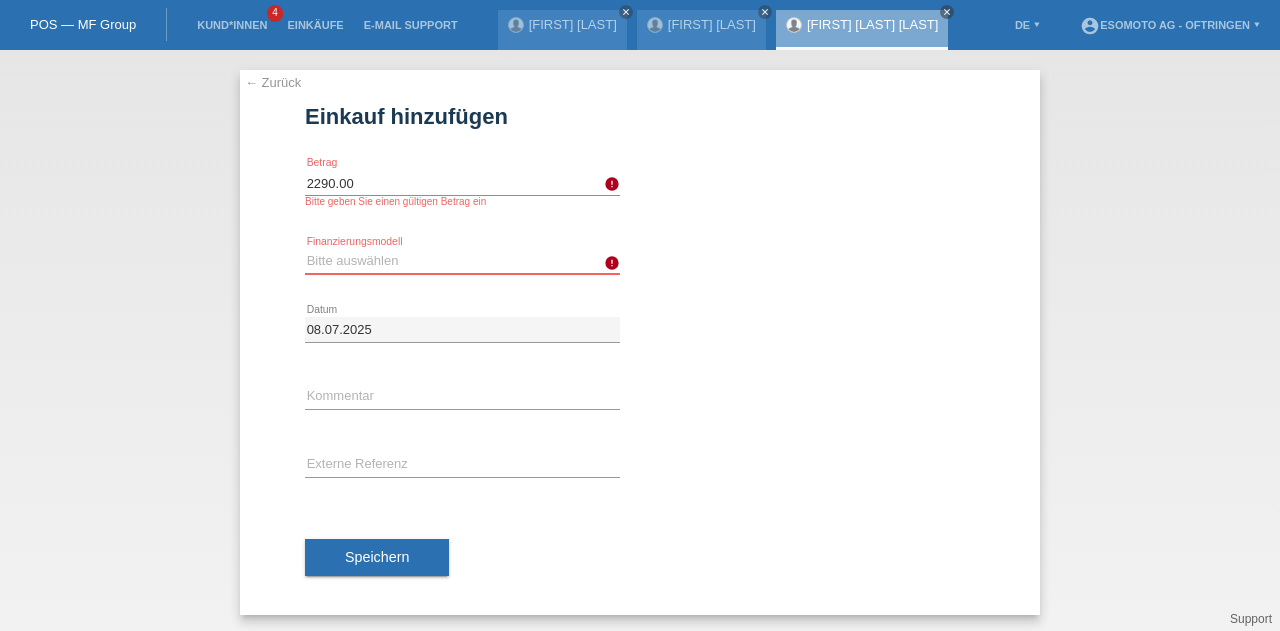 click on "Bitte auswählen
Fixe Raten
Kauf auf Rechnung mit Teilzahlungsoption" at bounding box center [462, 261] 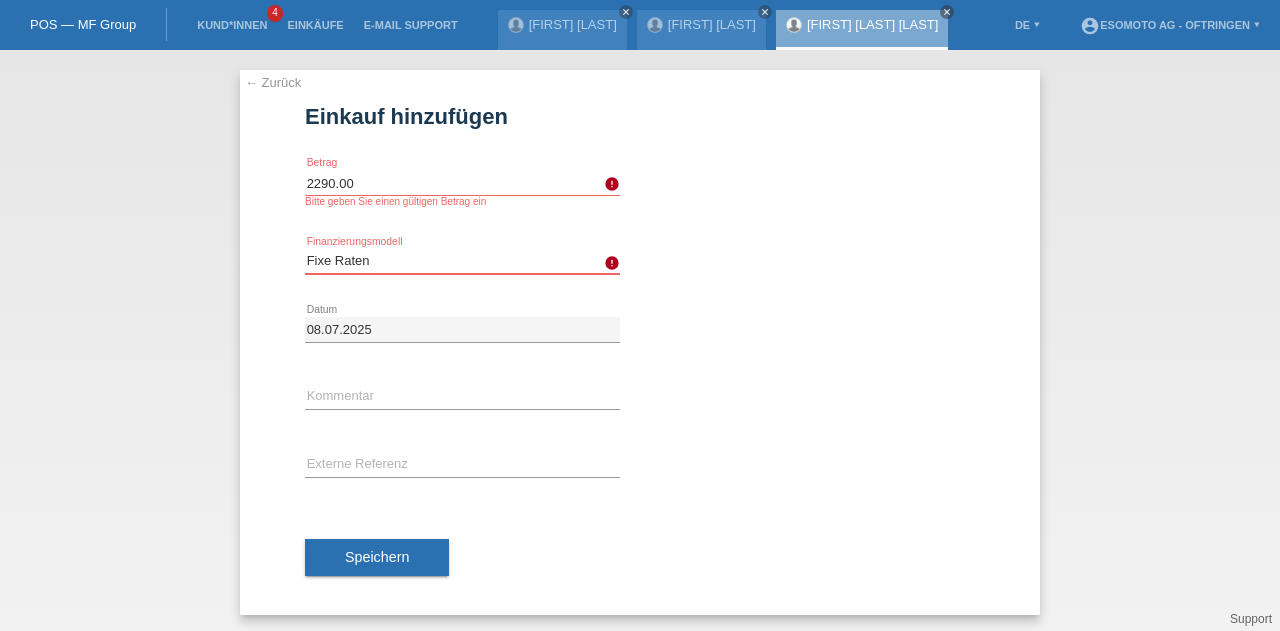 click on "Bitte auswählen
Fixe Raten
Kauf auf Rechnung mit Teilzahlungsoption" at bounding box center [462, 261] 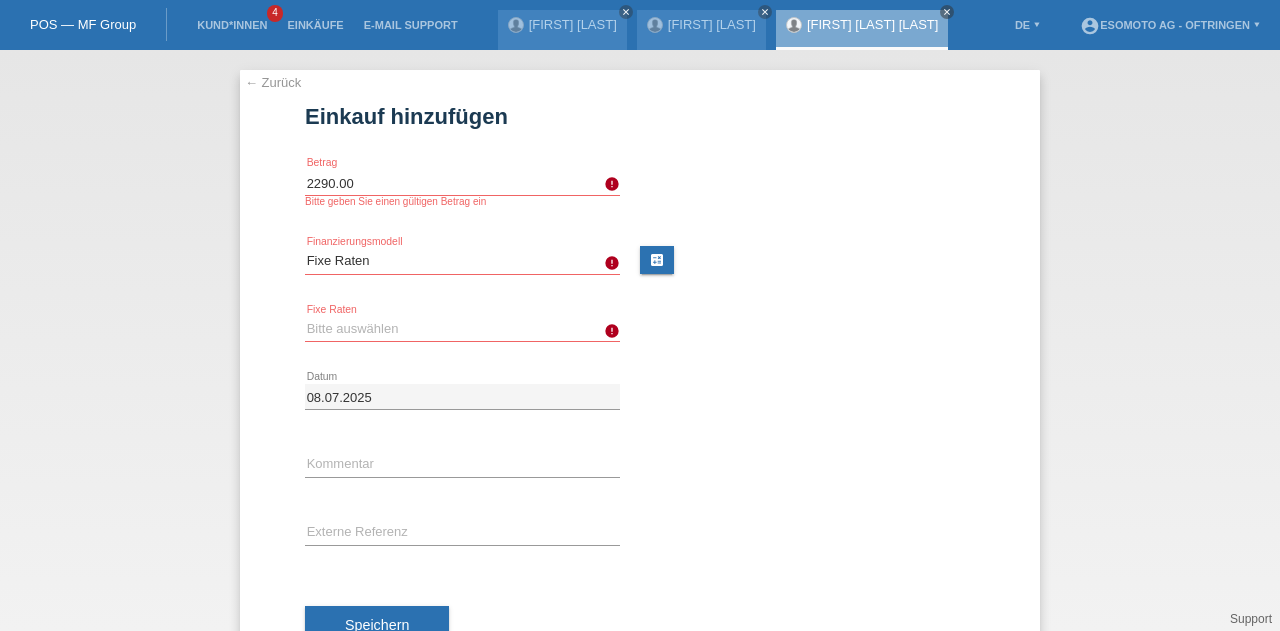 click on "Bitte auswählen
12 Raten
24 Raten
36 Raten
48 Raten" at bounding box center (462, 329) 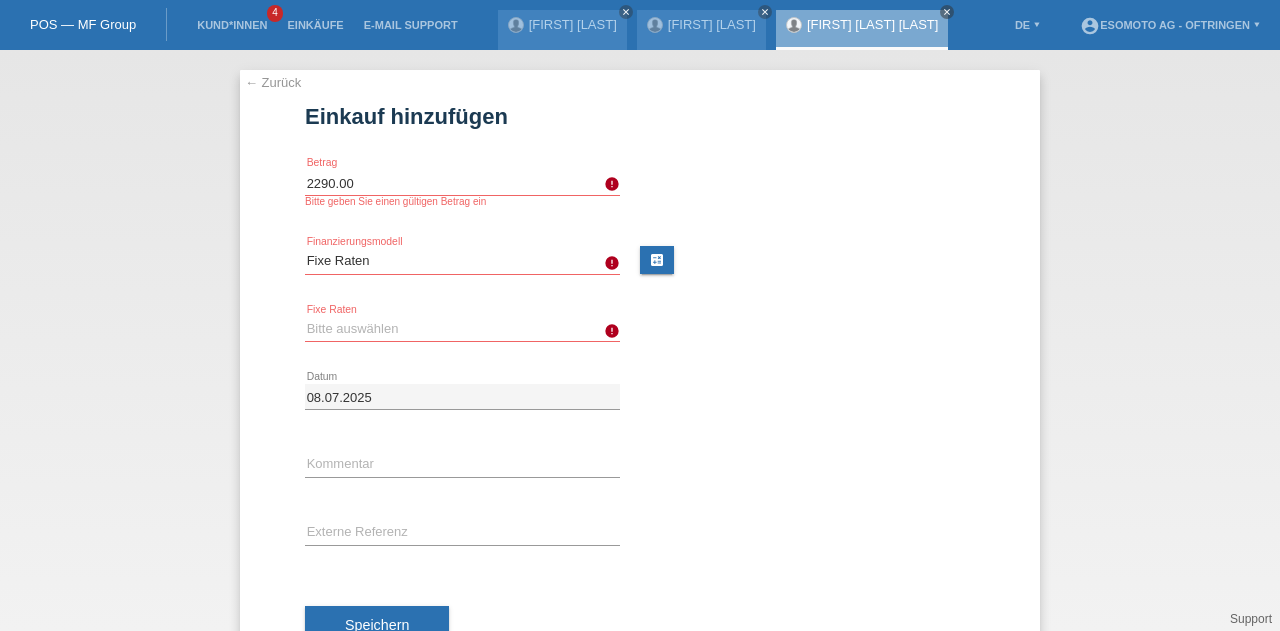 select on "139" 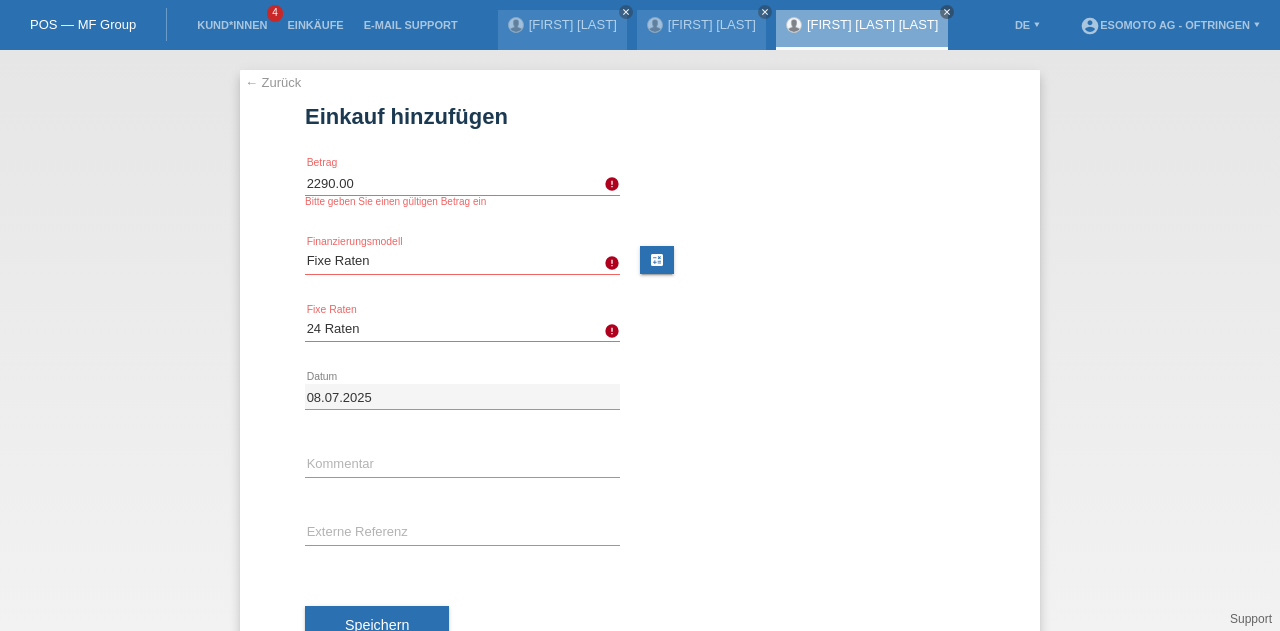 click on "Bitte auswählen
12 Raten
24 Raten
36 Raten
48 Raten" at bounding box center (462, 329) 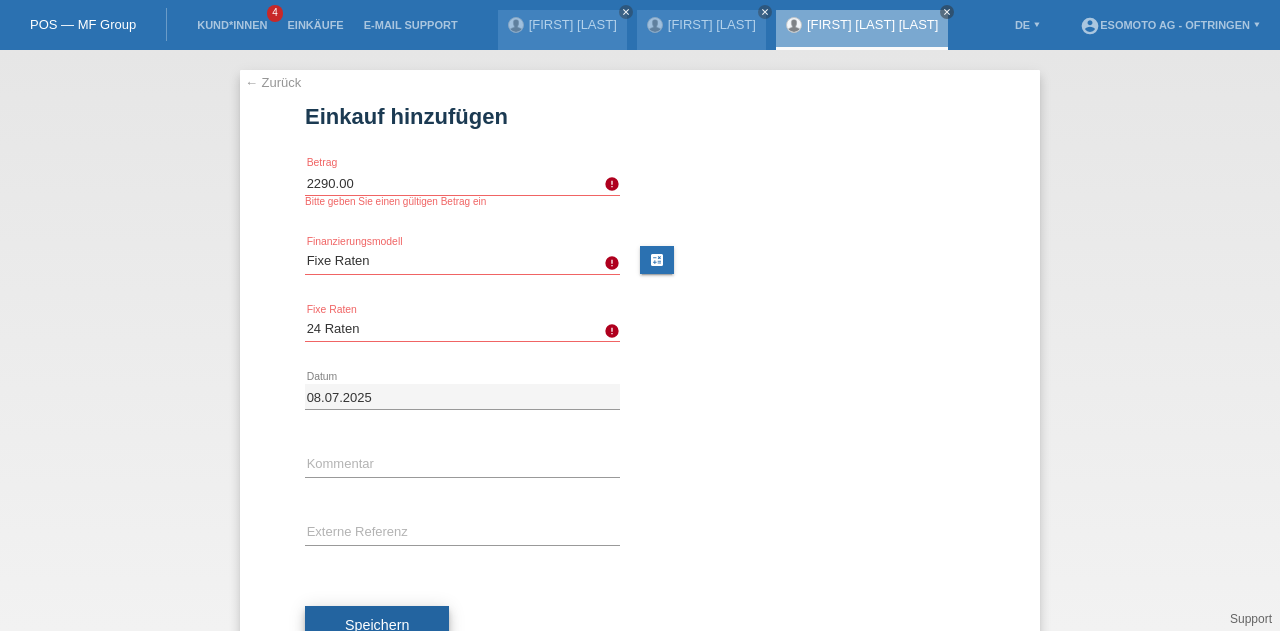 click on "Speichern" at bounding box center [377, 625] 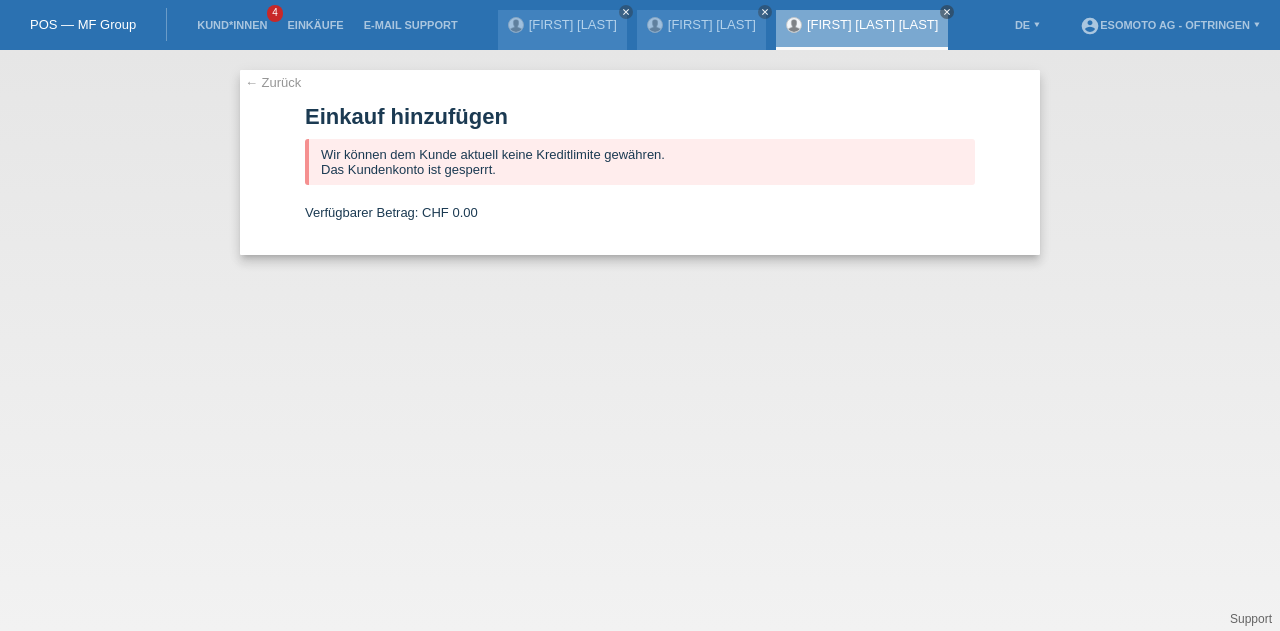 click on "← Zurück" at bounding box center [273, 82] 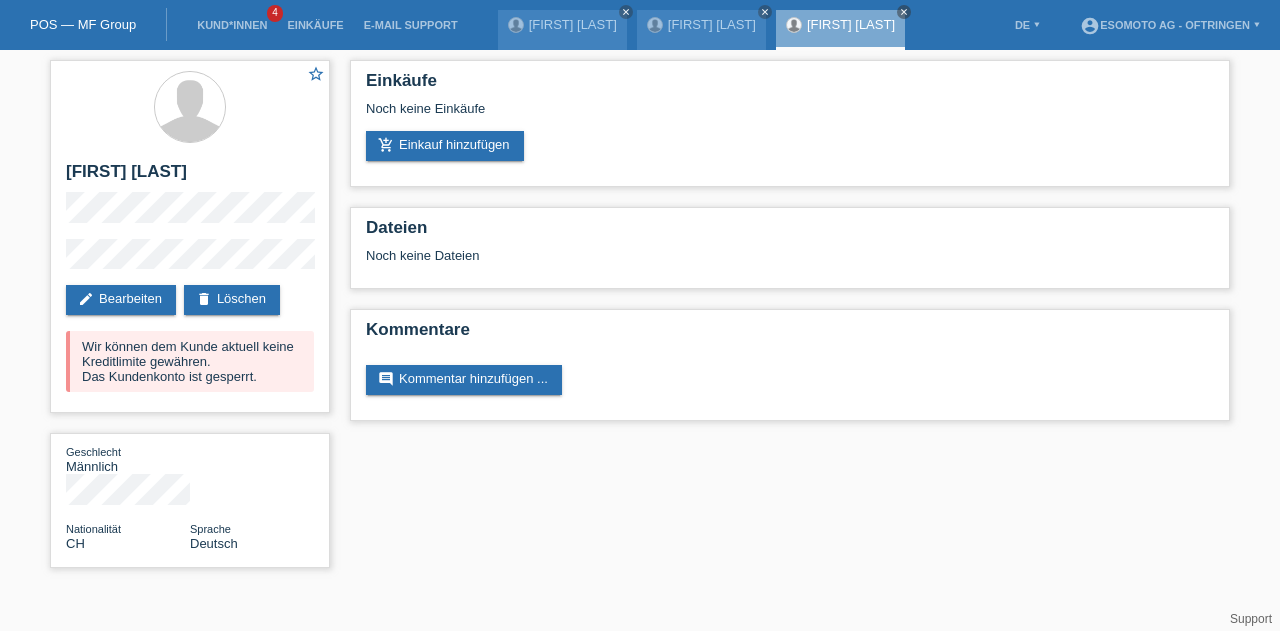 scroll, scrollTop: 0, scrollLeft: 0, axis: both 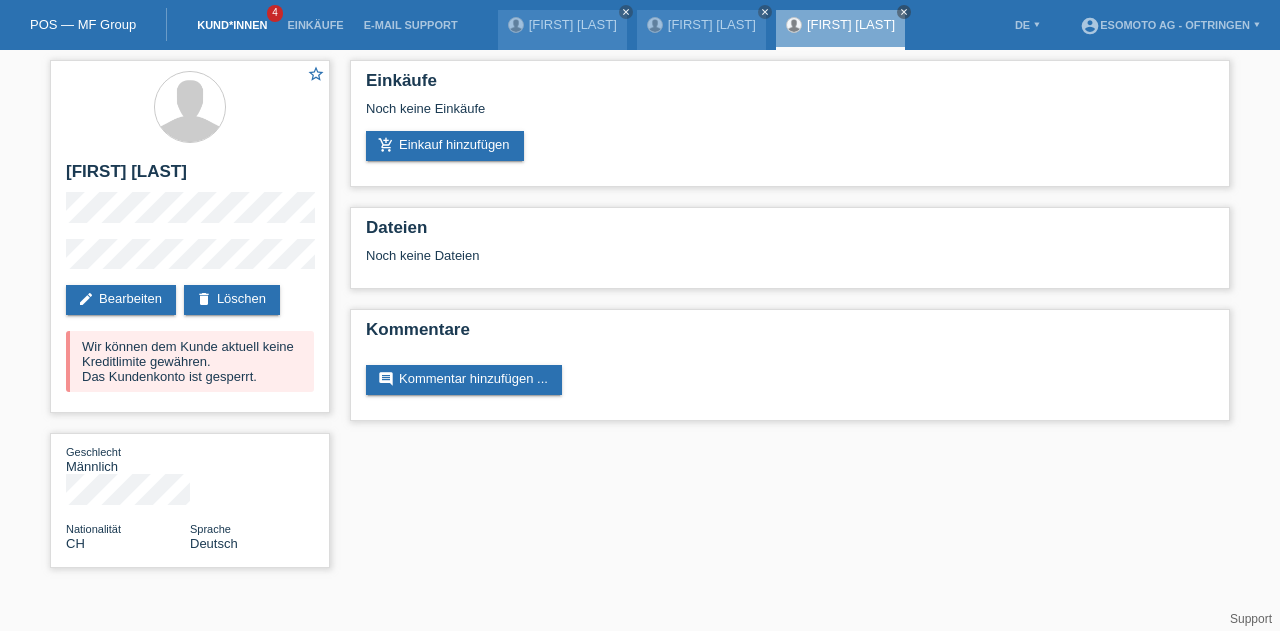 click on "Kund*innen" at bounding box center [232, 25] 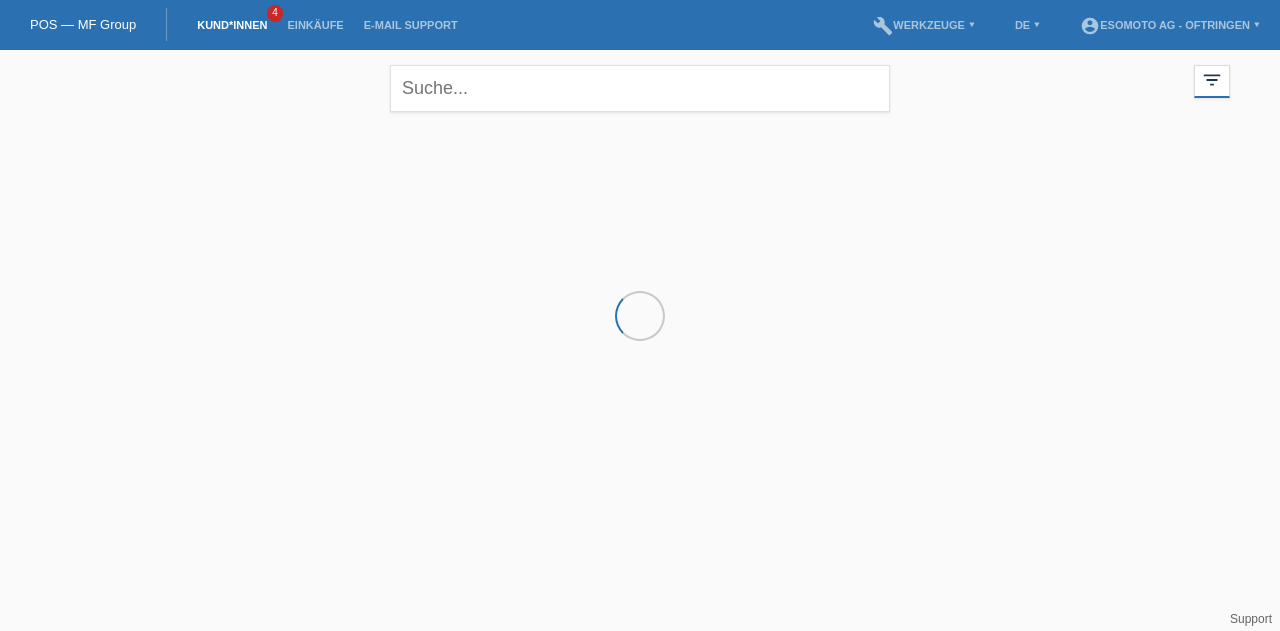 scroll, scrollTop: 0, scrollLeft: 0, axis: both 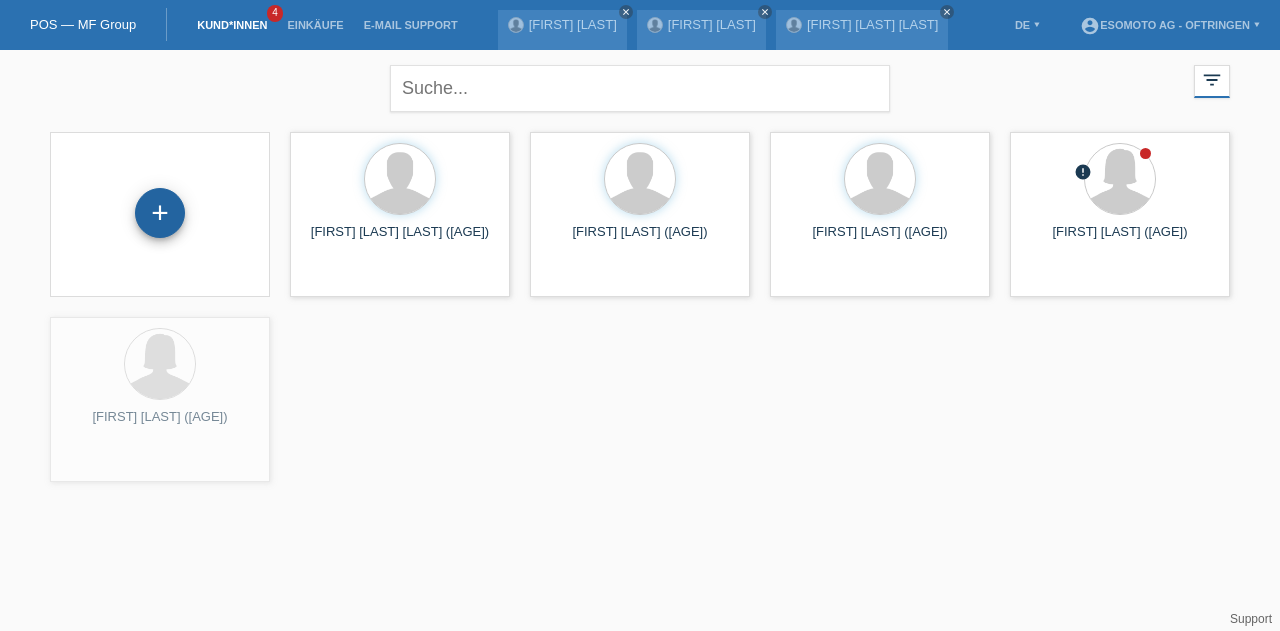 click on "+" at bounding box center [160, 213] 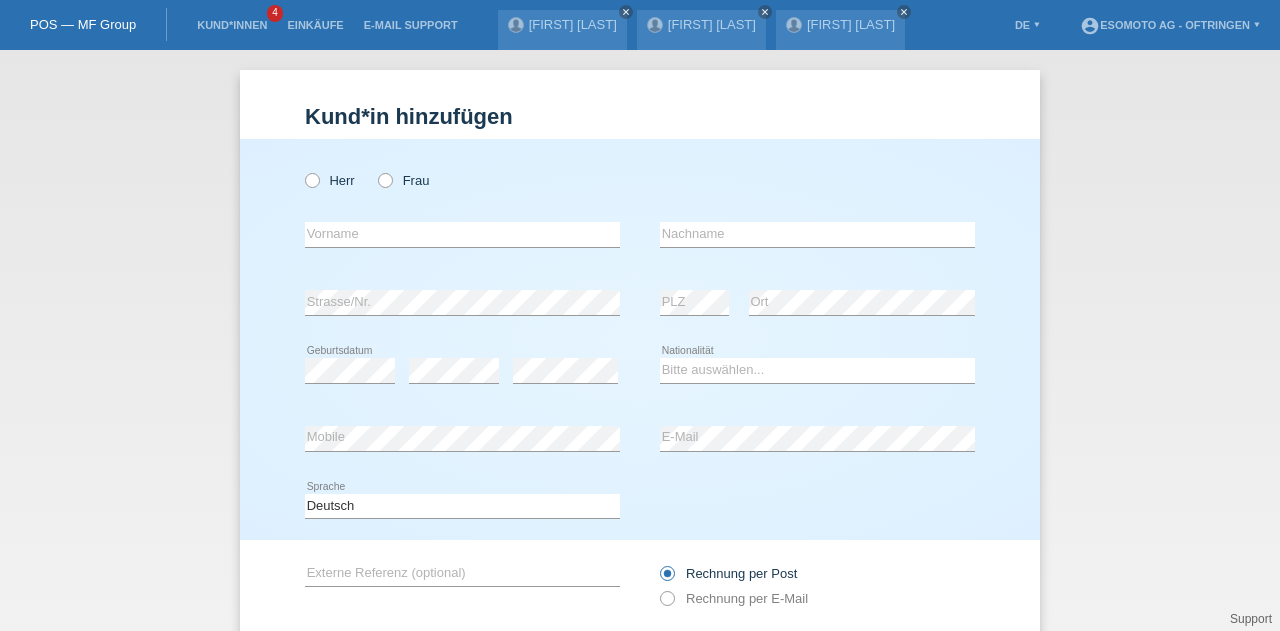 scroll, scrollTop: 0, scrollLeft: 0, axis: both 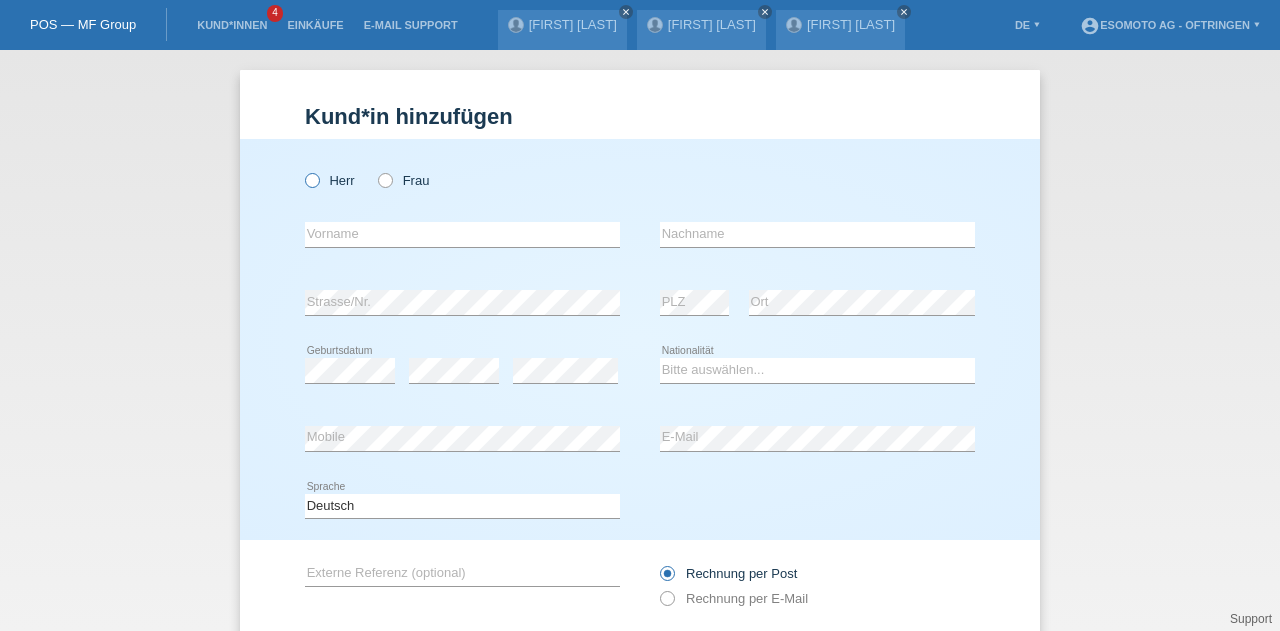 click at bounding box center (302, 170) 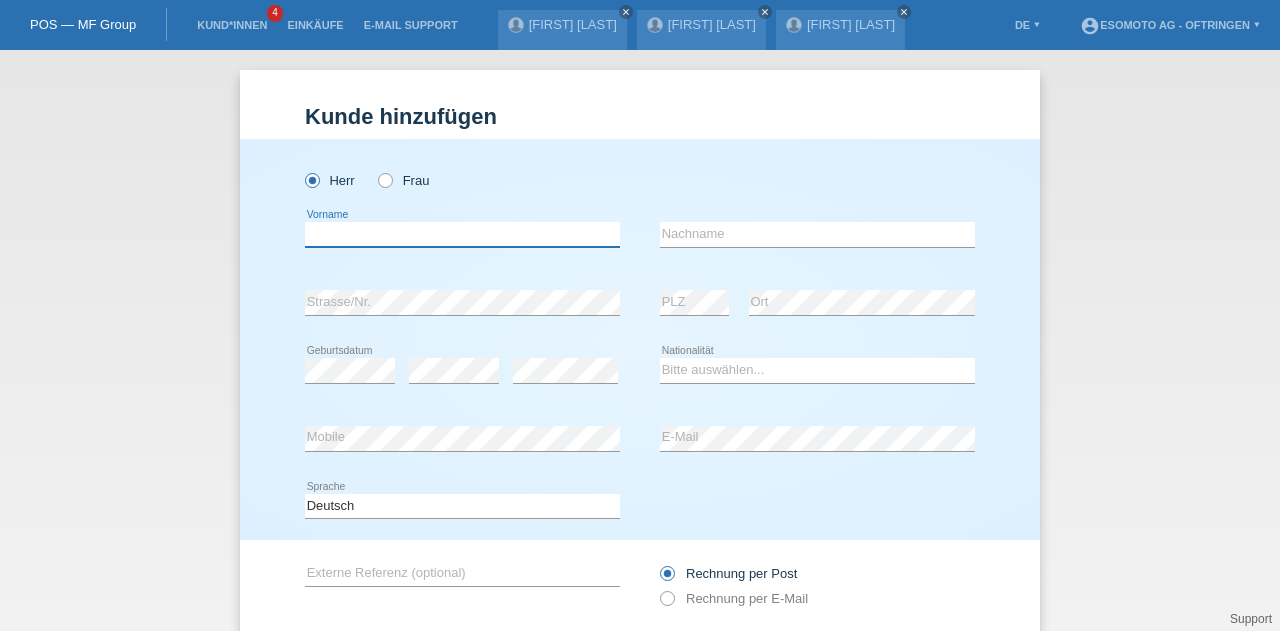 click at bounding box center (462, 234) 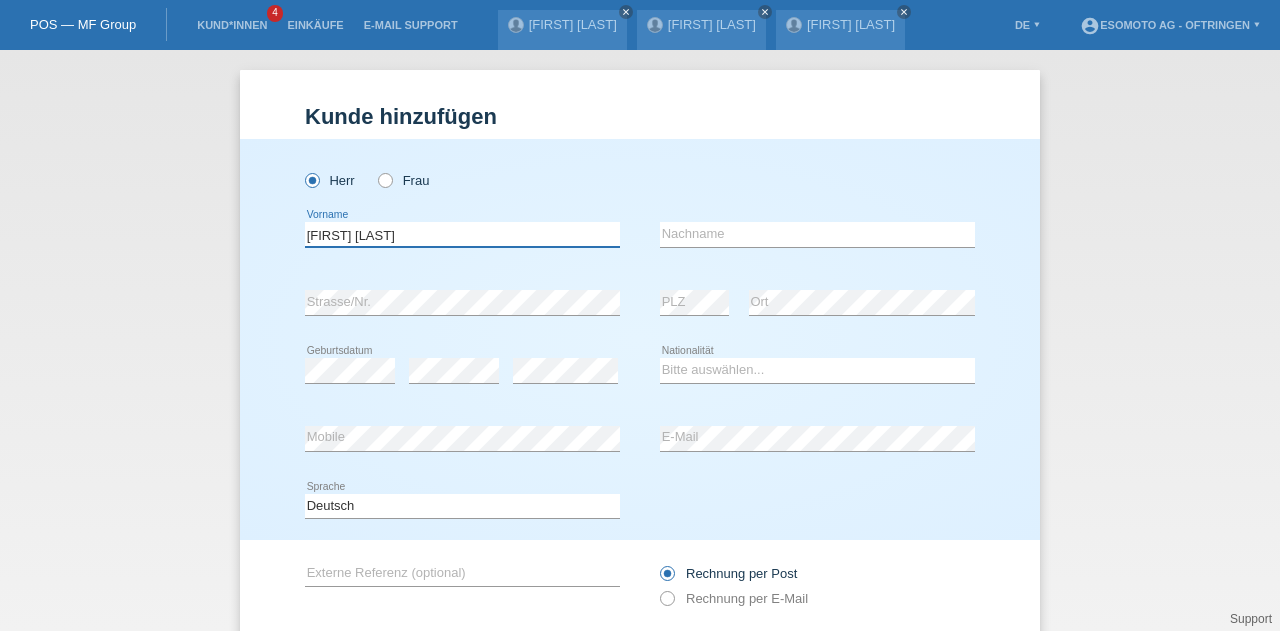 type on "Ben Khelifa" 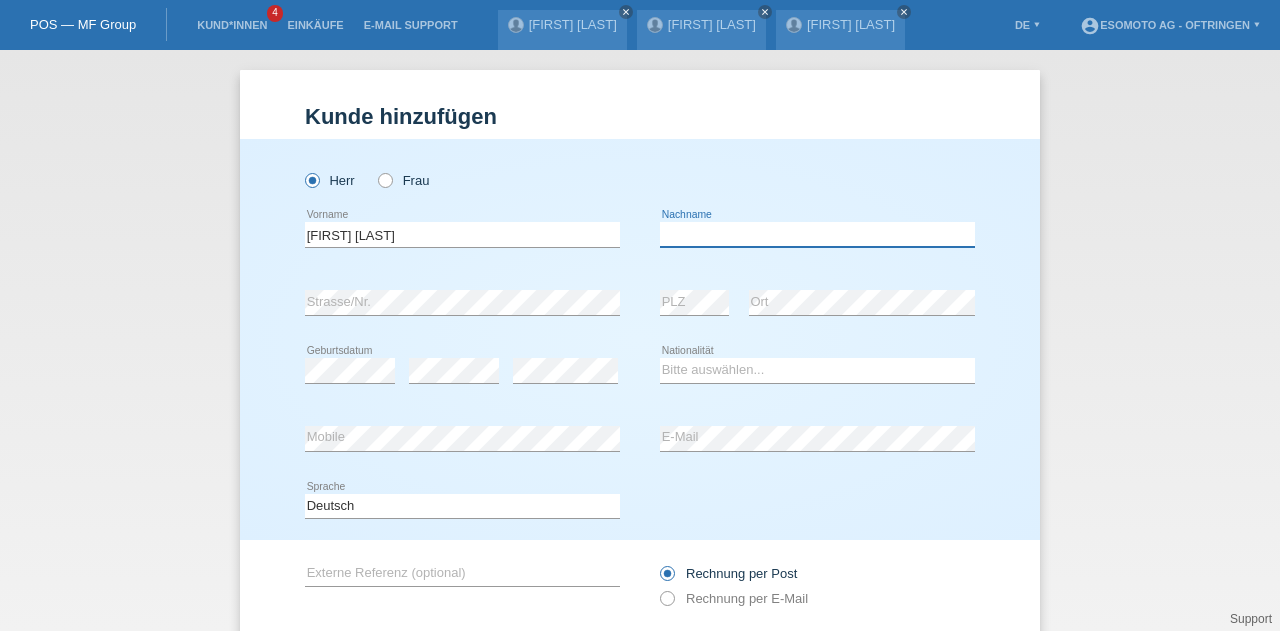 click at bounding box center [817, 234] 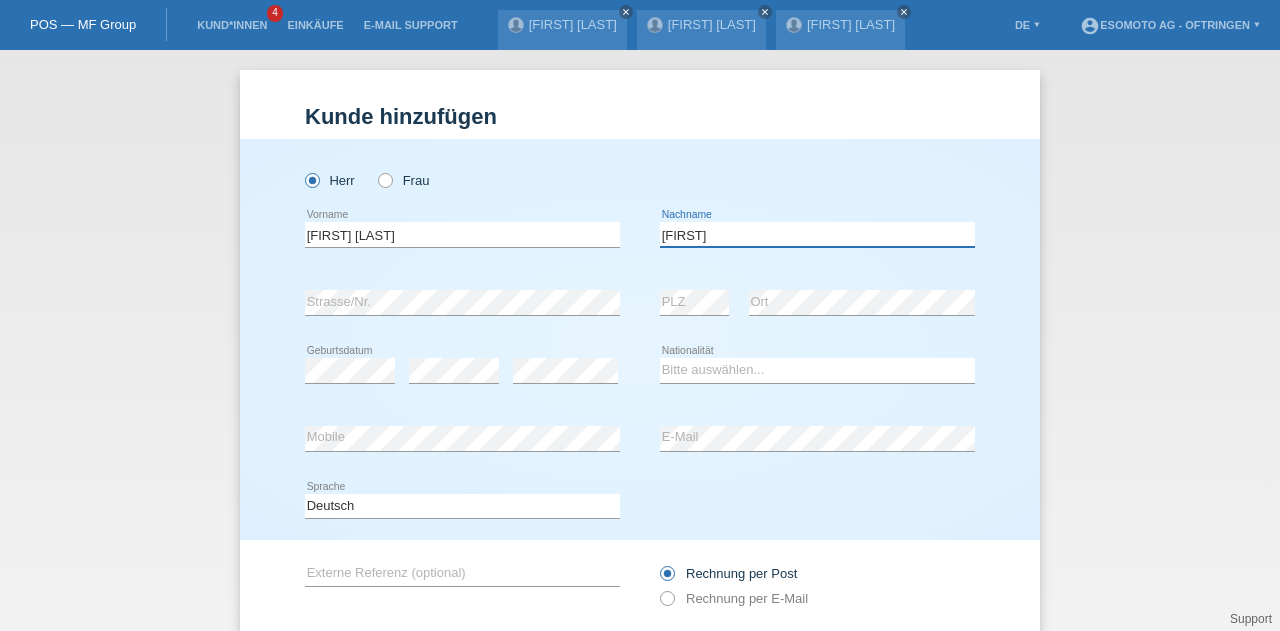 type on "Iheb" 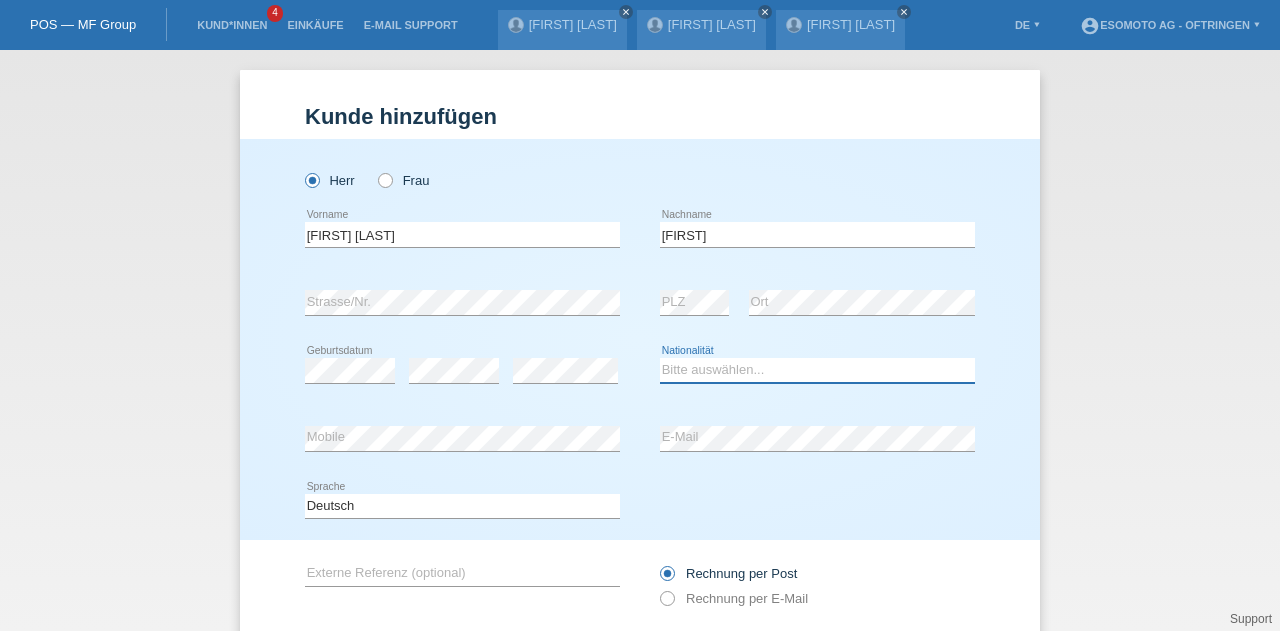 click on "Bitte auswählen...
Schweiz
Deutschland
Liechtenstein
Österreich
------------
Afghanistan
Ägypten
Åland
Albanien
Algerien" at bounding box center (817, 370) 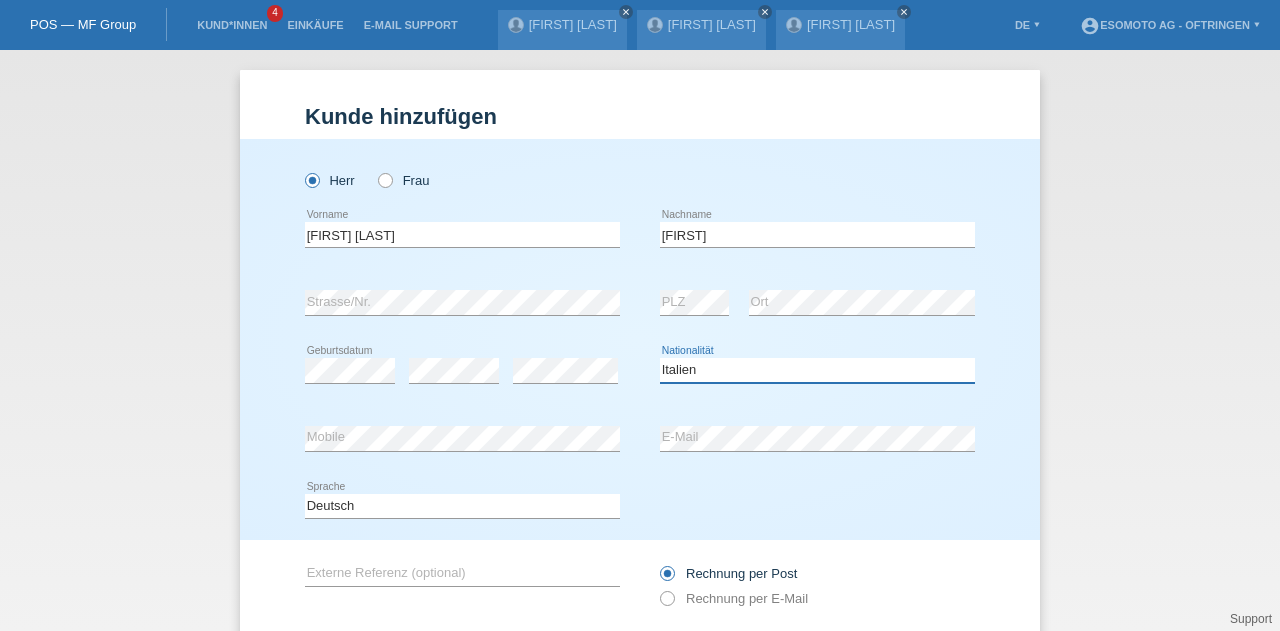 click on "Bitte auswählen...
Schweiz
Deutschland
Liechtenstein
Österreich
------------
Afghanistan
Ägypten
Åland
Albanien
Algerien" at bounding box center (817, 370) 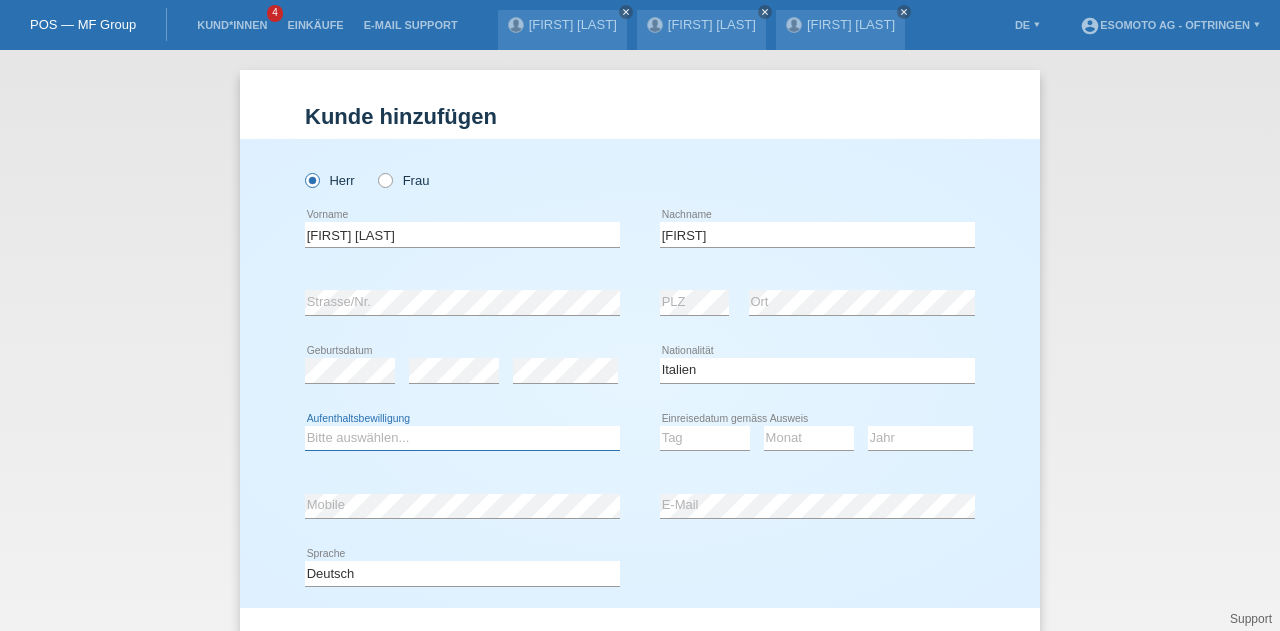 click on "Bitte auswählen...
C
B
B - Flüchtlingsstatus
Andere" at bounding box center [462, 438] 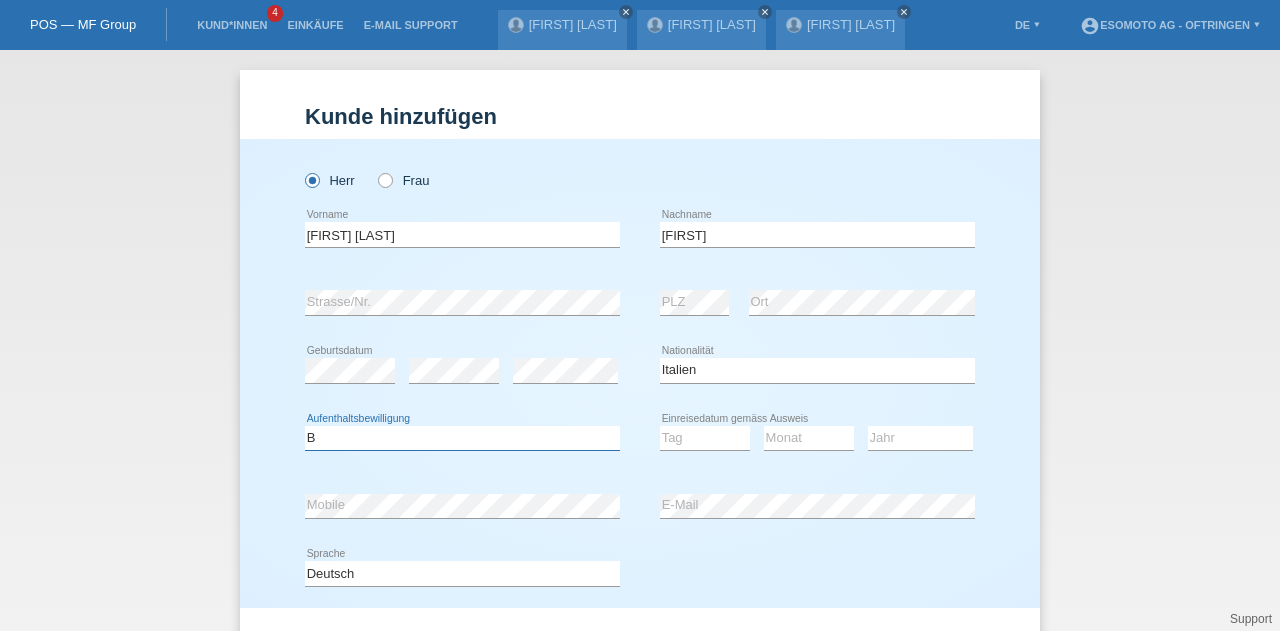 click on "Bitte auswählen...
C
B
B - Flüchtlingsstatus
Andere" at bounding box center [462, 438] 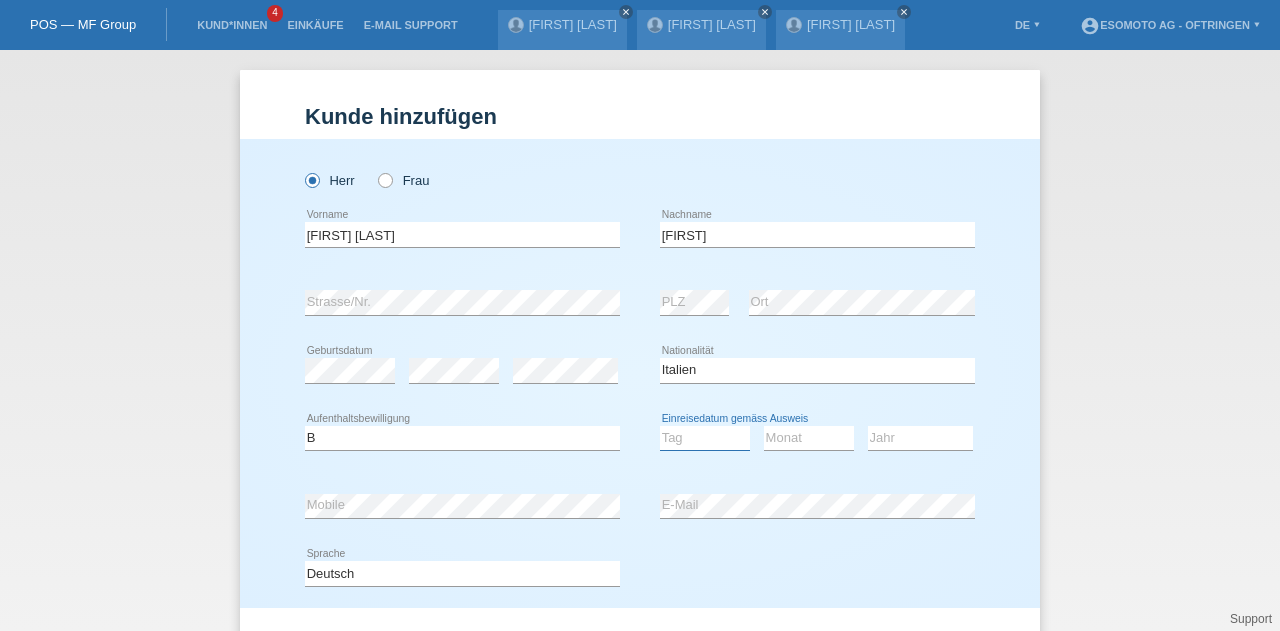 click on "Tag
01
02
03
04
05
06
07
08
09
10 11" at bounding box center (705, 438) 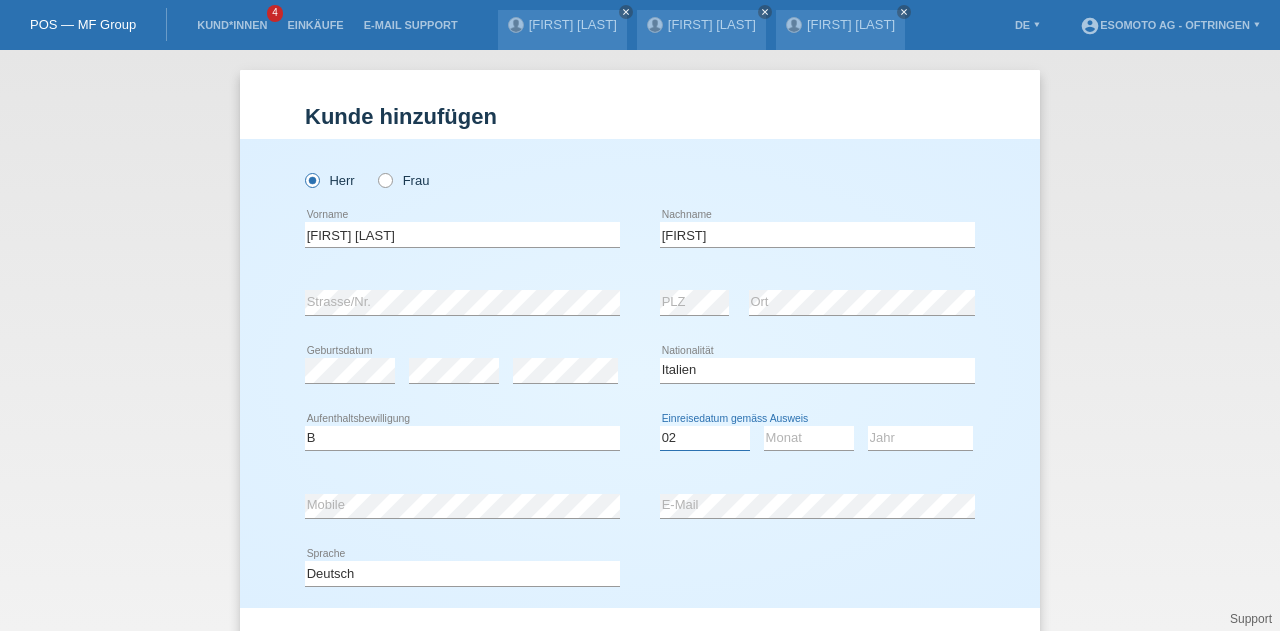 click on "Tag
01
02
03
04
05
06
07
08
09
10 11" at bounding box center (705, 438) 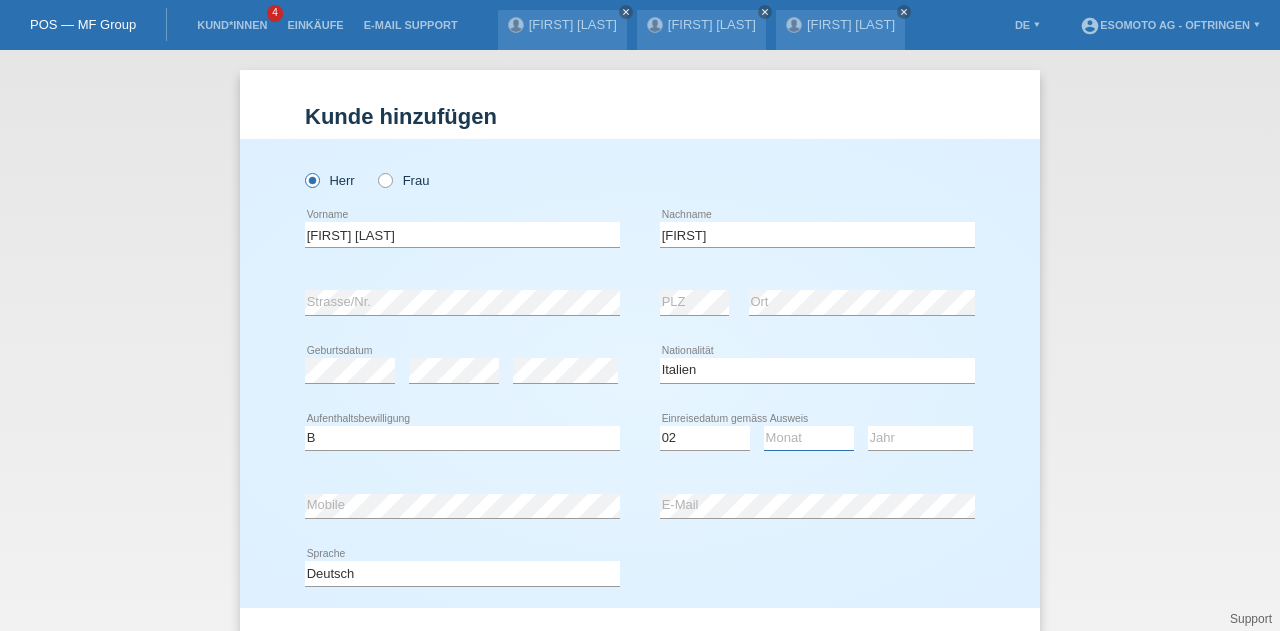 click on "Monat
01
02
03
04
05
06
07
08
09
10 11" at bounding box center [809, 438] 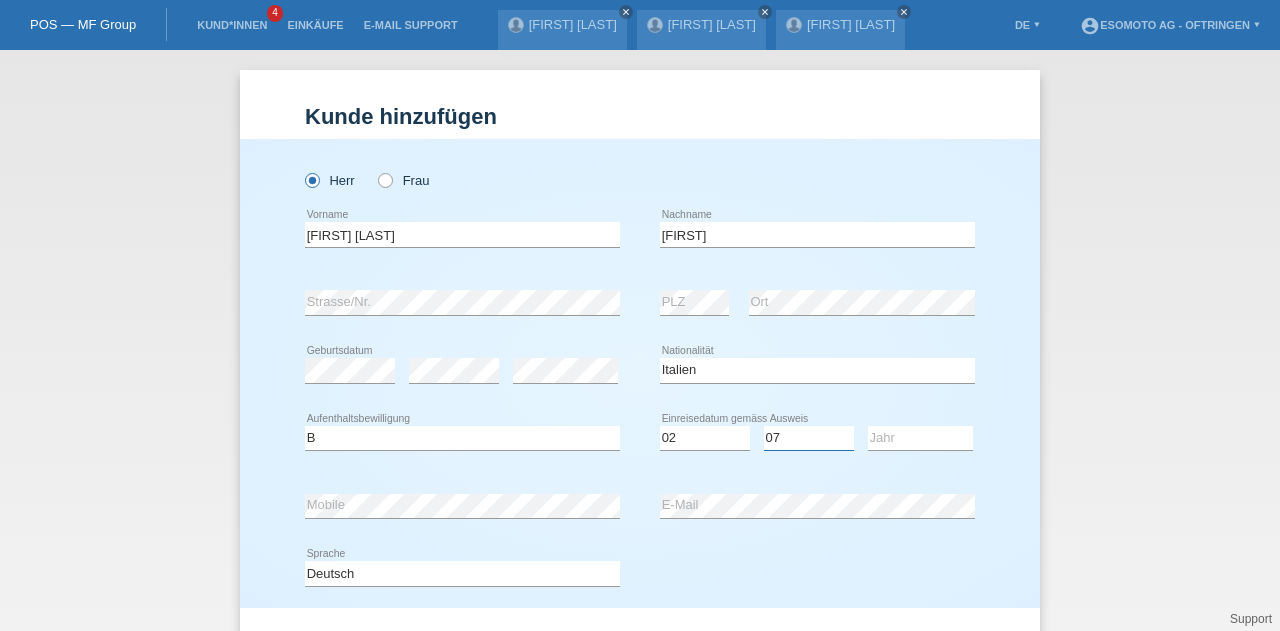 click on "Monat
01
02
03
04
05
06
07
08
09
10 11" at bounding box center [809, 438] 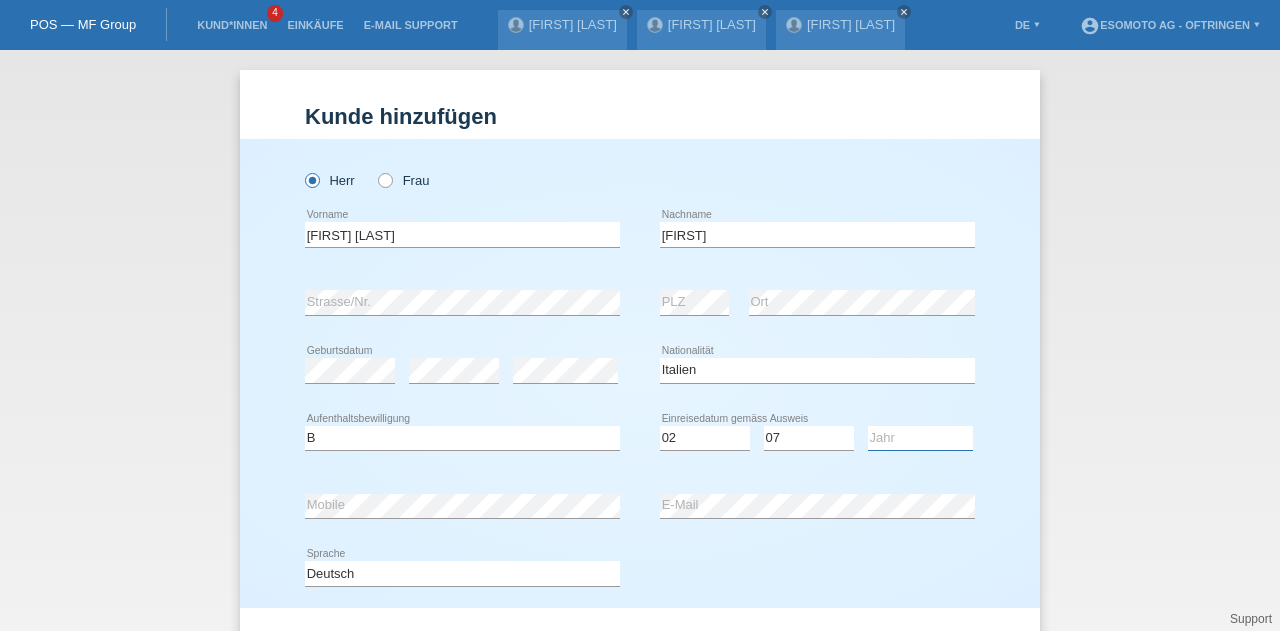 click on "Jahr
2025
2024
2023
2022
2021
2020
2019
2018
2017 2016 2015 2014 2013 2012 2011 2010 2009 2008 2007 2006 2005 2004 2003 2002 2001" at bounding box center (920, 438) 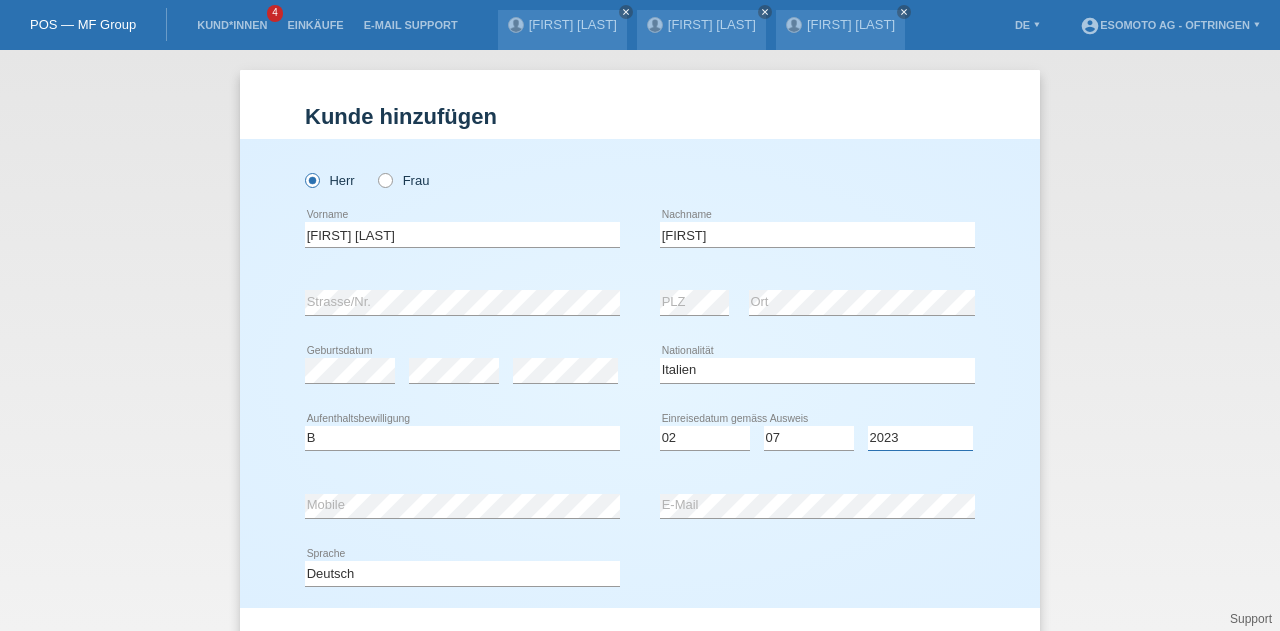 click on "Jahr
2025
2024
2023
2022
2021
2020
2019
2018
2017 2016 2015 2014 2013 2012 2011 2010 2009 2008 2007 2006 2005 2004 2003 2002 2001" at bounding box center (920, 438) 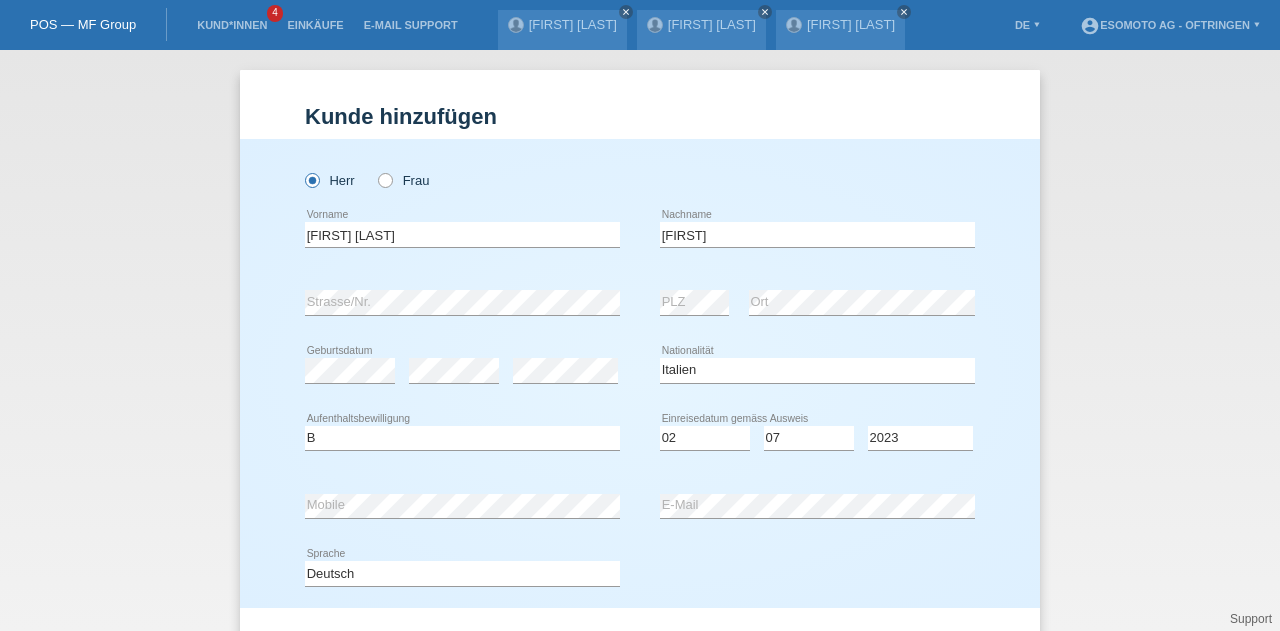 click on "Iheb
error
Nachname" at bounding box center (817, 146) 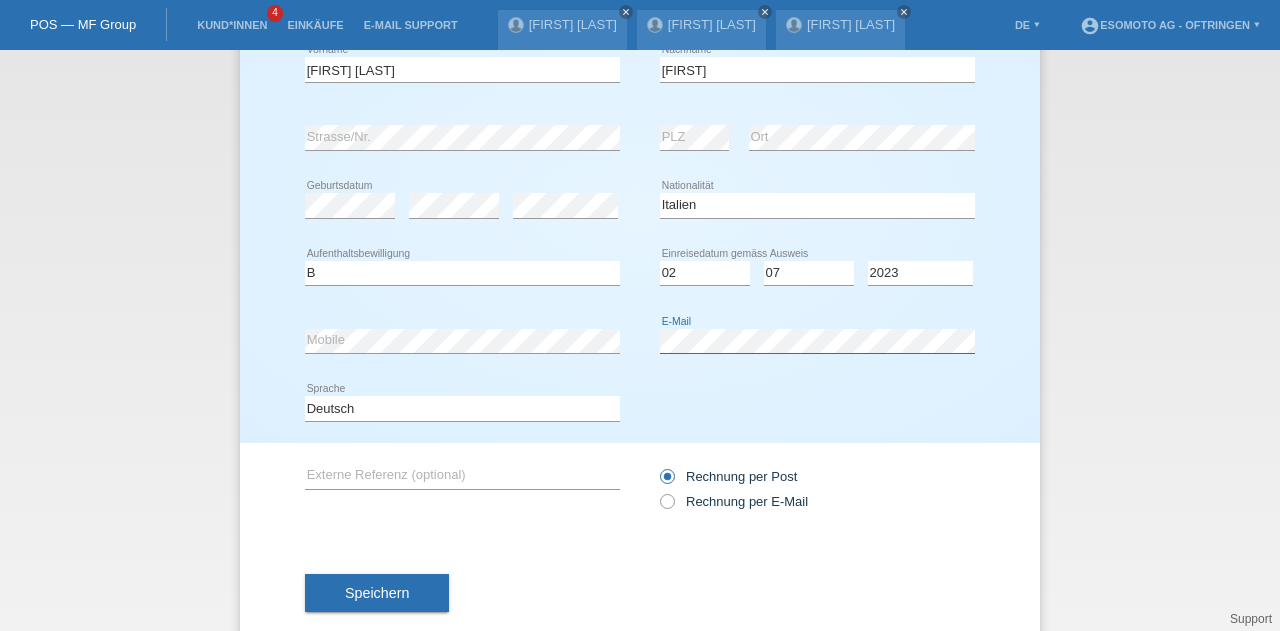 scroll, scrollTop: 163, scrollLeft: 0, axis: vertical 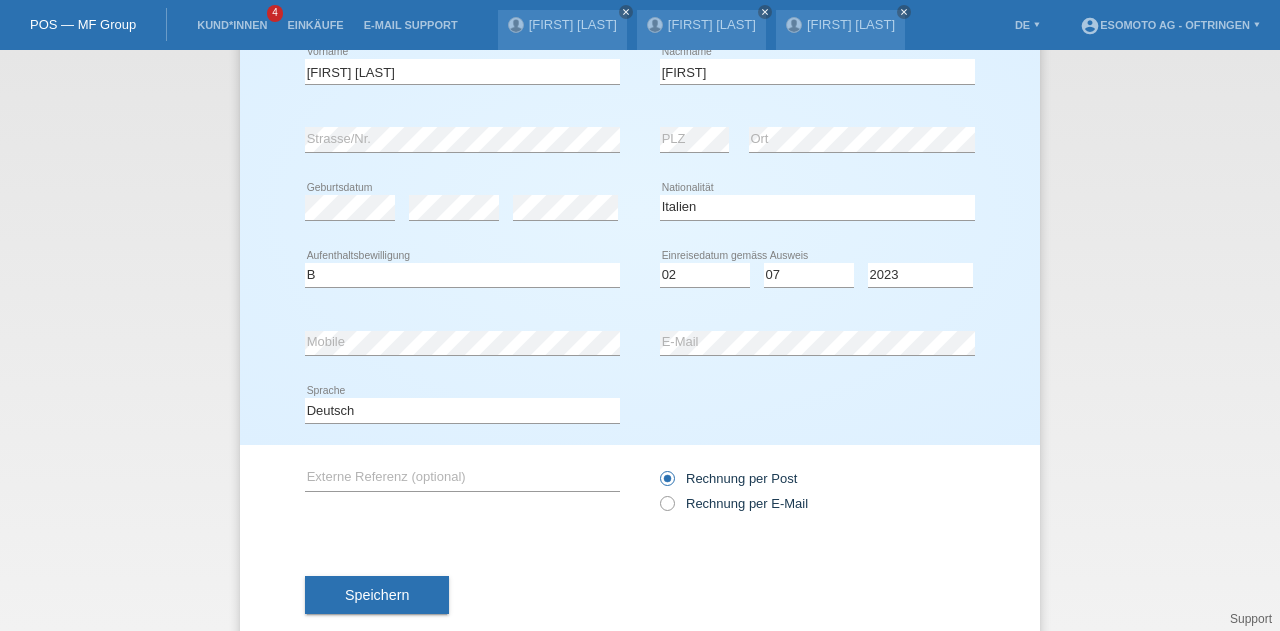 drag, startPoint x: 406, startPoint y: 603, endPoint x: 374, endPoint y: 601, distance: 32.06244 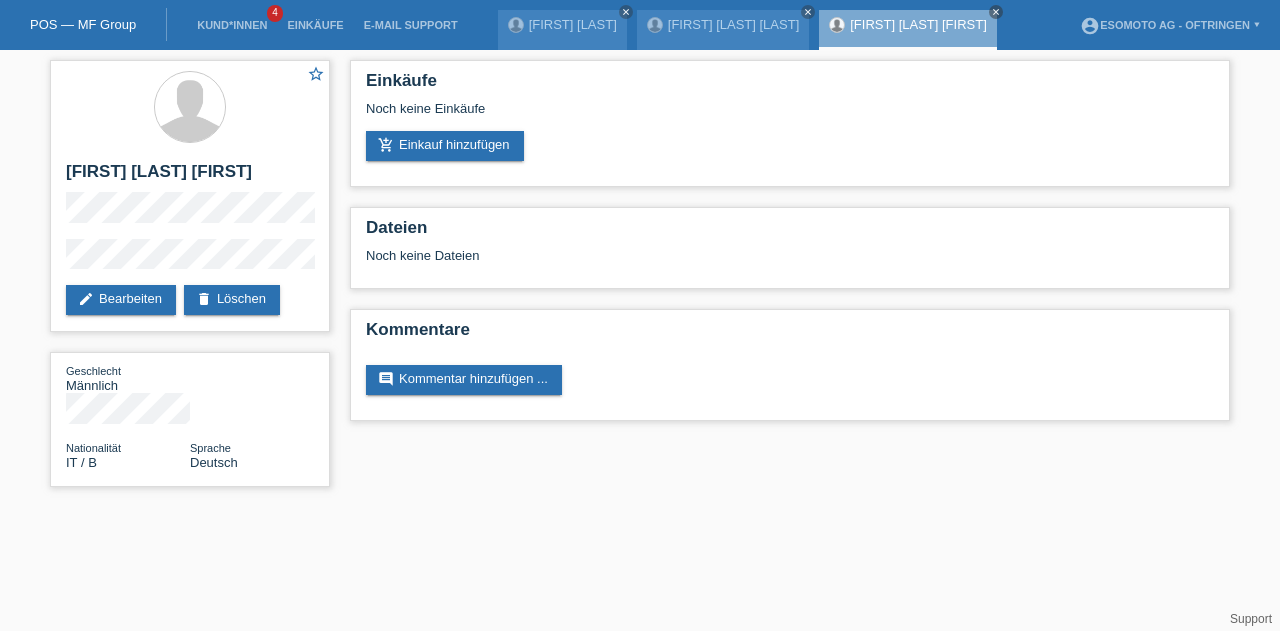 scroll, scrollTop: 0, scrollLeft: 0, axis: both 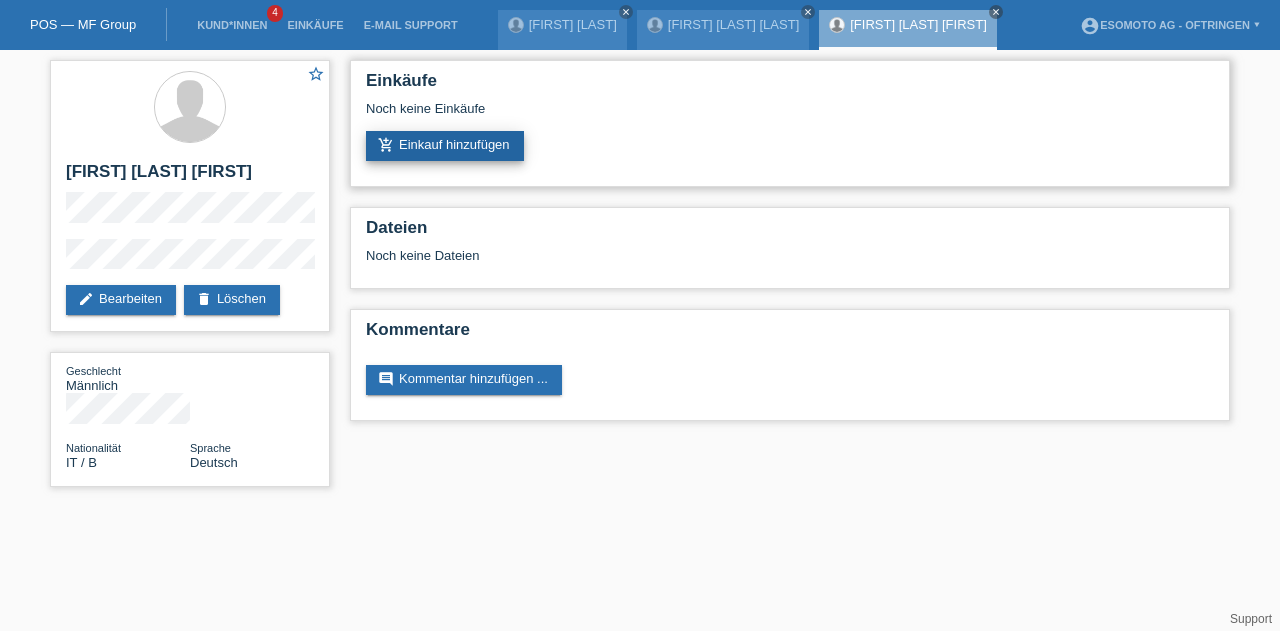 click on "add_shopping_cart  Einkauf hinzufügen" at bounding box center [445, 146] 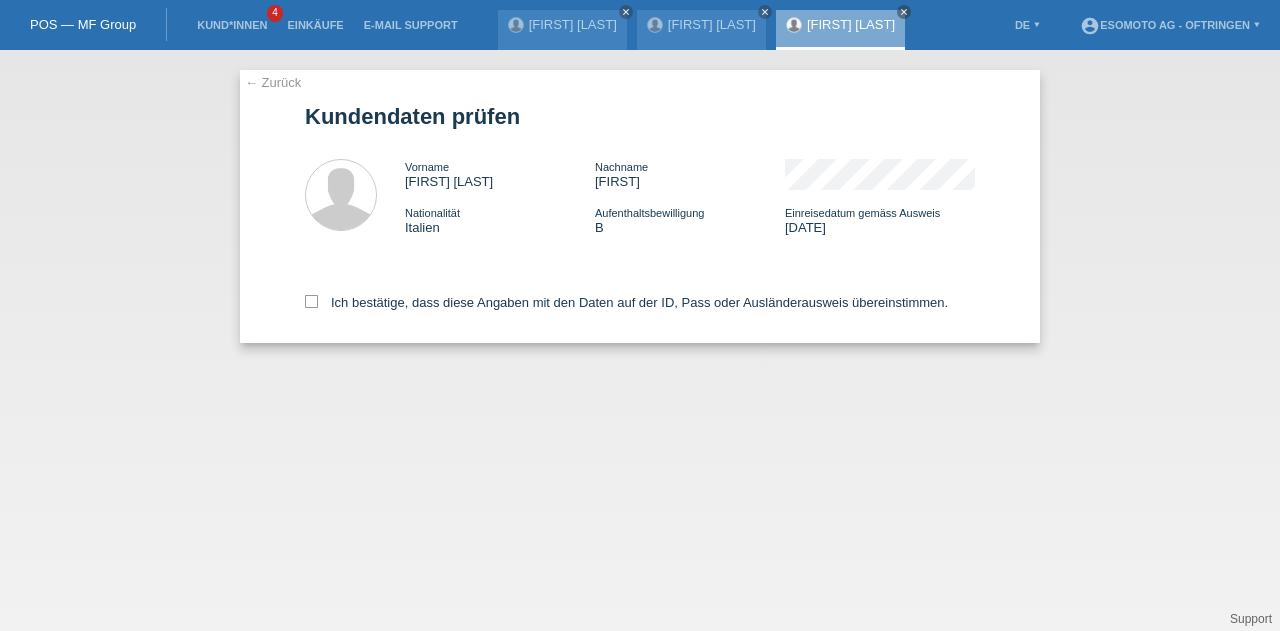 scroll, scrollTop: 0, scrollLeft: 0, axis: both 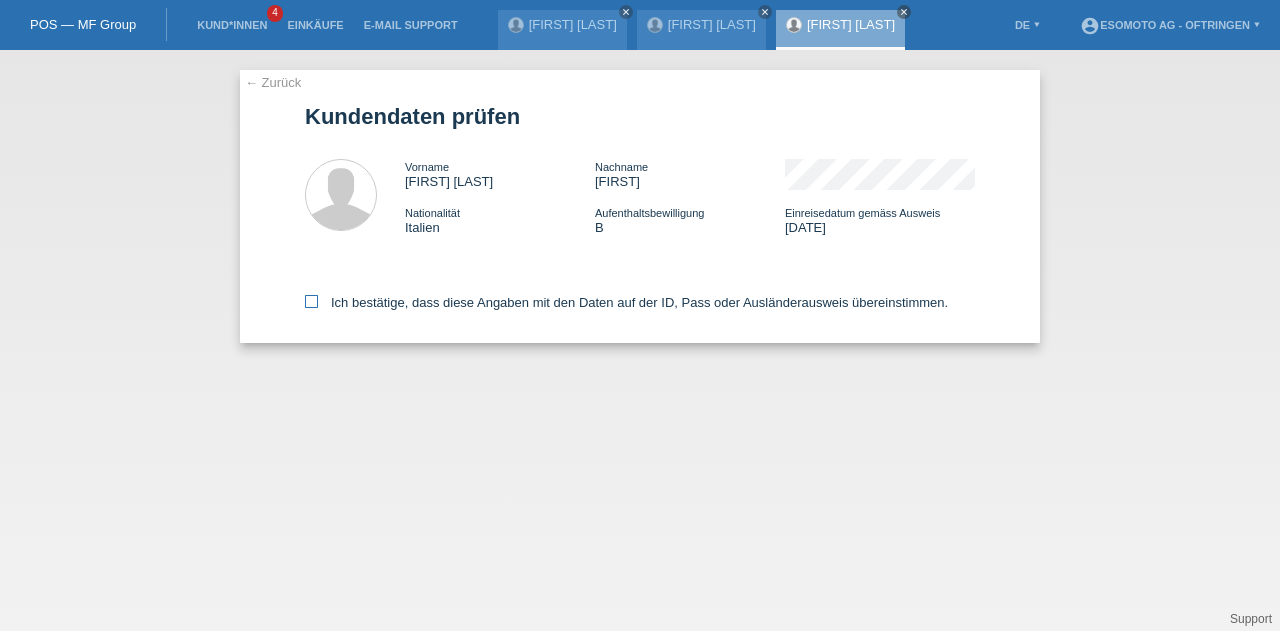 click at bounding box center (311, 301) 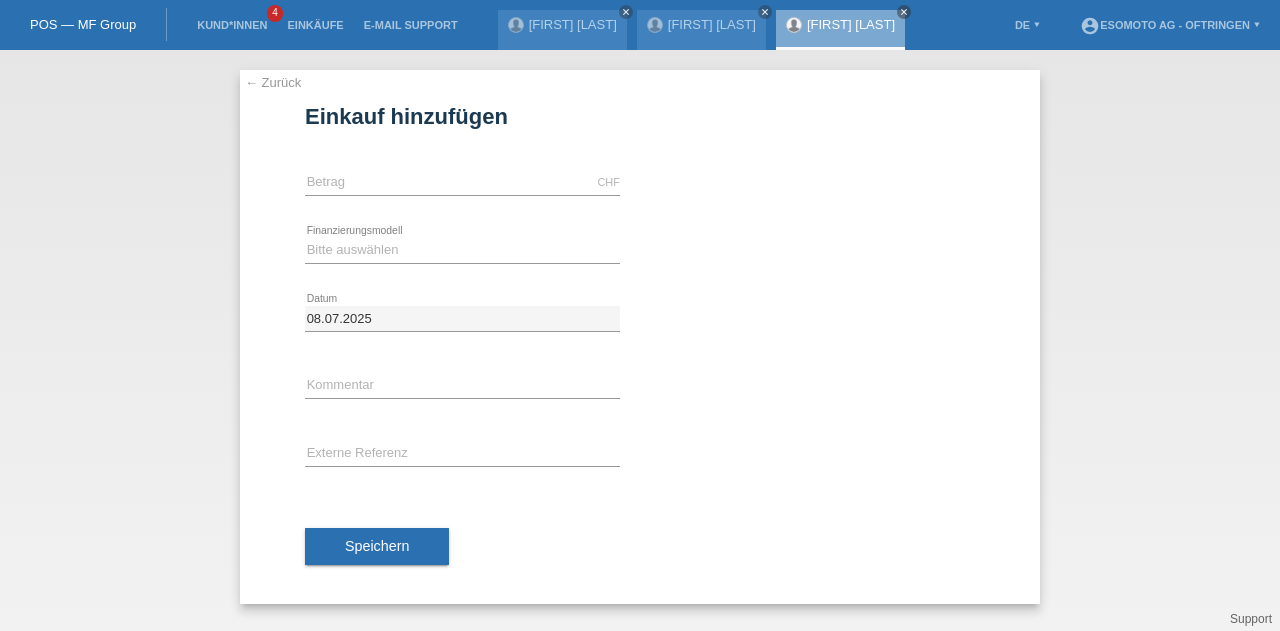scroll, scrollTop: 0, scrollLeft: 0, axis: both 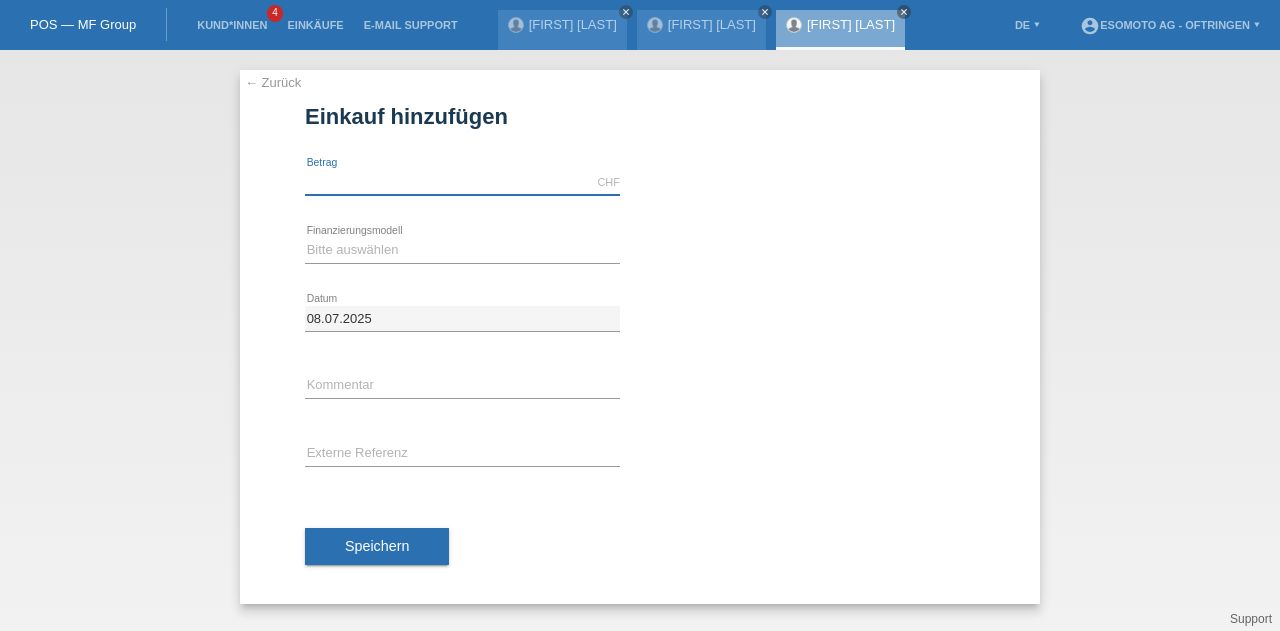 click at bounding box center [462, 182] 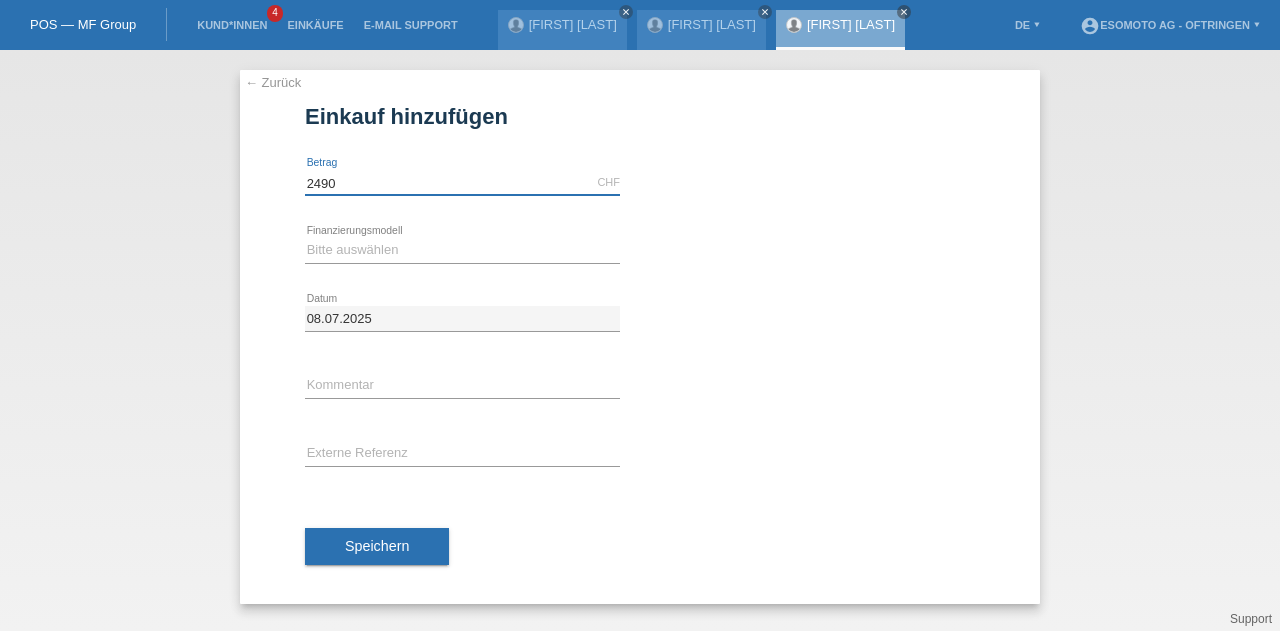 type on "2490" 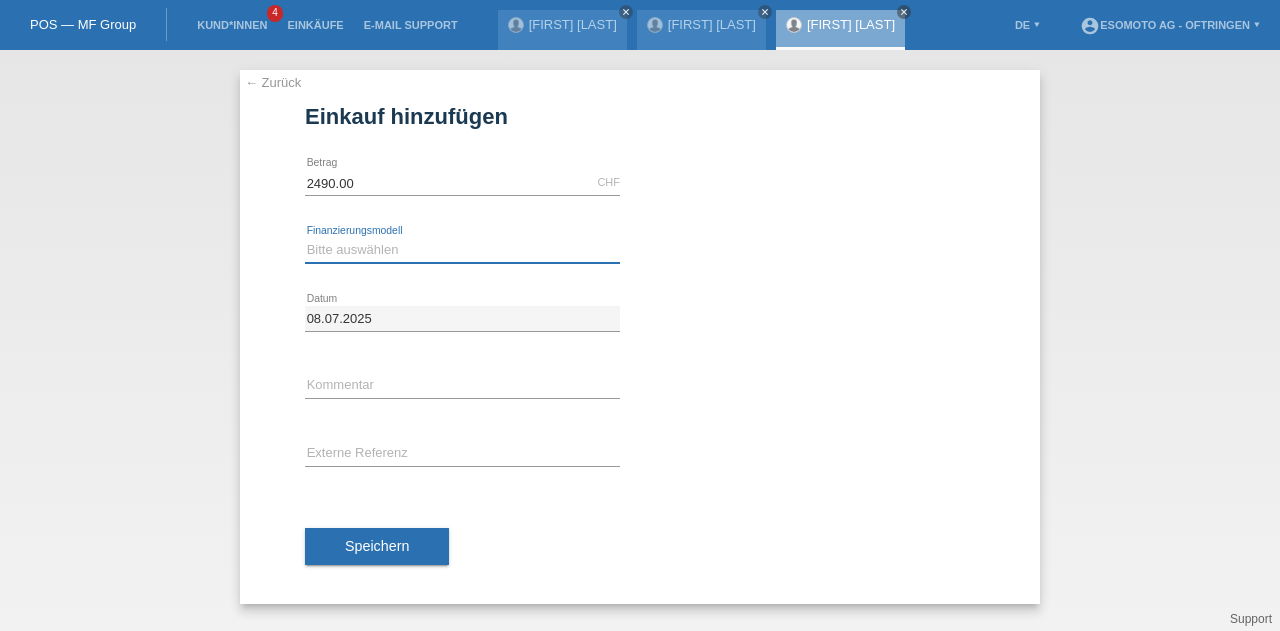 click on "Bitte auswählen
Fixe Raten
Kauf auf Rechnung mit Teilzahlungsoption" at bounding box center (462, 250) 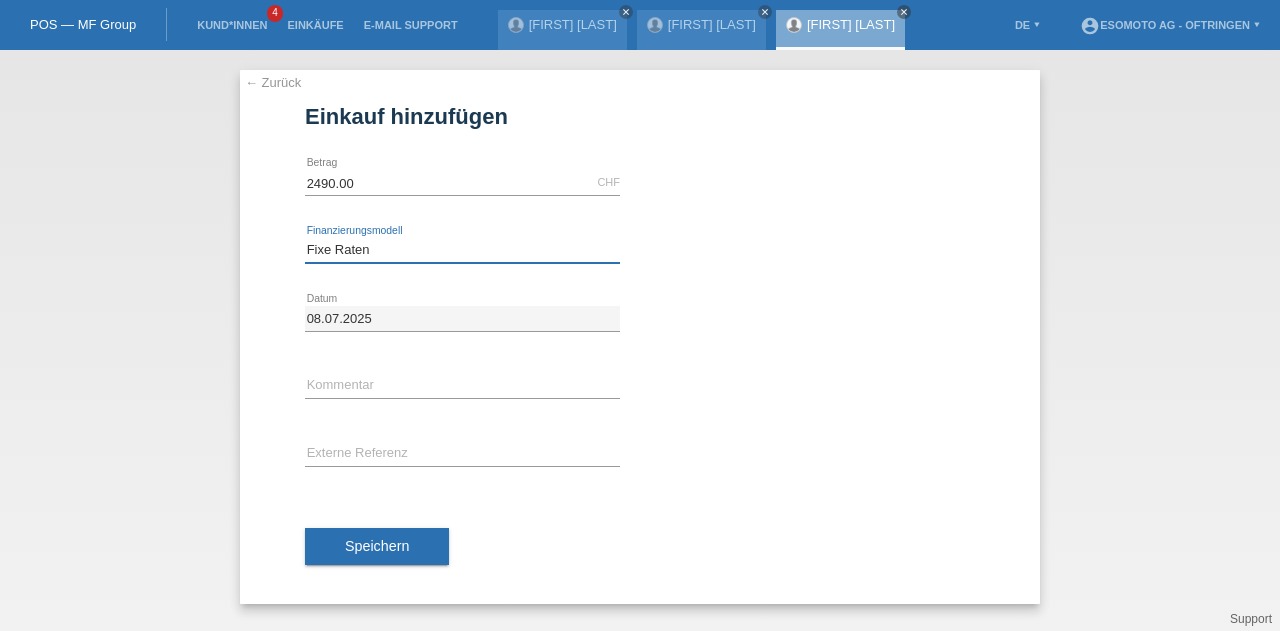 click on "Bitte auswählen
Fixe Raten
Kauf auf Rechnung mit Teilzahlungsoption" at bounding box center [462, 250] 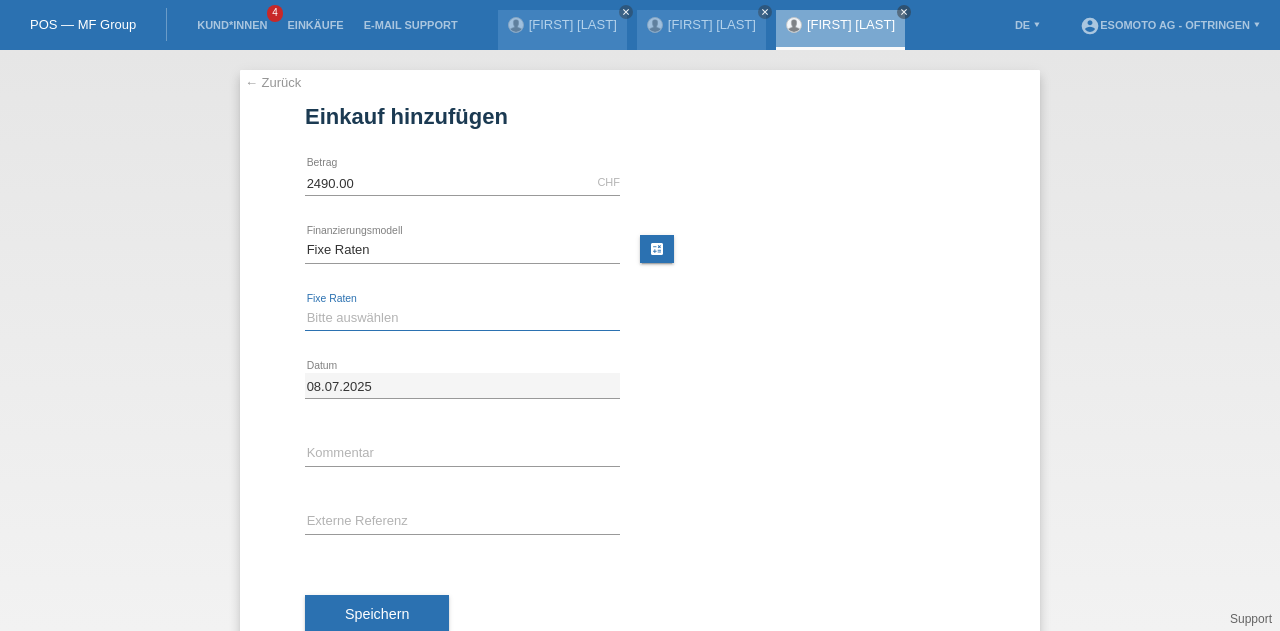 click on "Bitte auswählen
12 Raten
24 Raten
36 Raten
48 Raten" at bounding box center [462, 318] 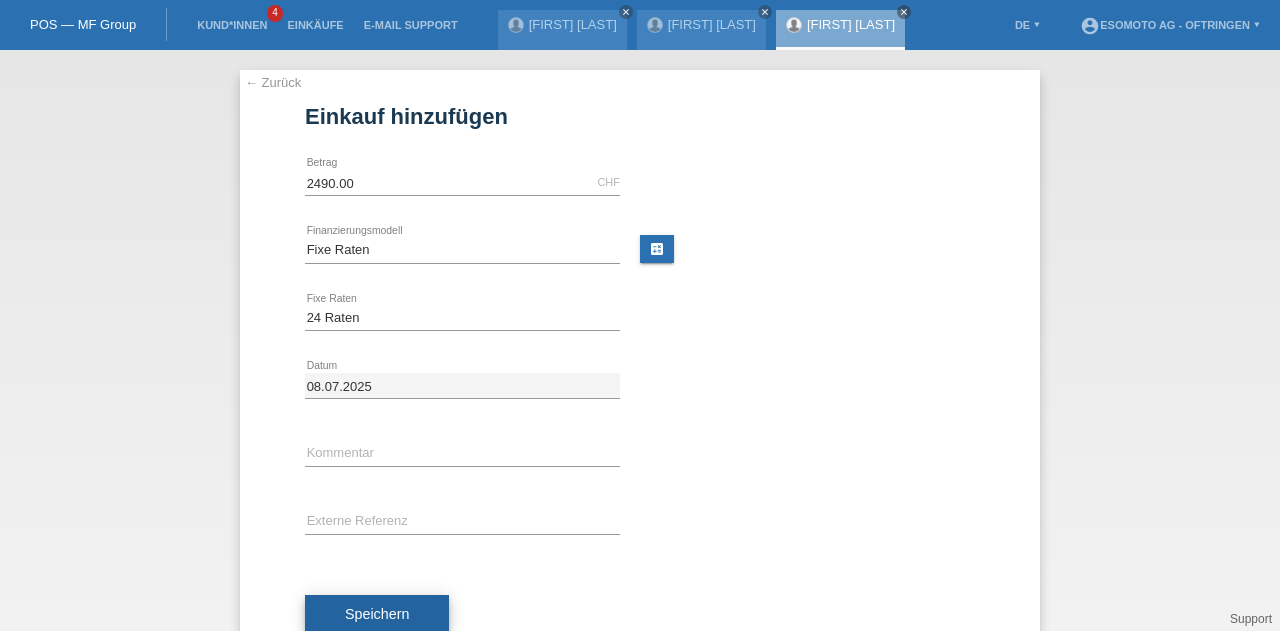 click on "Speichern" at bounding box center [377, 614] 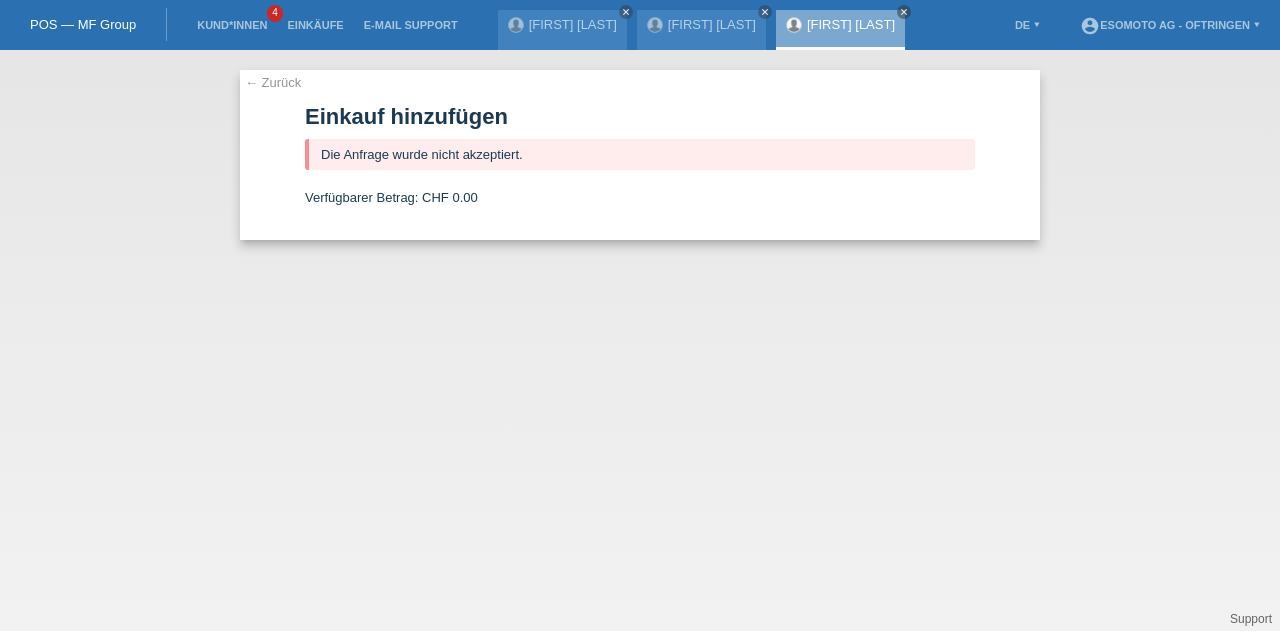 click on "← Zurück
Einkauf hinzufügen
Die Anfrage wurde nicht akzeptiert.
Verfügbarer Betrag:   CHF 0.00
2490.00
CHF
error
Betrag" at bounding box center [640, 155] 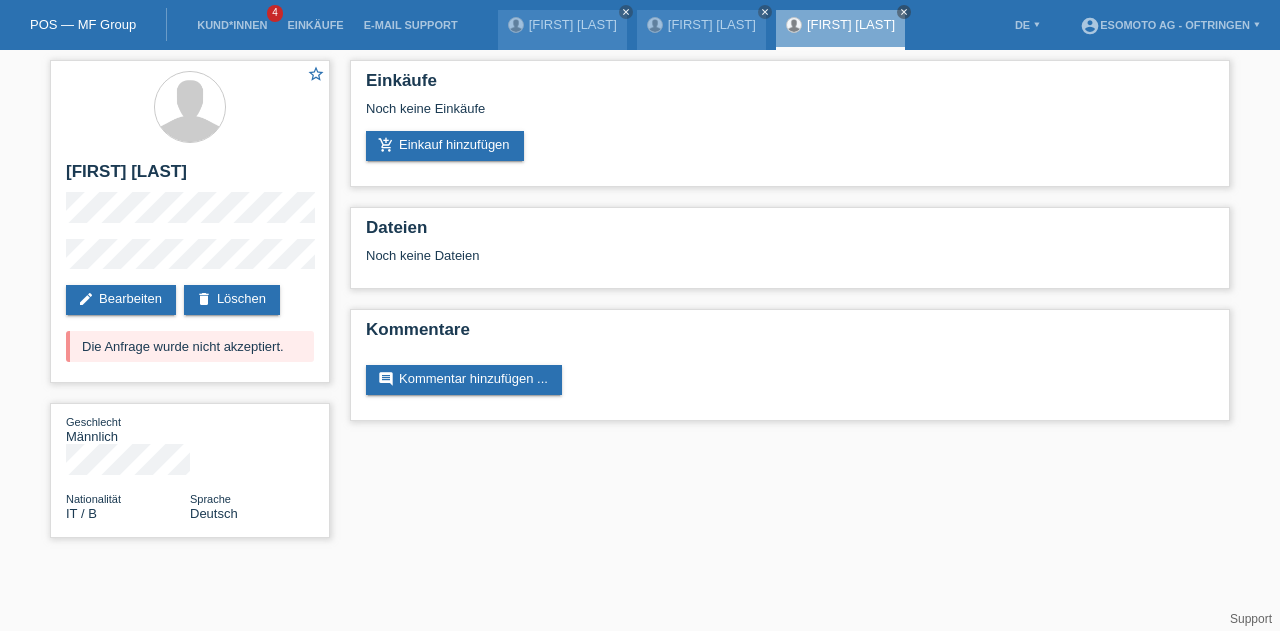 scroll, scrollTop: 0, scrollLeft: 0, axis: both 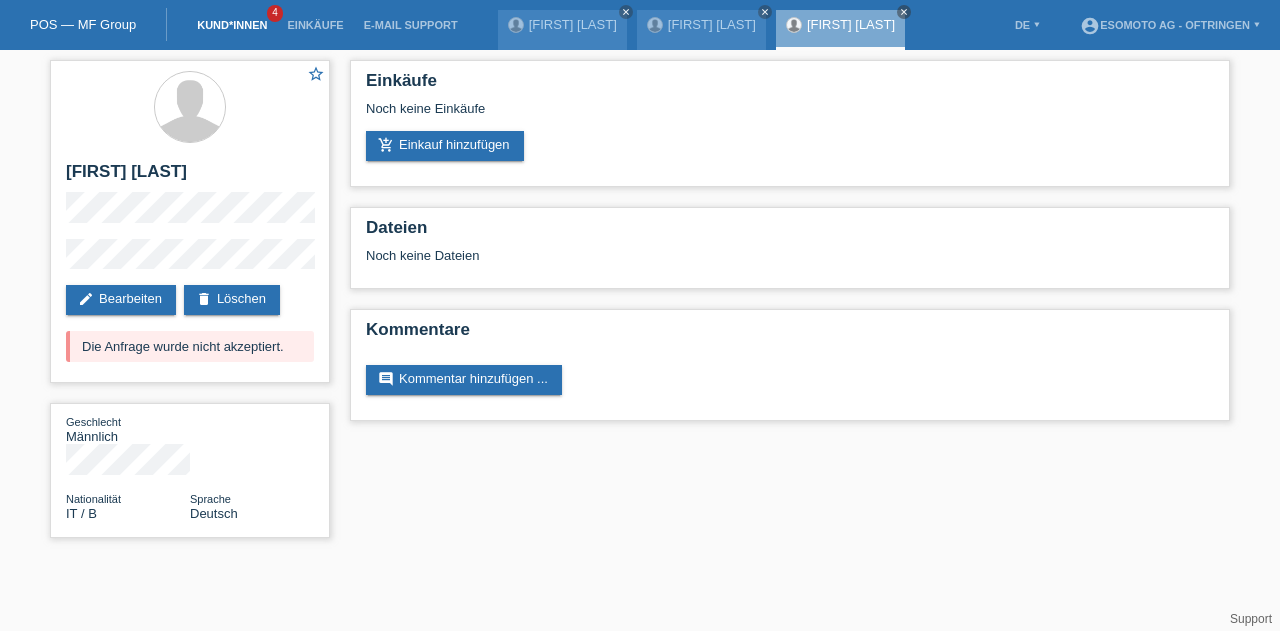 click on "Kund*innen" at bounding box center (232, 25) 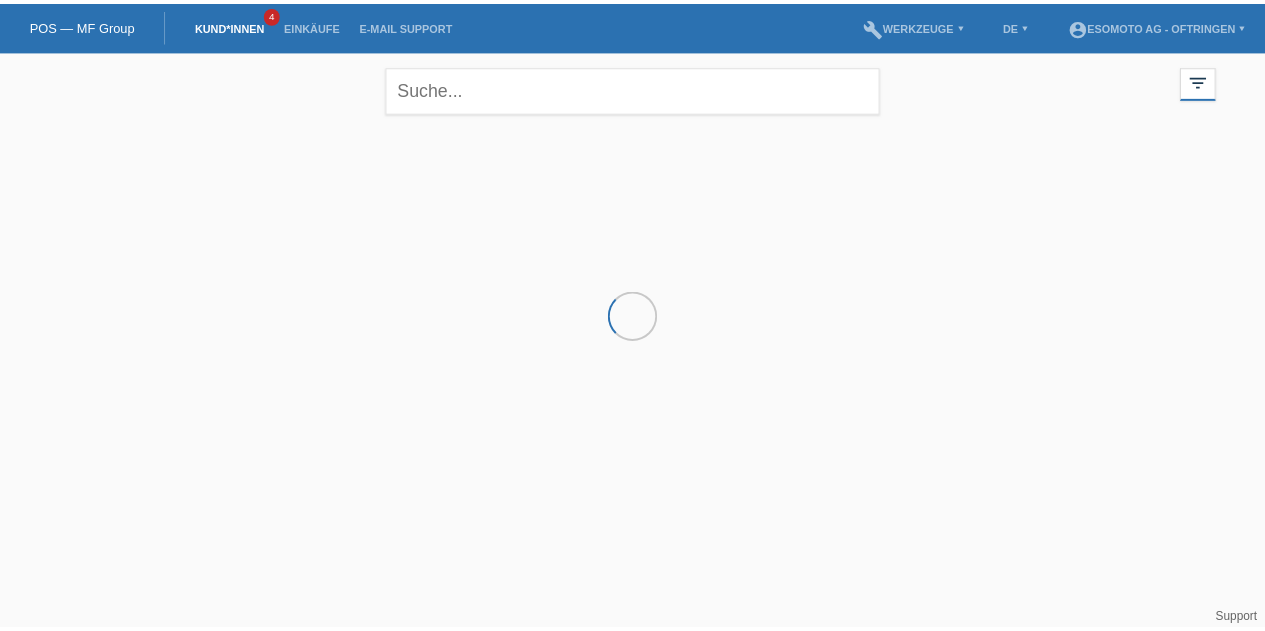 scroll, scrollTop: 0, scrollLeft: 0, axis: both 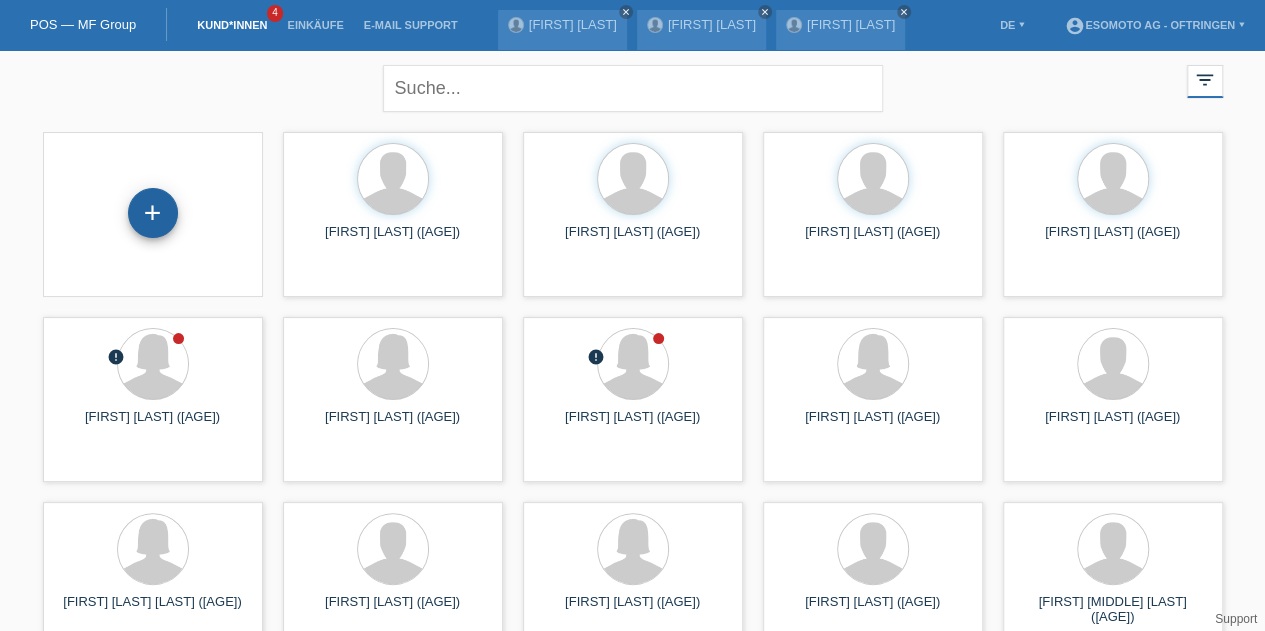 click on "+" at bounding box center [153, 213] 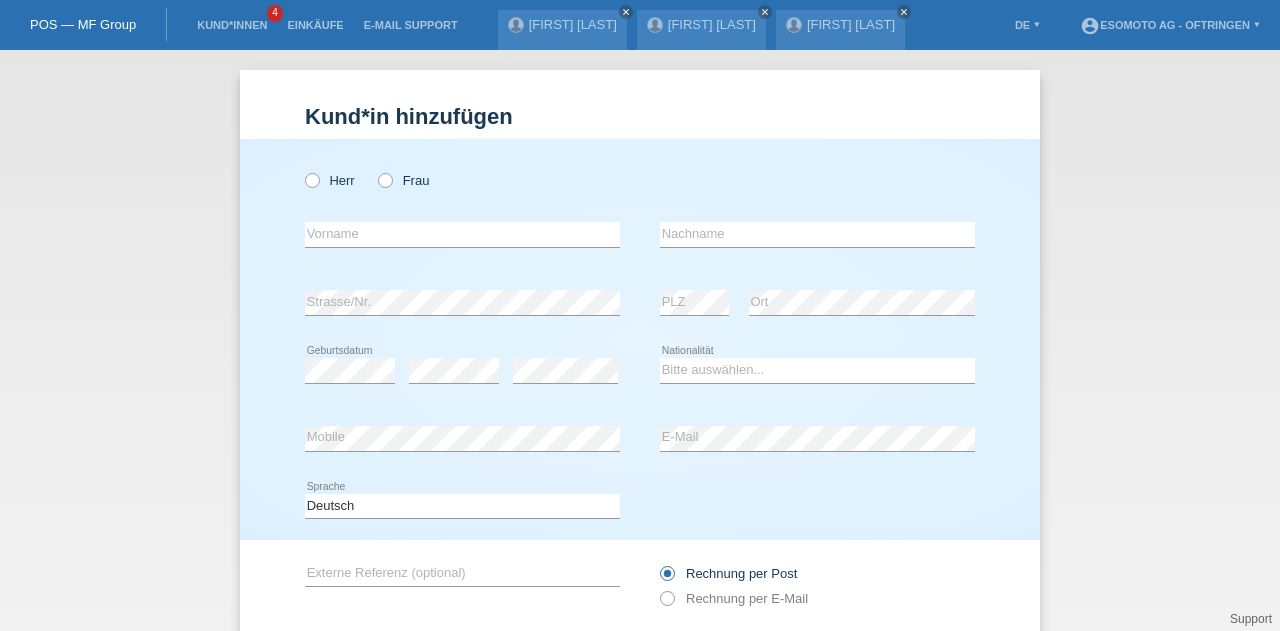 scroll, scrollTop: 0, scrollLeft: 0, axis: both 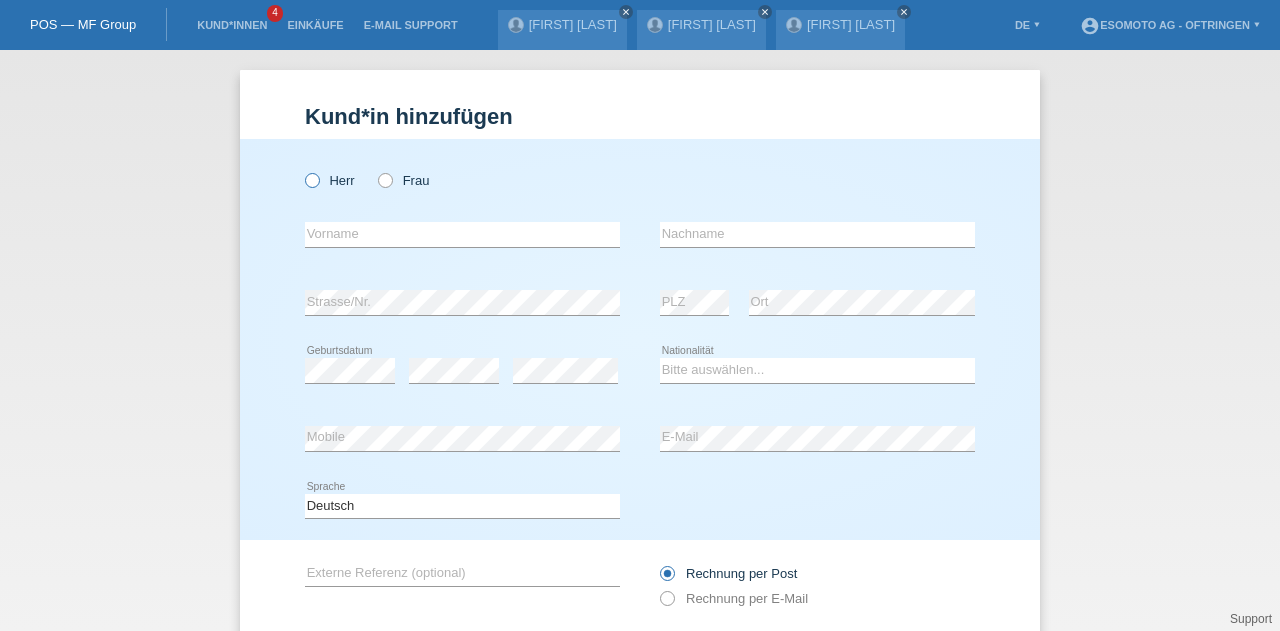 click at bounding box center [302, 170] 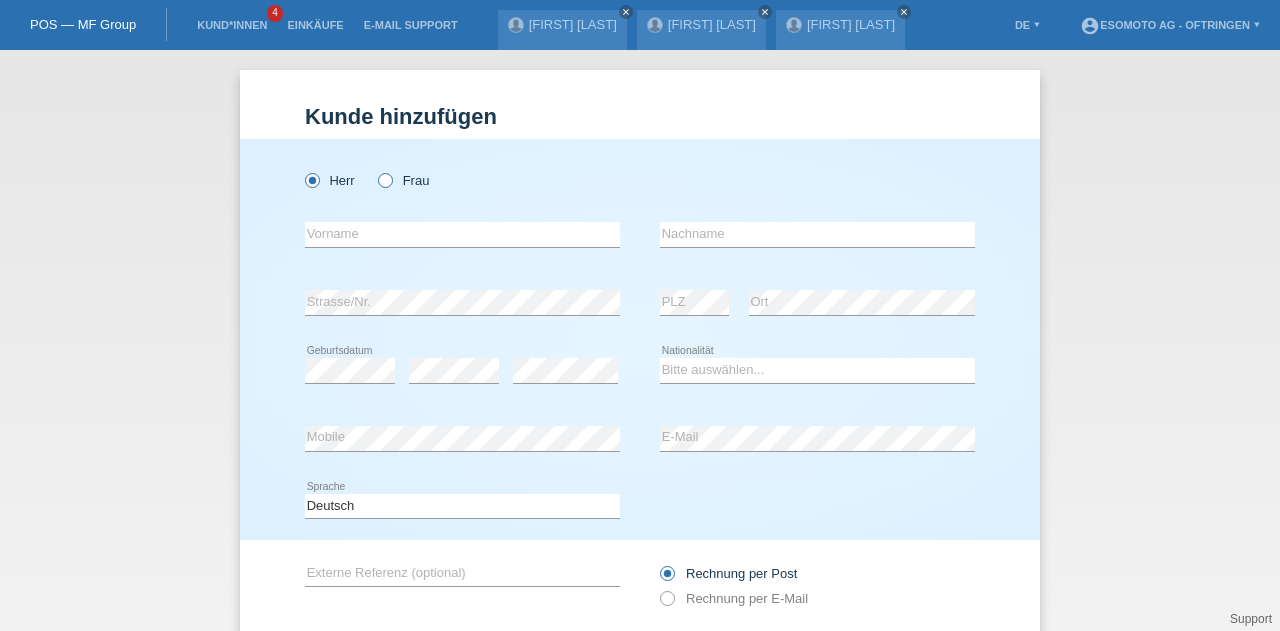 click at bounding box center (302, 170) 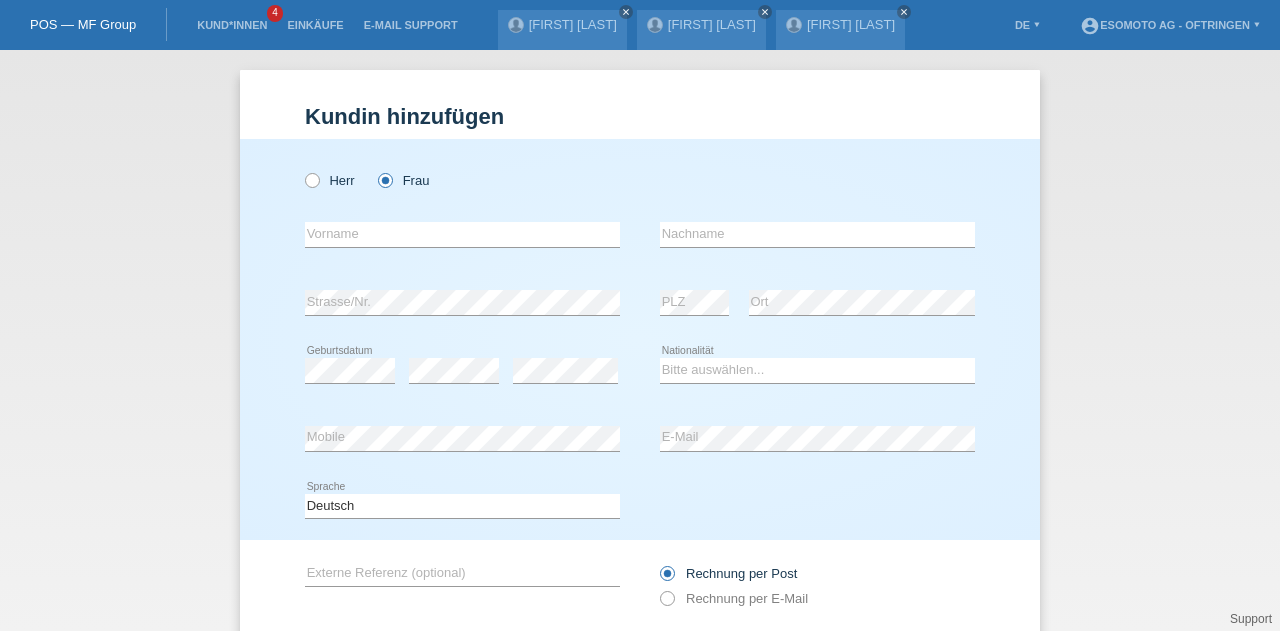 click on "error
Vorname" at bounding box center [462, 170] 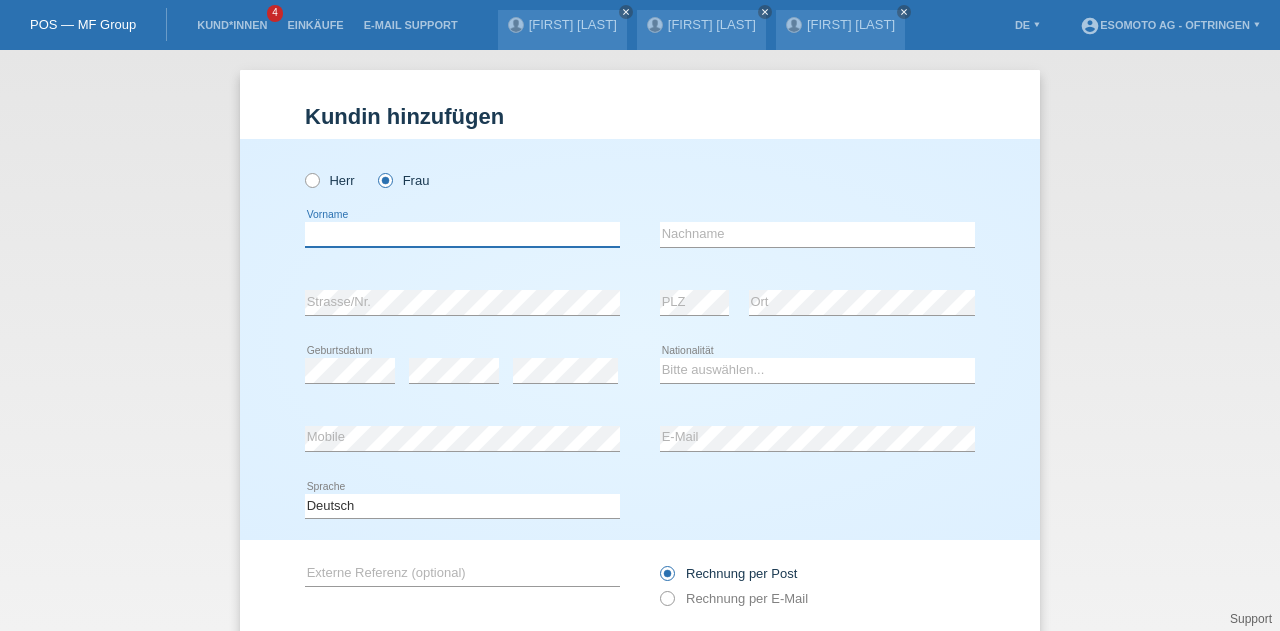 click at bounding box center [462, 234] 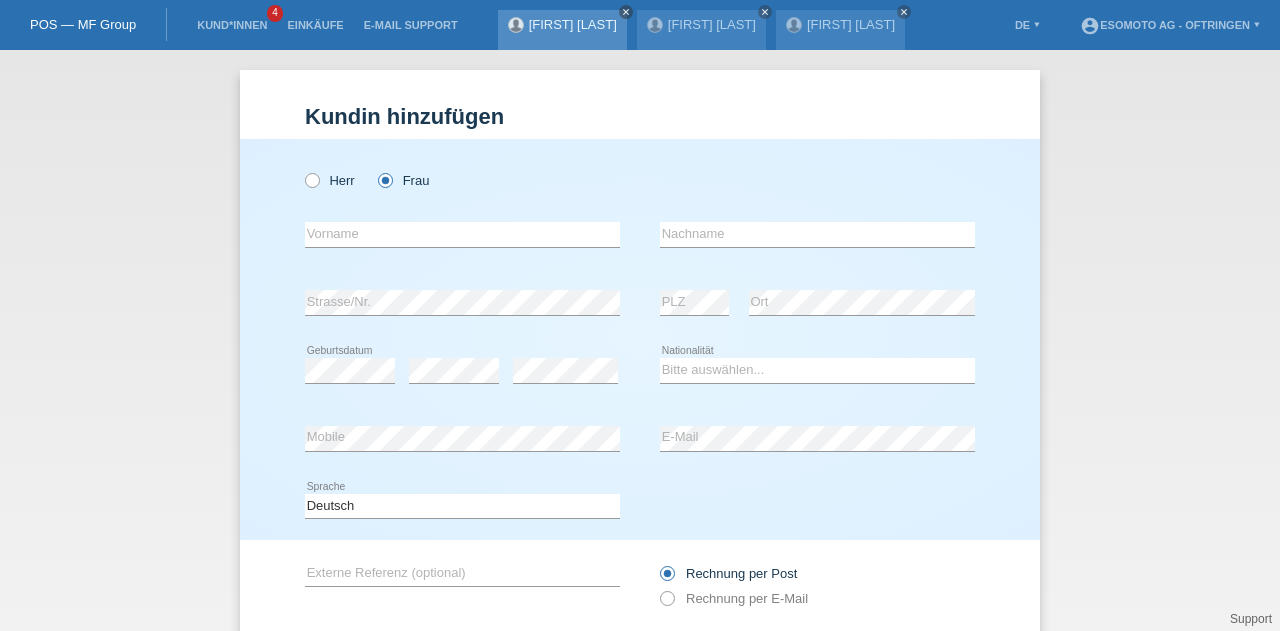 click on "close" at bounding box center [626, 12] 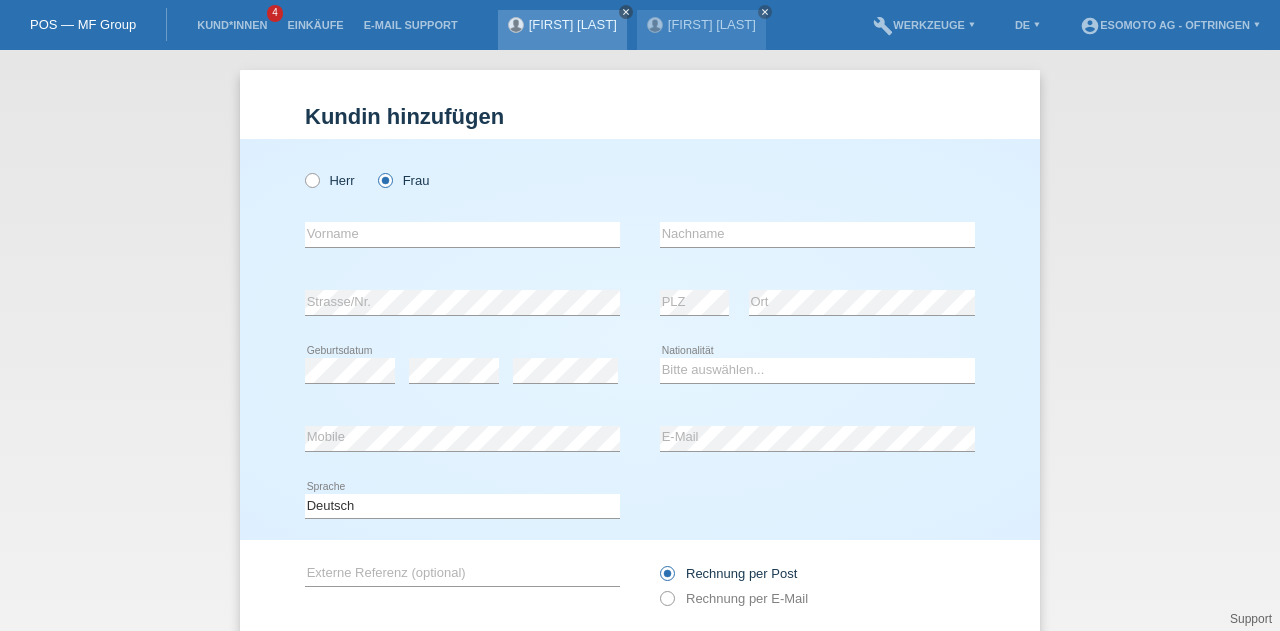 click on "close" at bounding box center (626, 12) 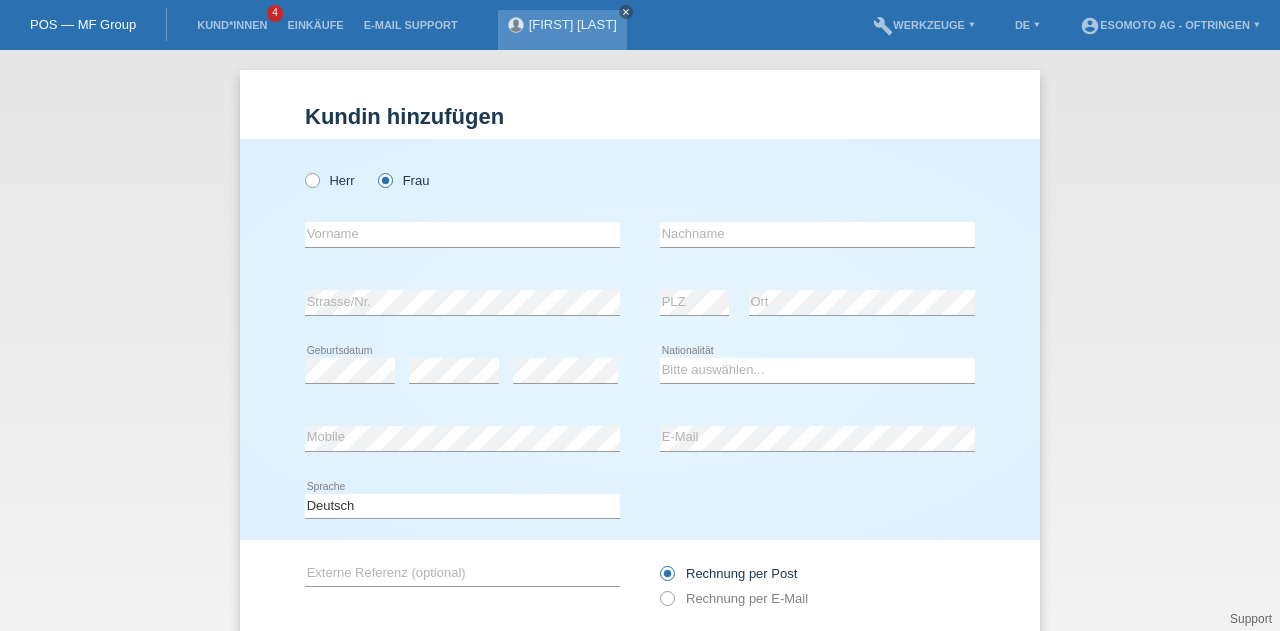 click on "close" at bounding box center (626, 12) 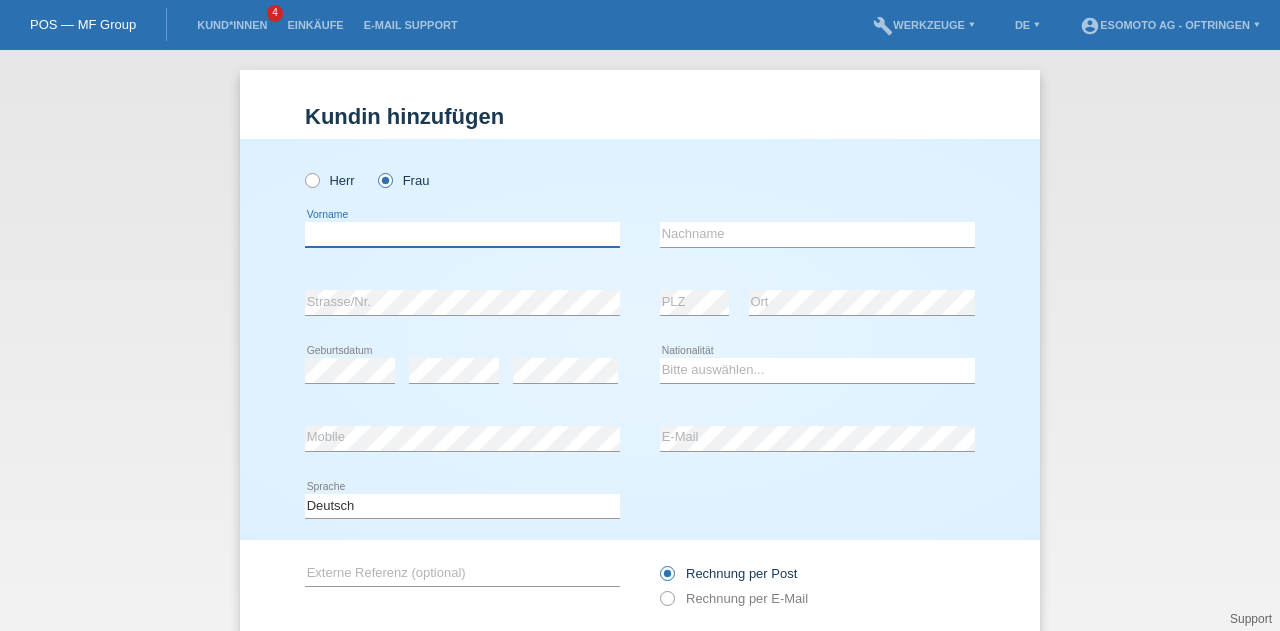 click at bounding box center (462, 234) 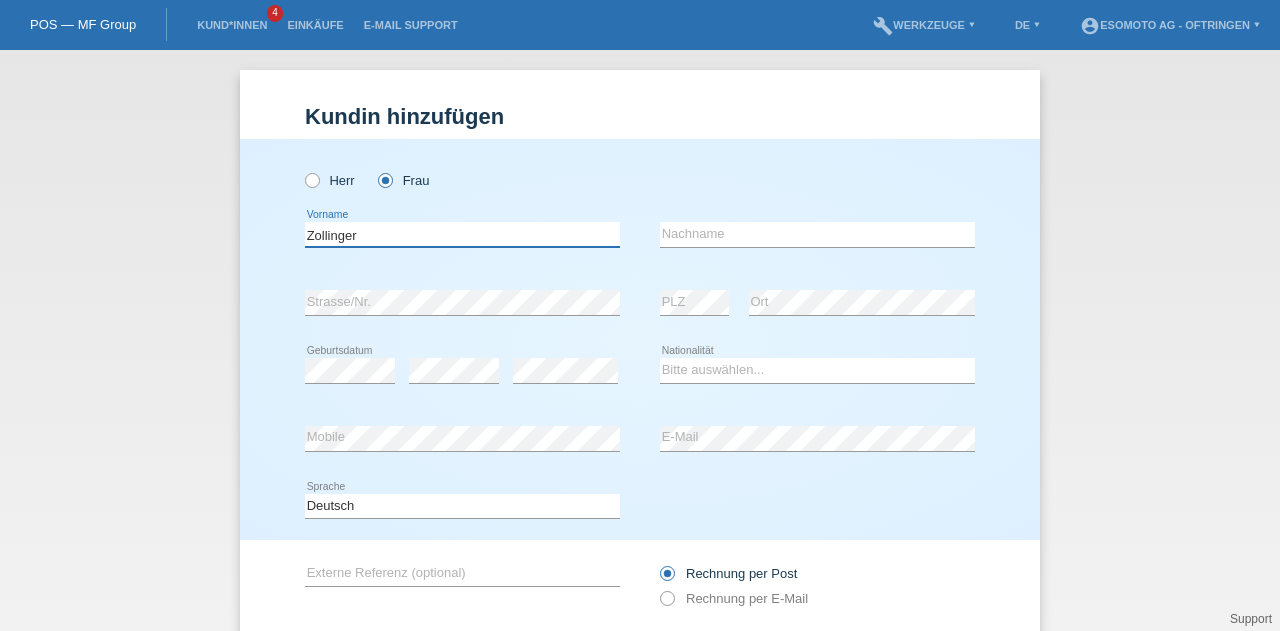 type on "Zollinger" 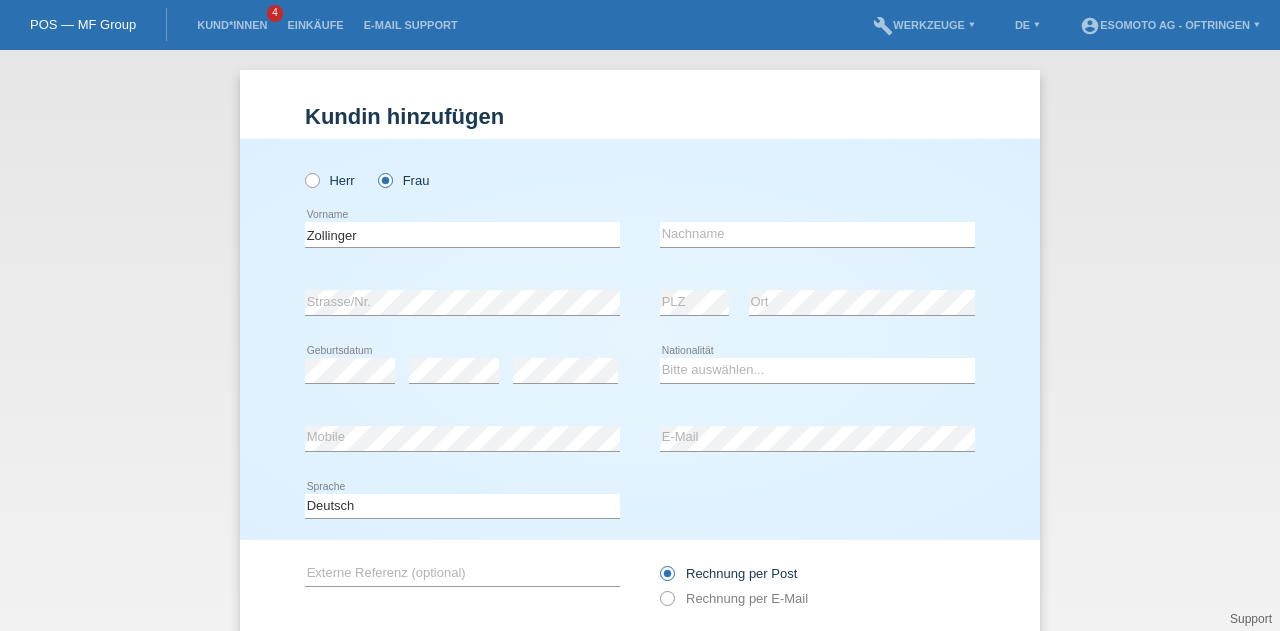 click on "error
Nachname" at bounding box center [817, 146] 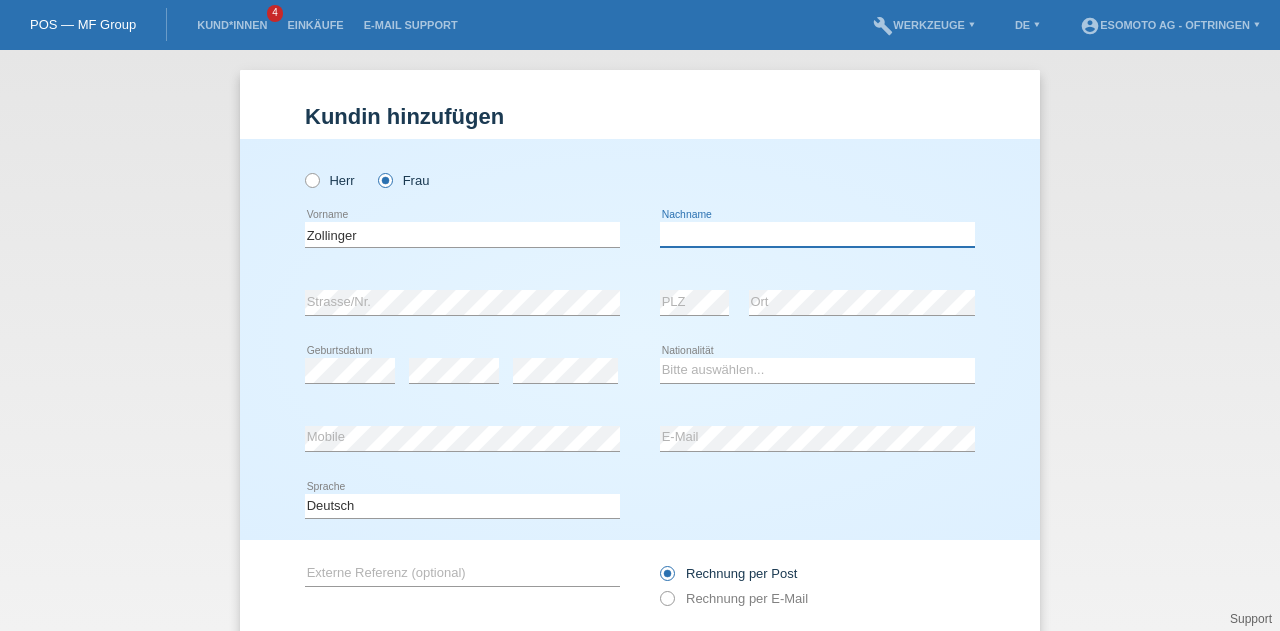 click at bounding box center [817, 234] 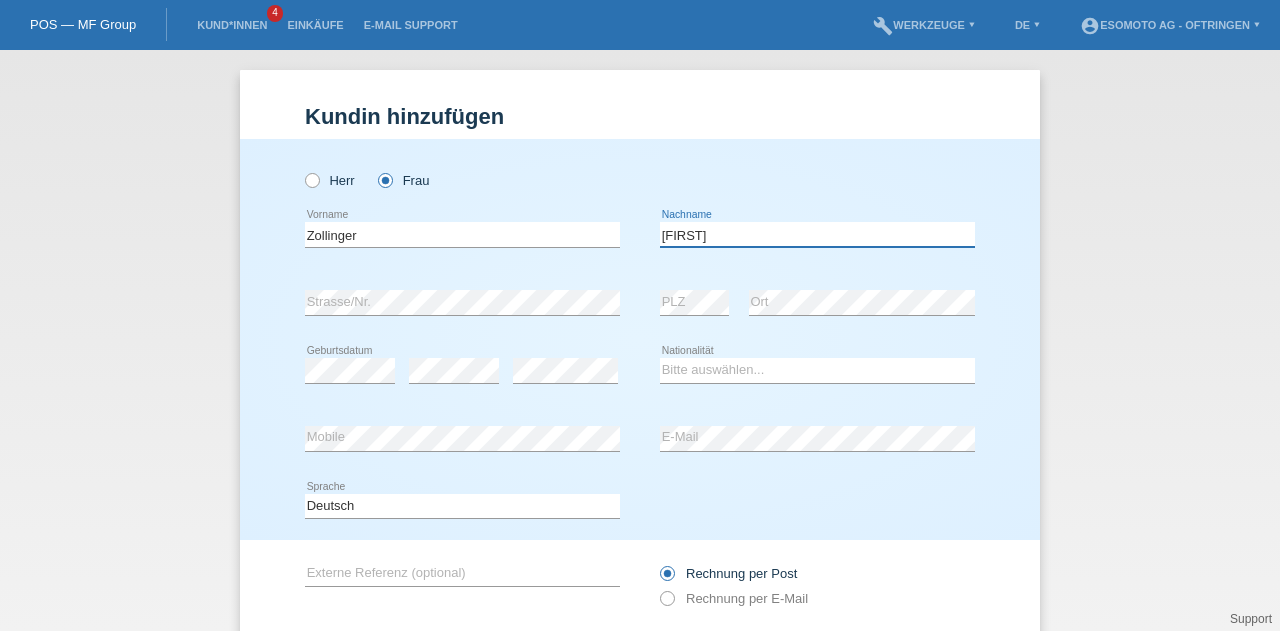 type on "[FIRST]" 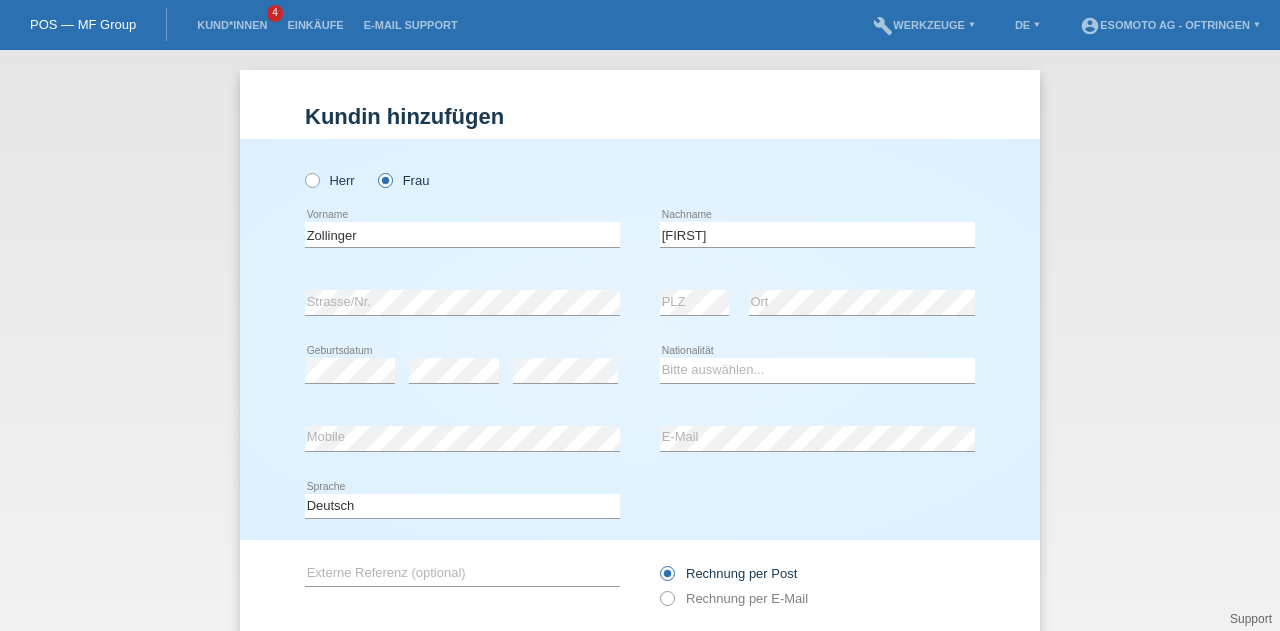 click on "Zollinger
error
Vorname
Christina
error
Nachname" at bounding box center (640, 235) 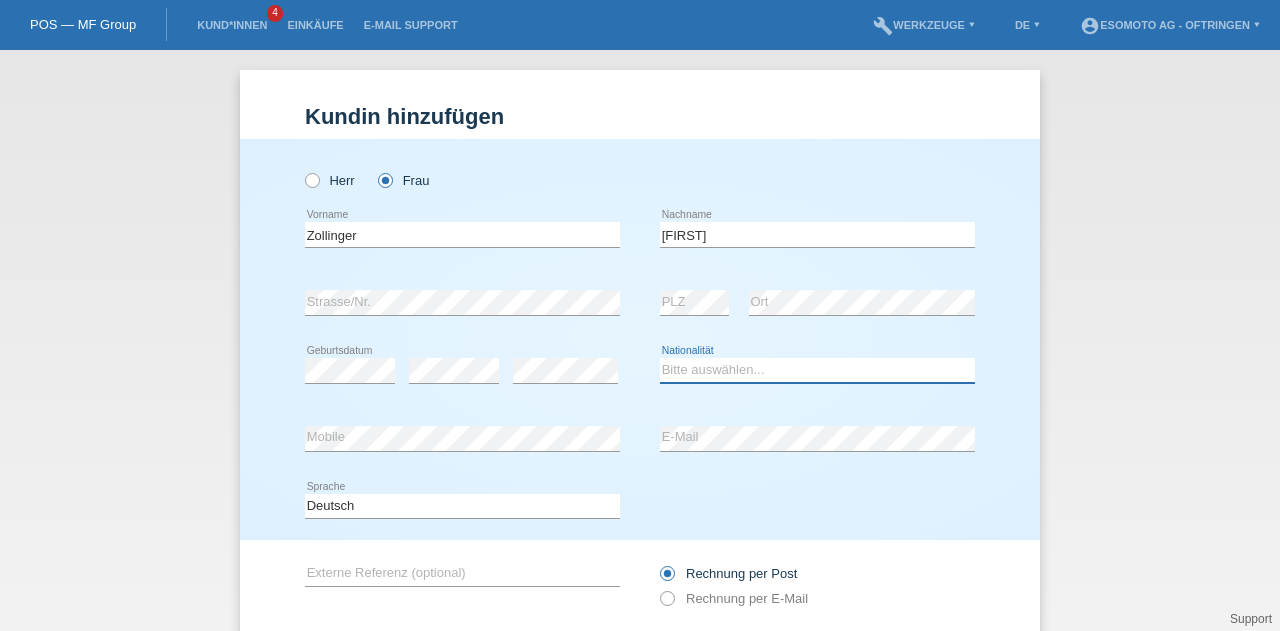 click on "Bitte auswählen...
Schweiz
Deutschland
Liechtenstein
Österreich
------------
Afghanistan
Ägypten
Åland
Albanien
Algerien" at bounding box center (817, 370) 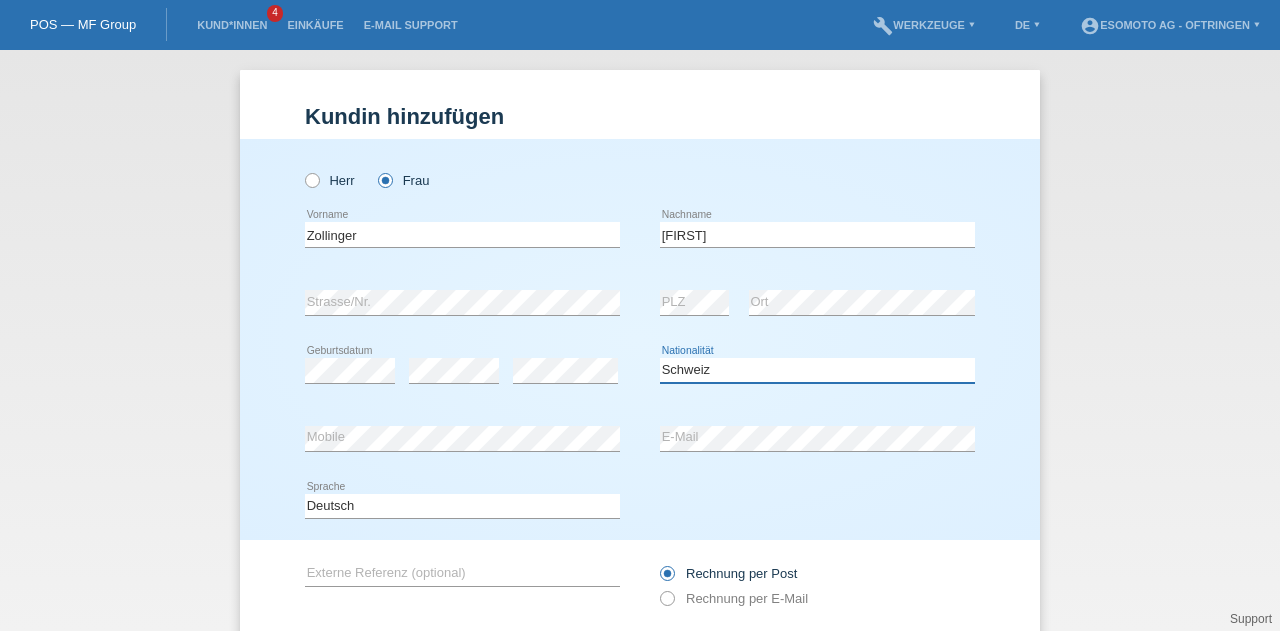 click on "Bitte auswählen...
Schweiz
Deutschland
Liechtenstein
Österreich
------------
Afghanistan
Ägypten
Åland
Albanien
Algerien" at bounding box center (817, 370) 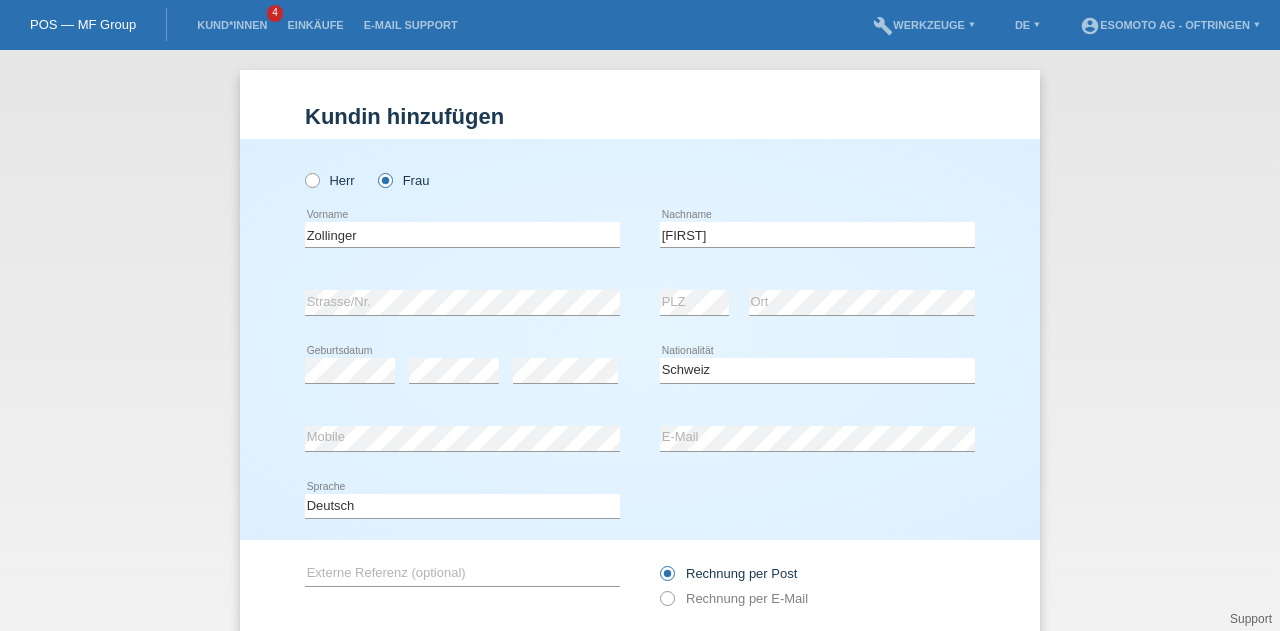 click on "error
E-Mail" at bounding box center [817, 146] 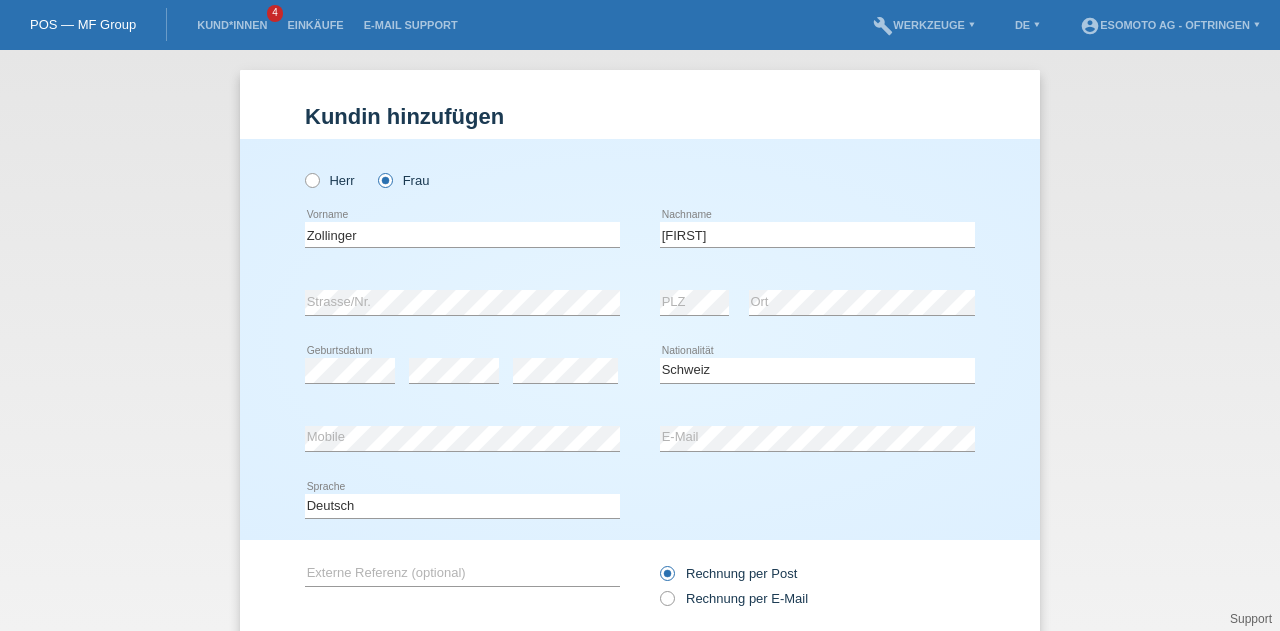 click on "Deutsch
Français
Italiano
English
error
Sprache" at bounding box center (640, 507) 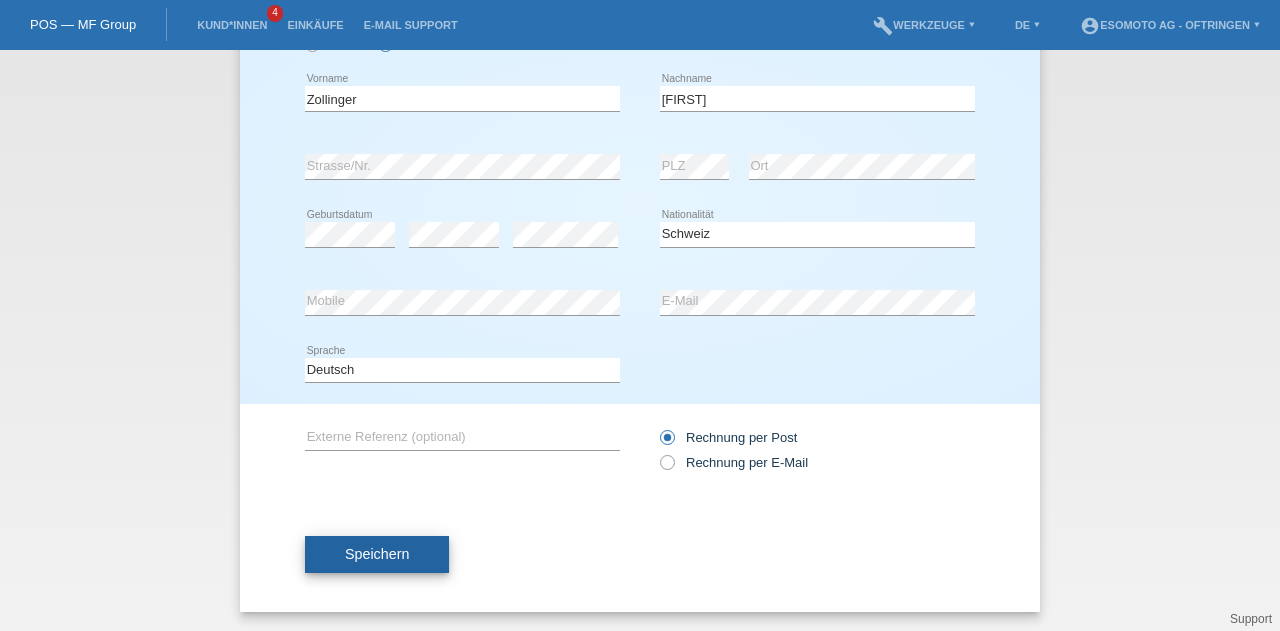 click on "Speichern" at bounding box center (377, 554) 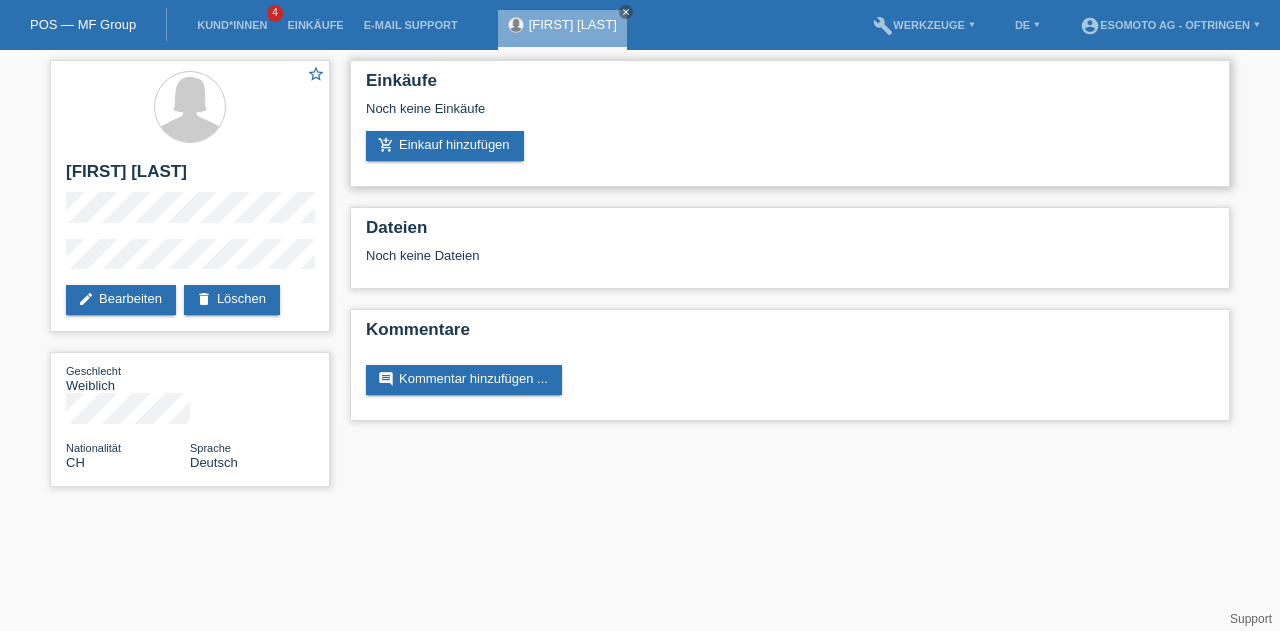scroll, scrollTop: 0, scrollLeft: 0, axis: both 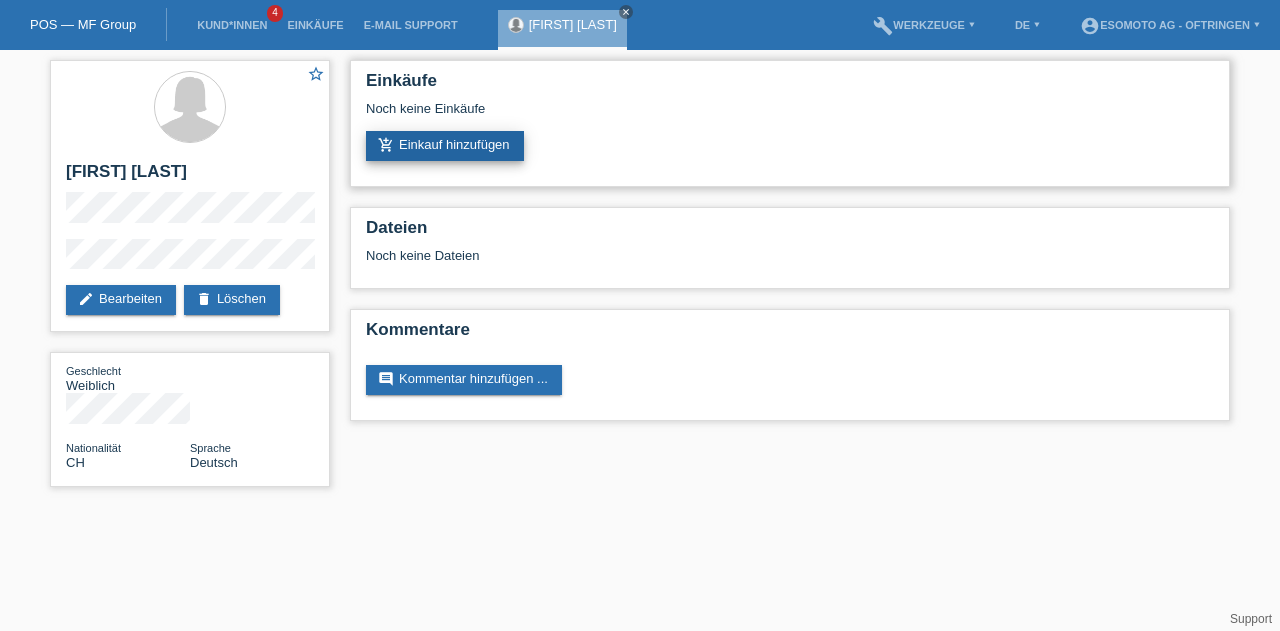 click on "add_shopping_cart  Einkauf hinzufügen" at bounding box center (445, 146) 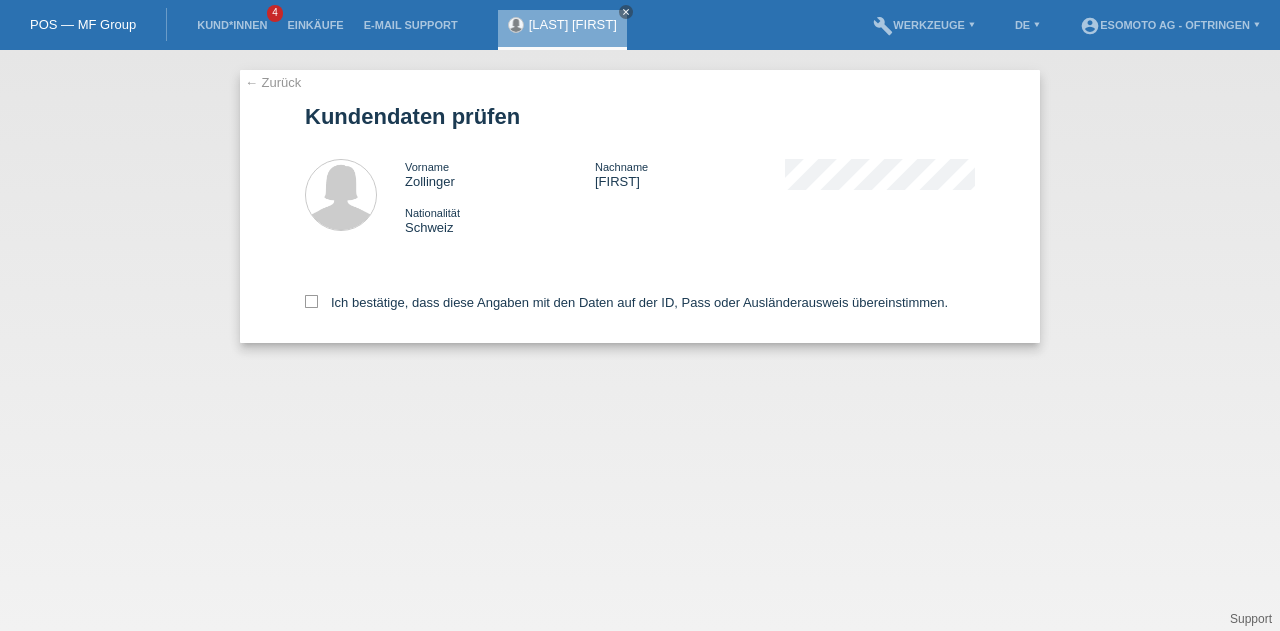 scroll, scrollTop: 0, scrollLeft: 0, axis: both 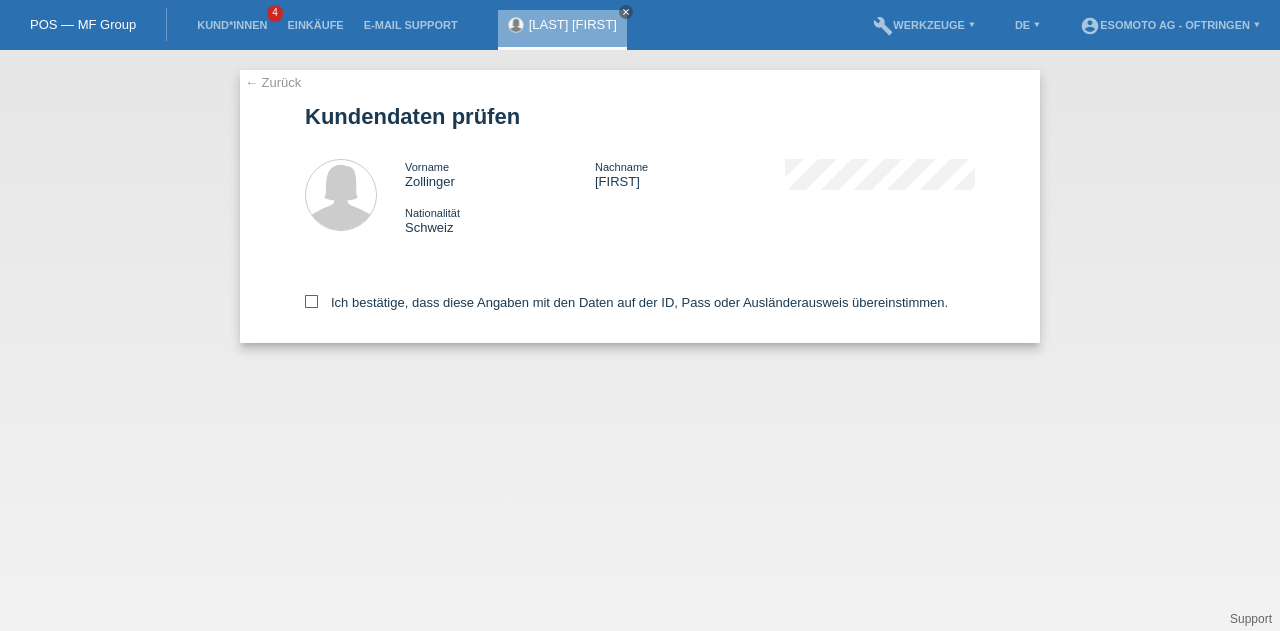 click at bounding box center [311, 301] 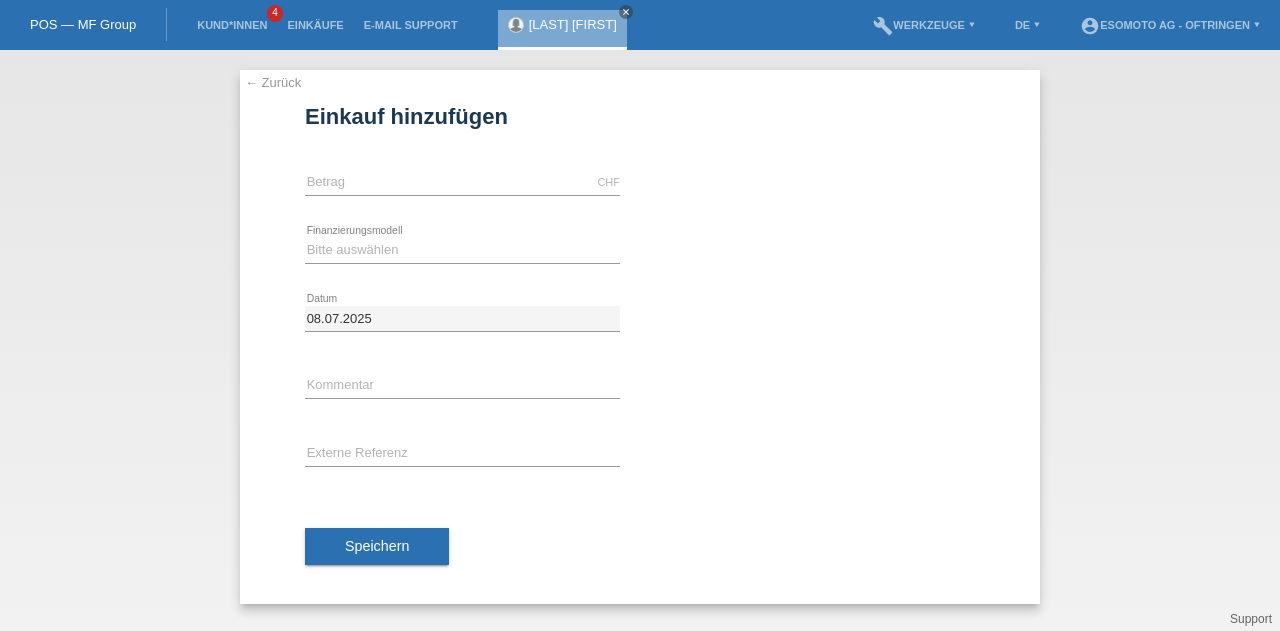 scroll, scrollTop: 0, scrollLeft: 0, axis: both 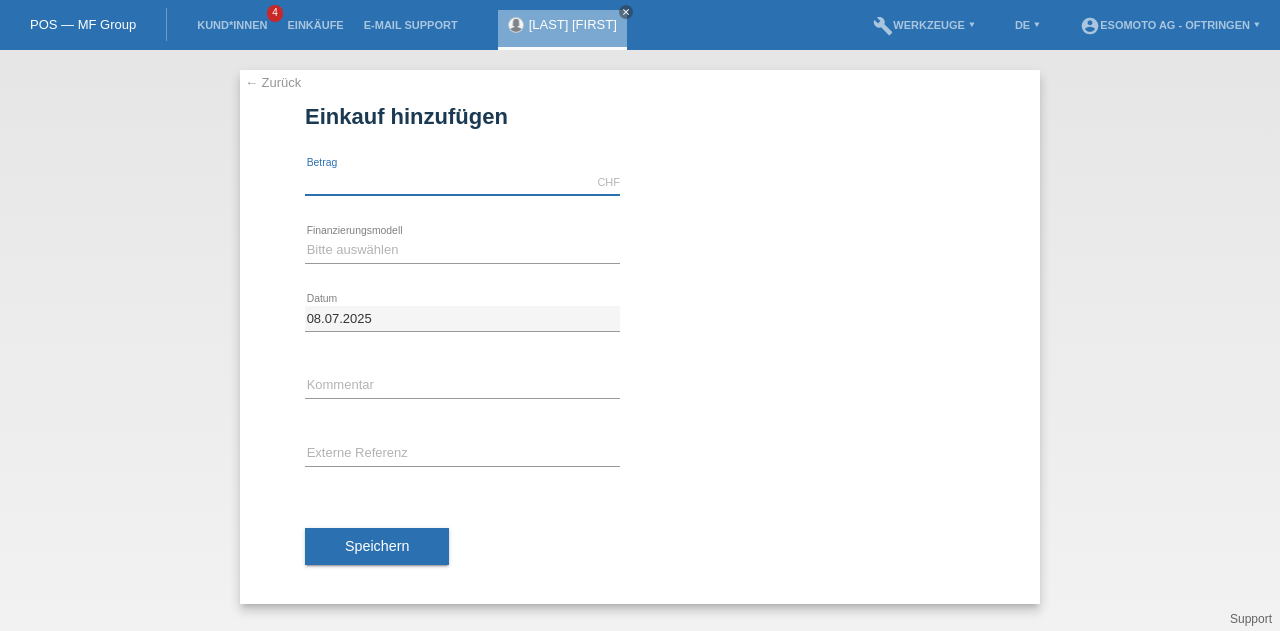 click at bounding box center [462, 182] 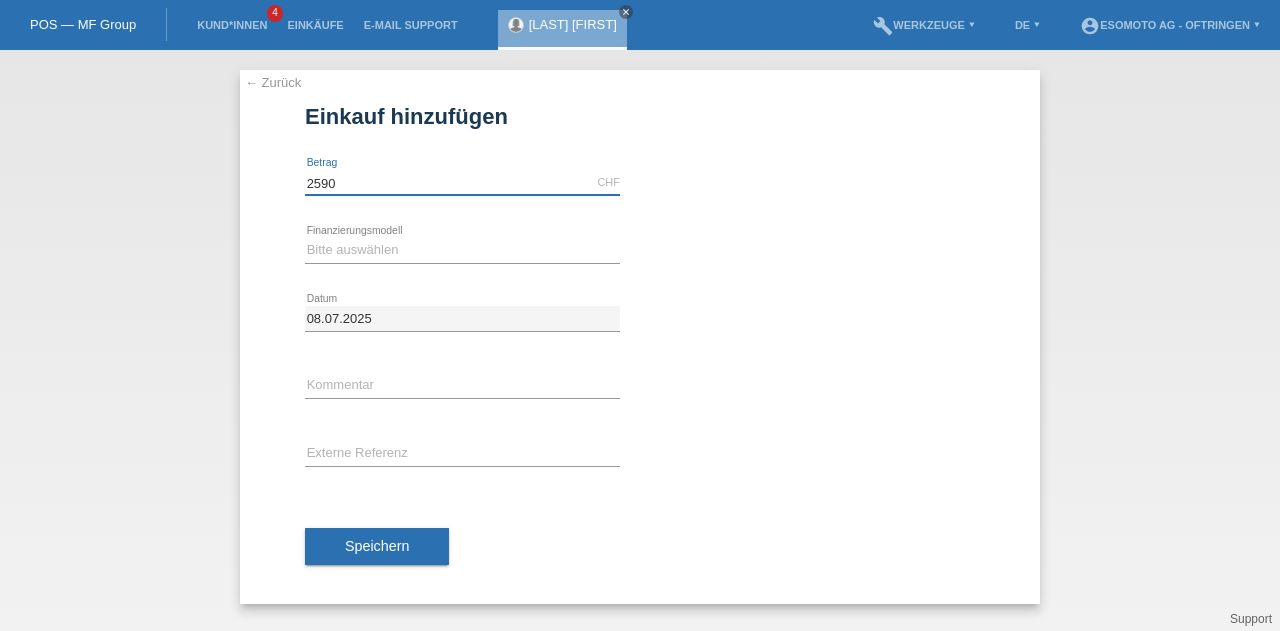 type on "2590" 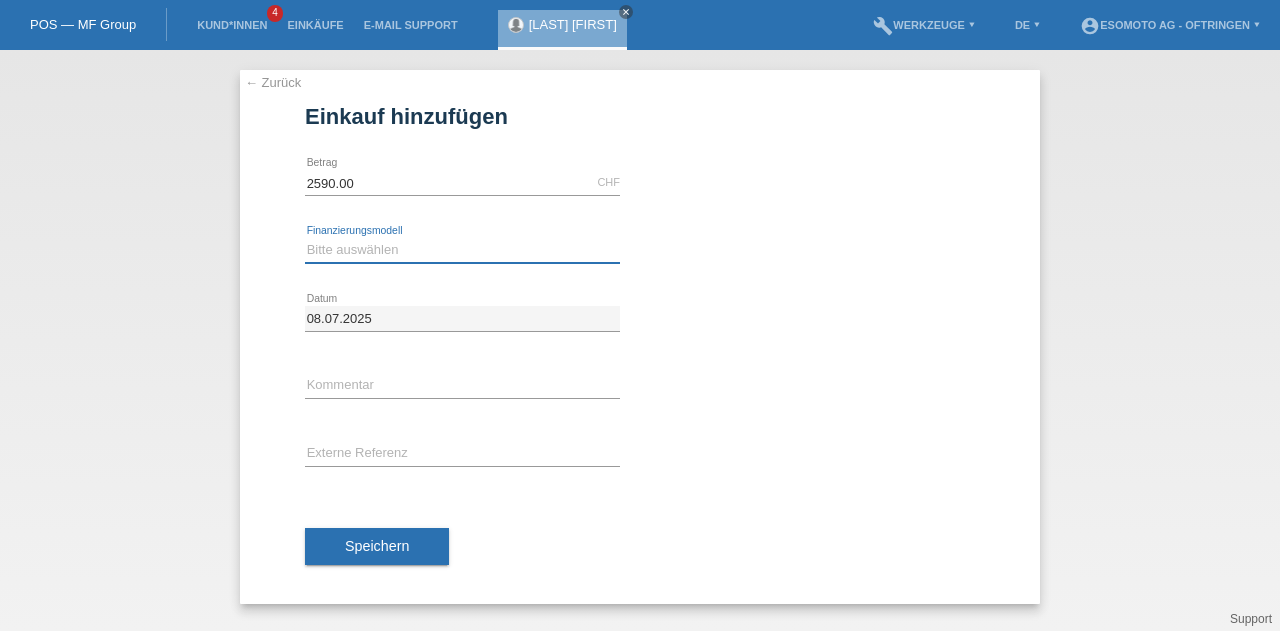 click on "Bitte auswählen
Fixe Raten
Kauf auf Rechnung mit Teilzahlungsoption" at bounding box center (462, 250) 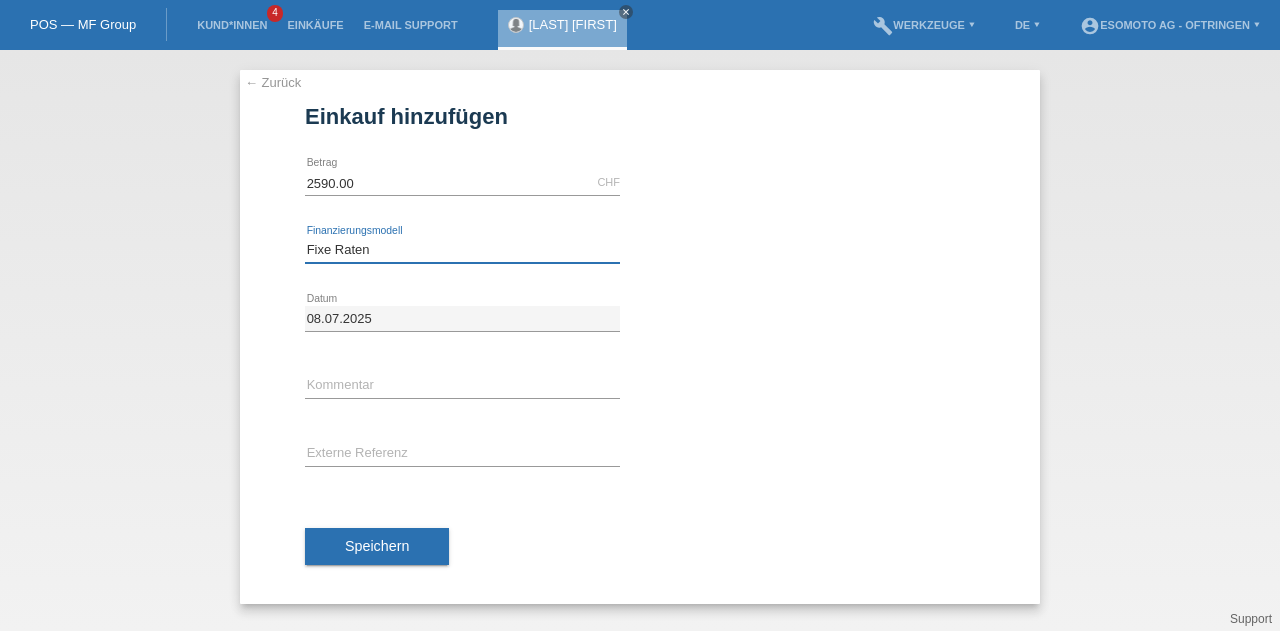 click on "Bitte auswählen
Fixe Raten
Kauf auf Rechnung mit Teilzahlungsoption" at bounding box center [462, 250] 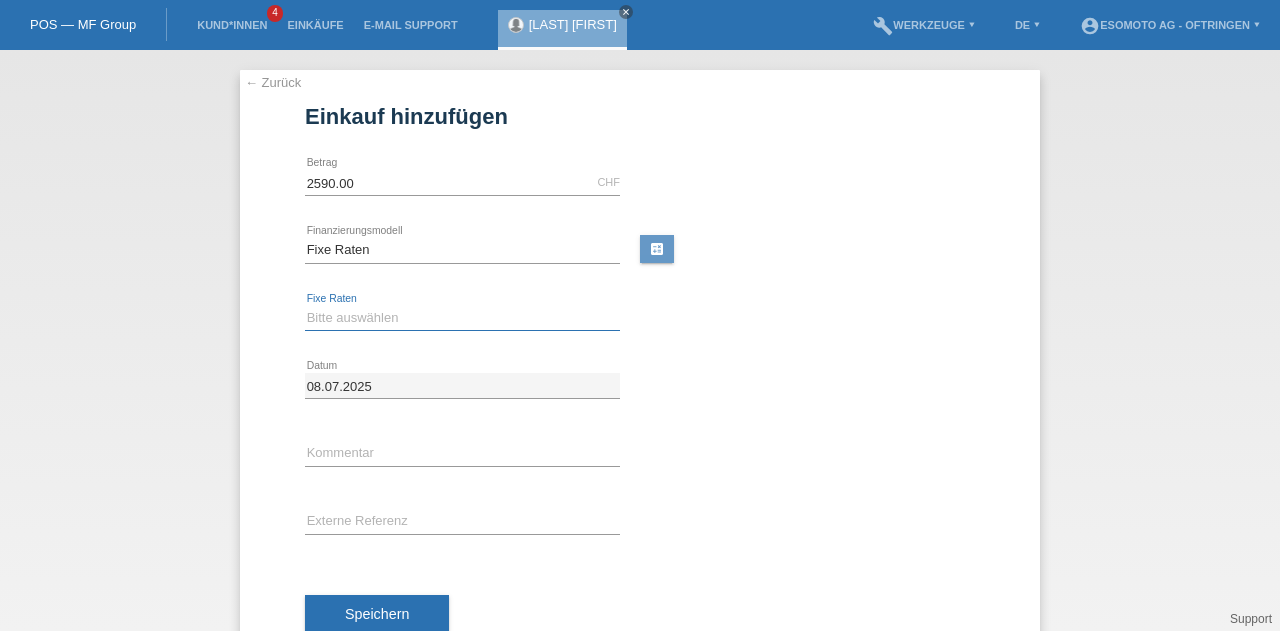 click on "Bitte auswählen
12 Raten
24 Raten
36 Raten
48 Raten" at bounding box center (462, 318) 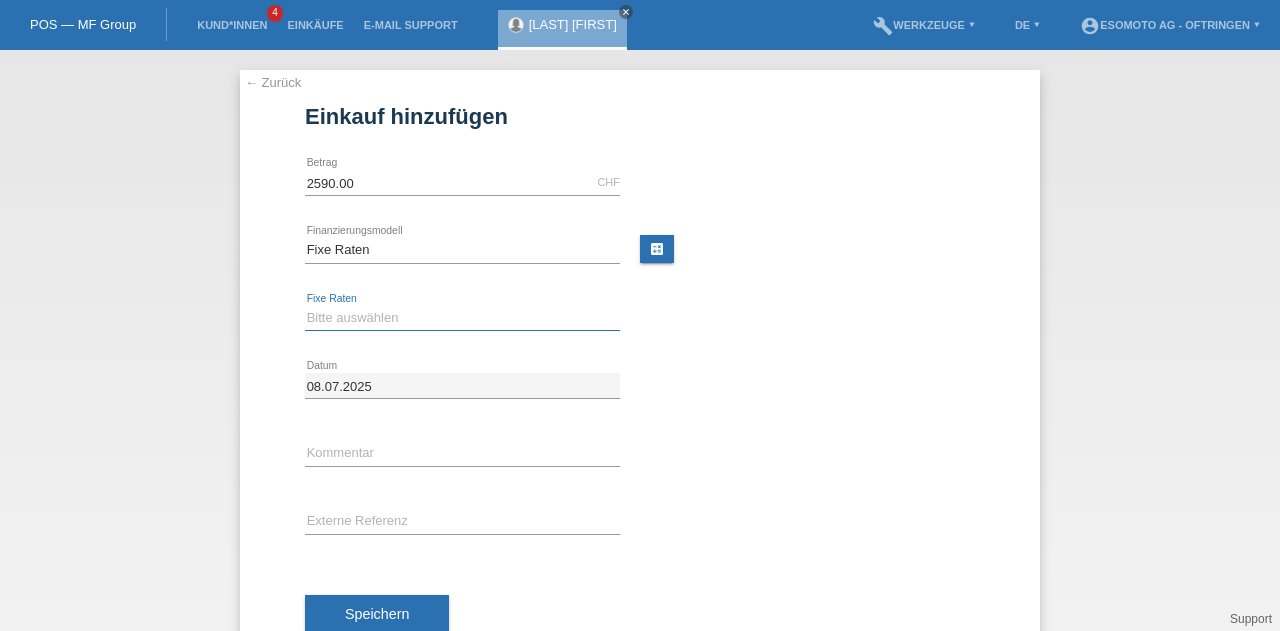 select on "139" 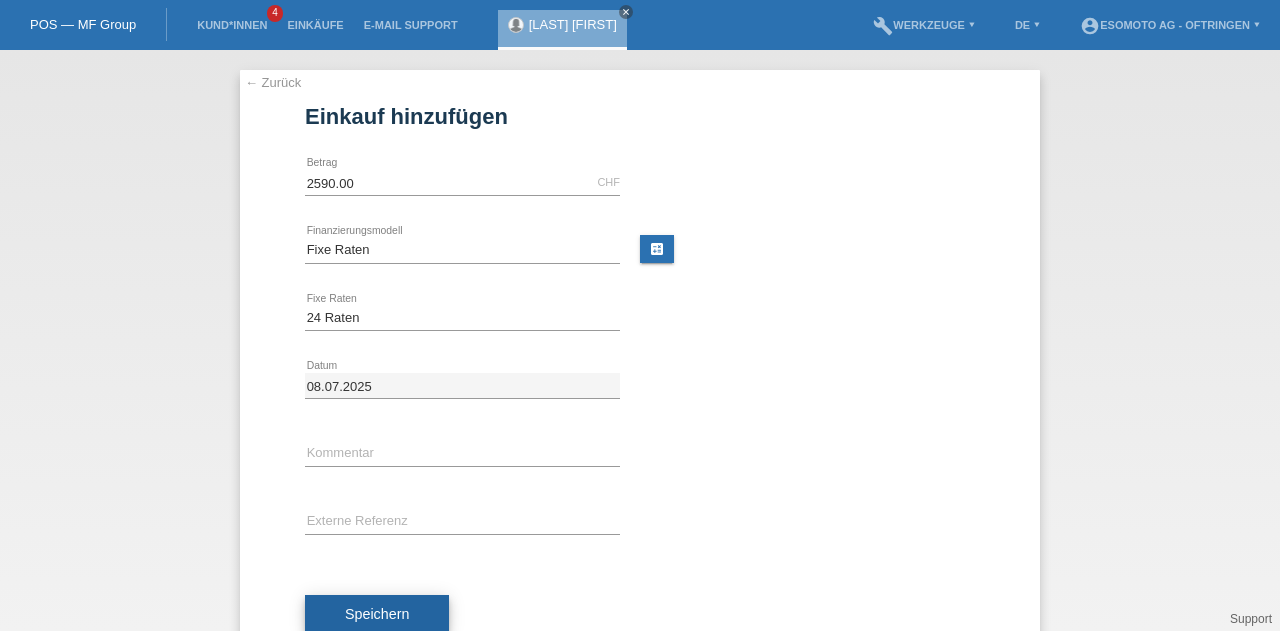 click on "Speichern" at bounding box center (377, 614) 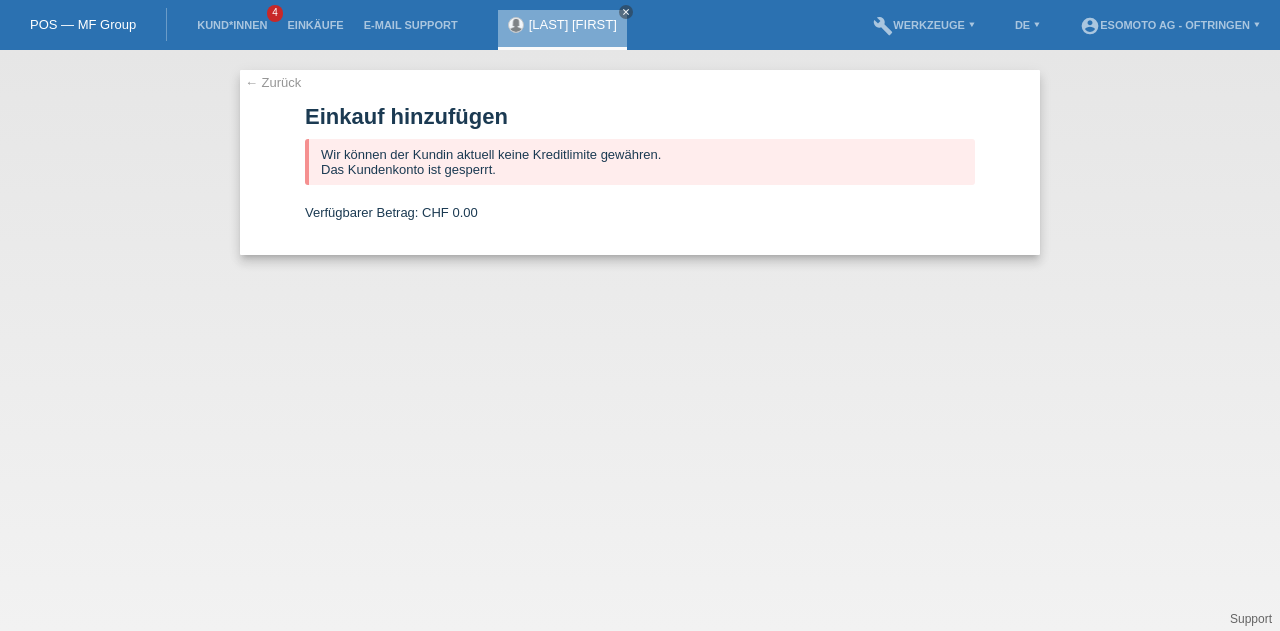scroll, scrollTop: 0, scrollLeft: 0, axis: both 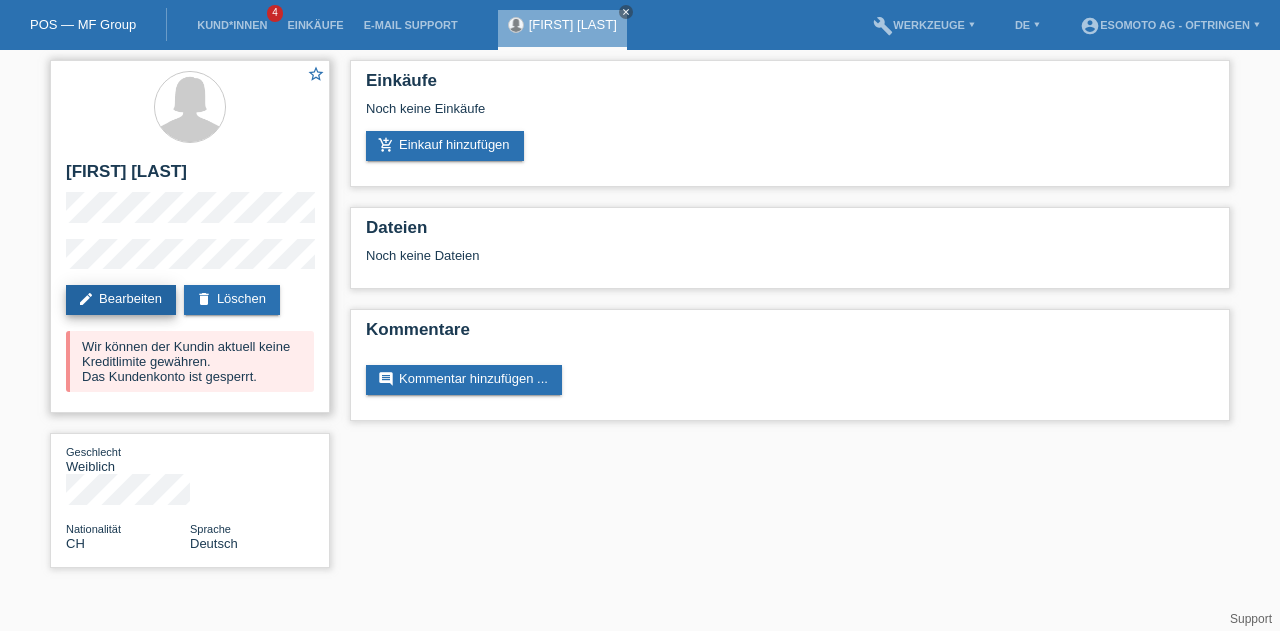 click on "edit  Bearbeiten" at bounding box center (121, 300) 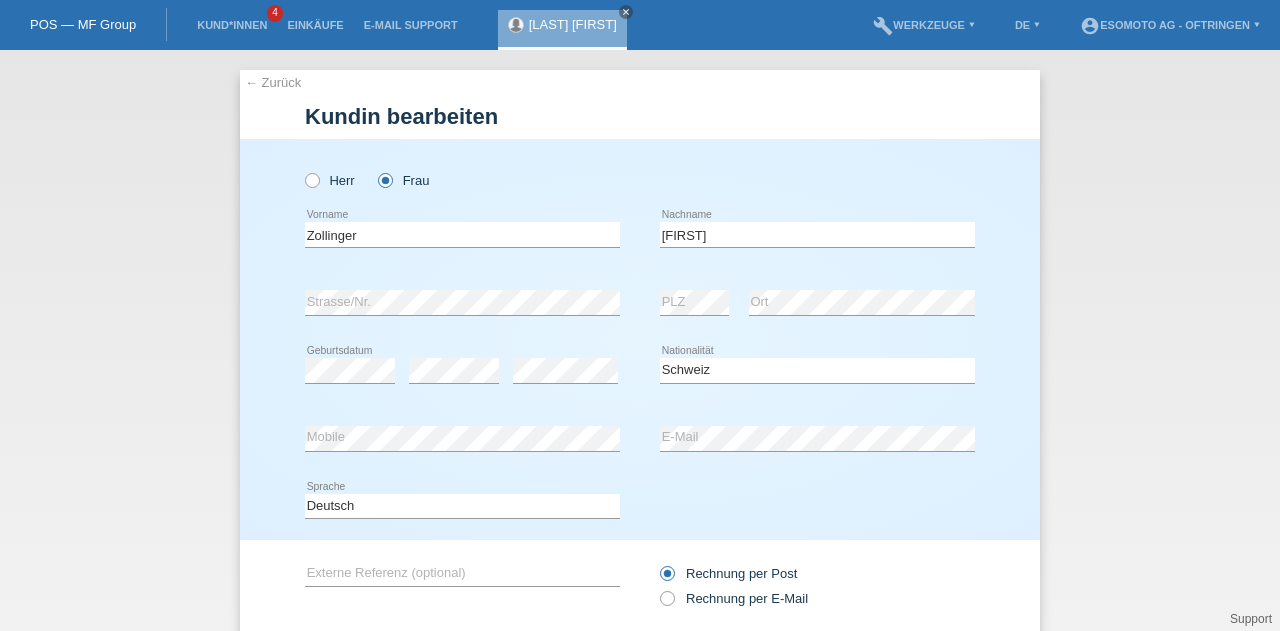 scroll, scrollTop: 0, scrollLeft: 0, axis: both 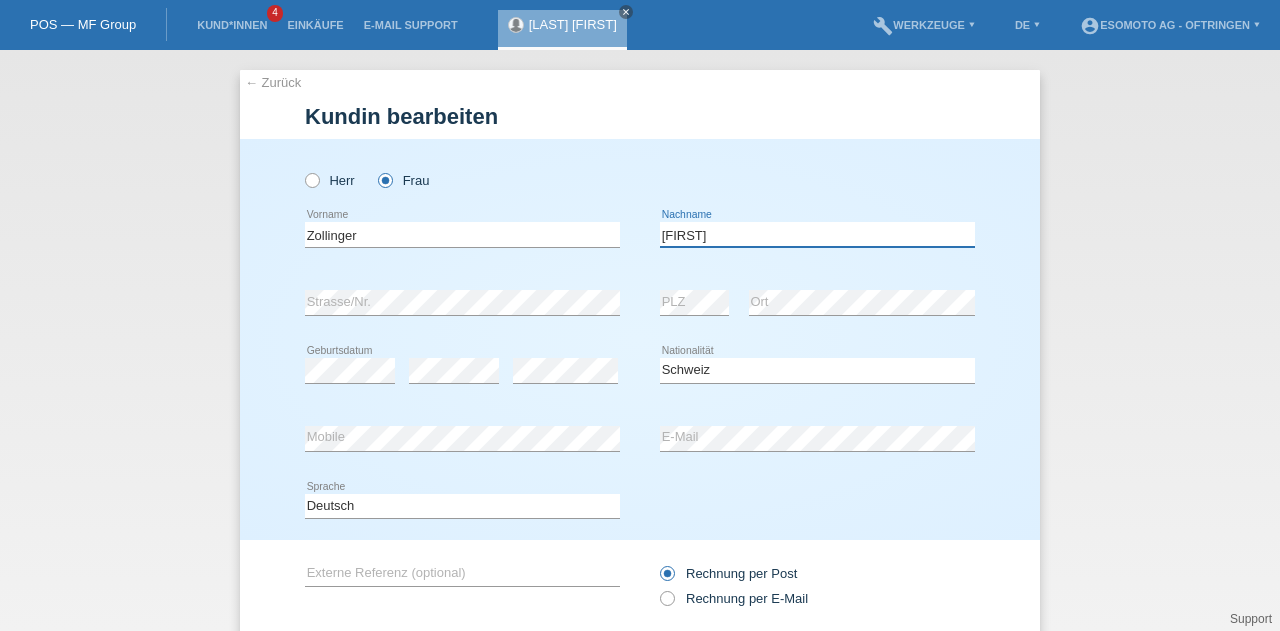click on "[FIRST]" at bounding box center [817, 234] 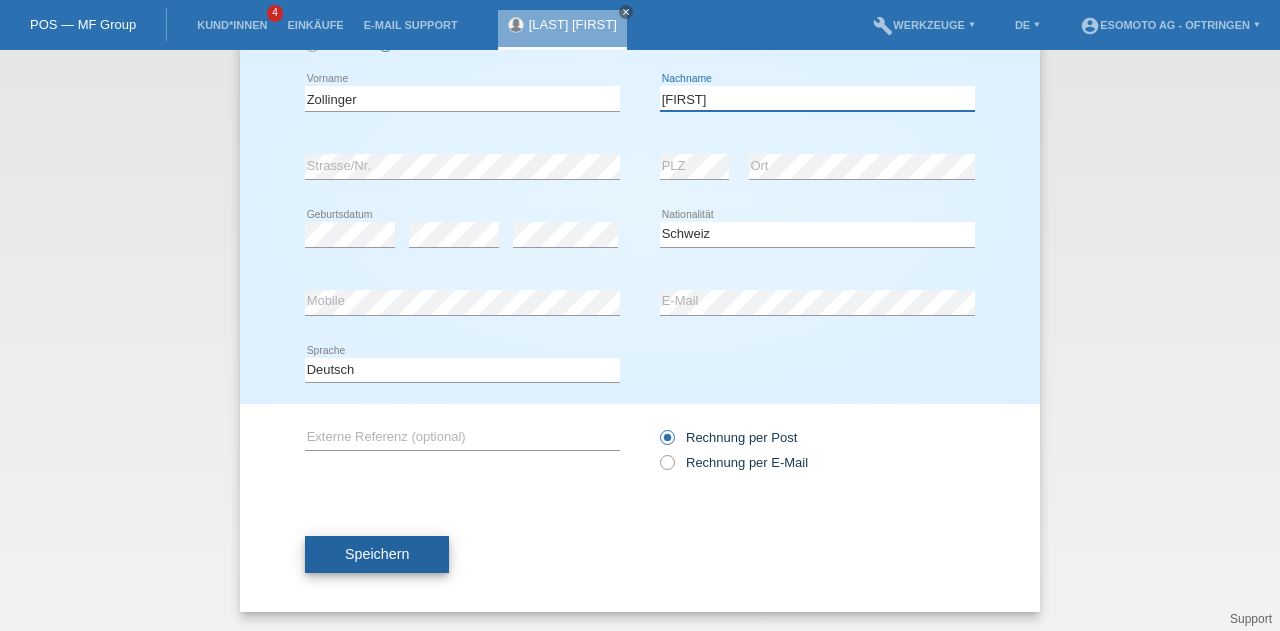 type on "[FIRST]" 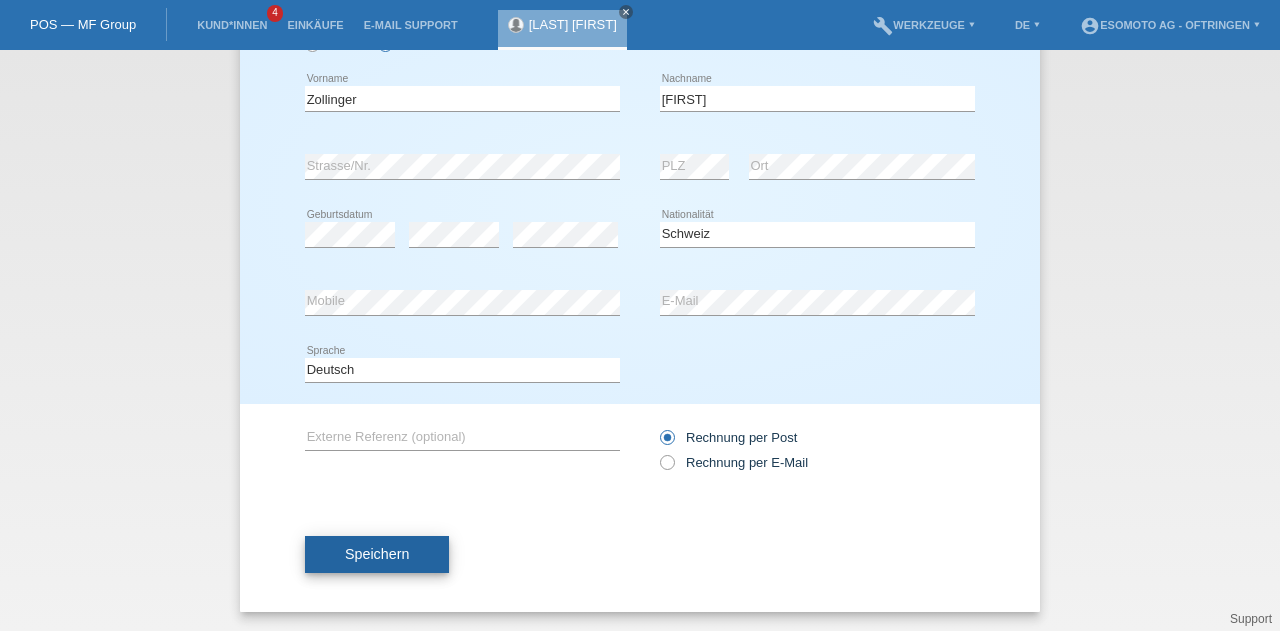 click on "Speichern" at bounding box center [377, 554] 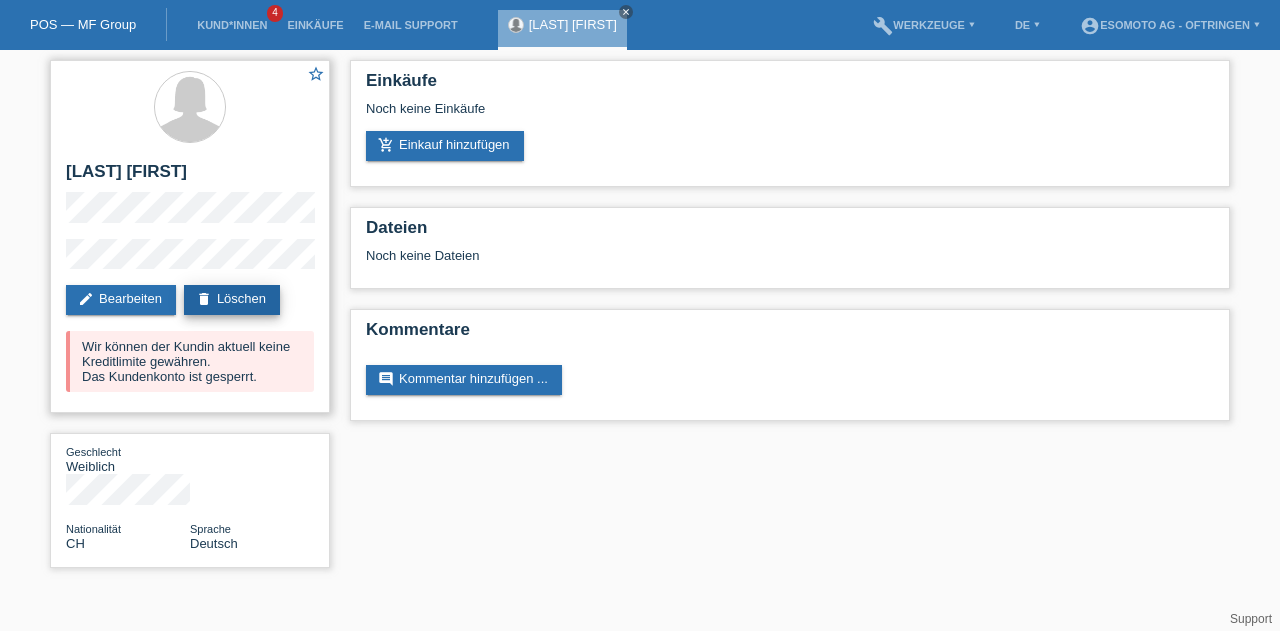 scroll, scrollTop: 0, scrollLeft: 0, axis: both 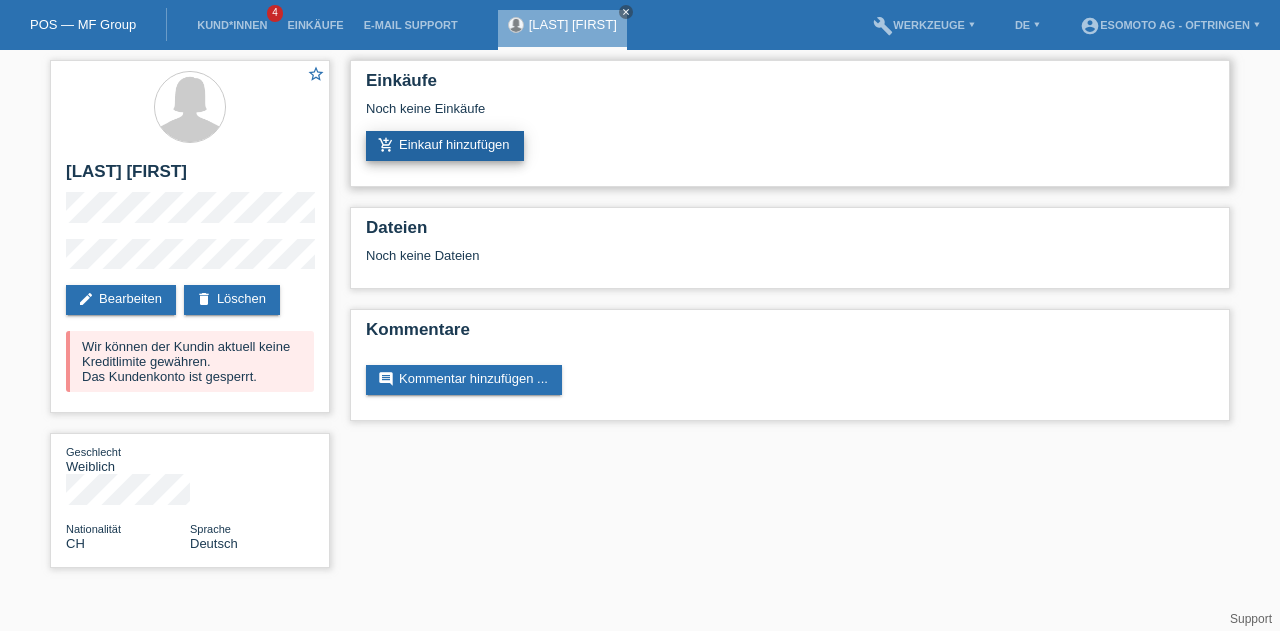 click on "add_shopping_cart  Einkauf hinzufügen" at bounding box center (445, 146) 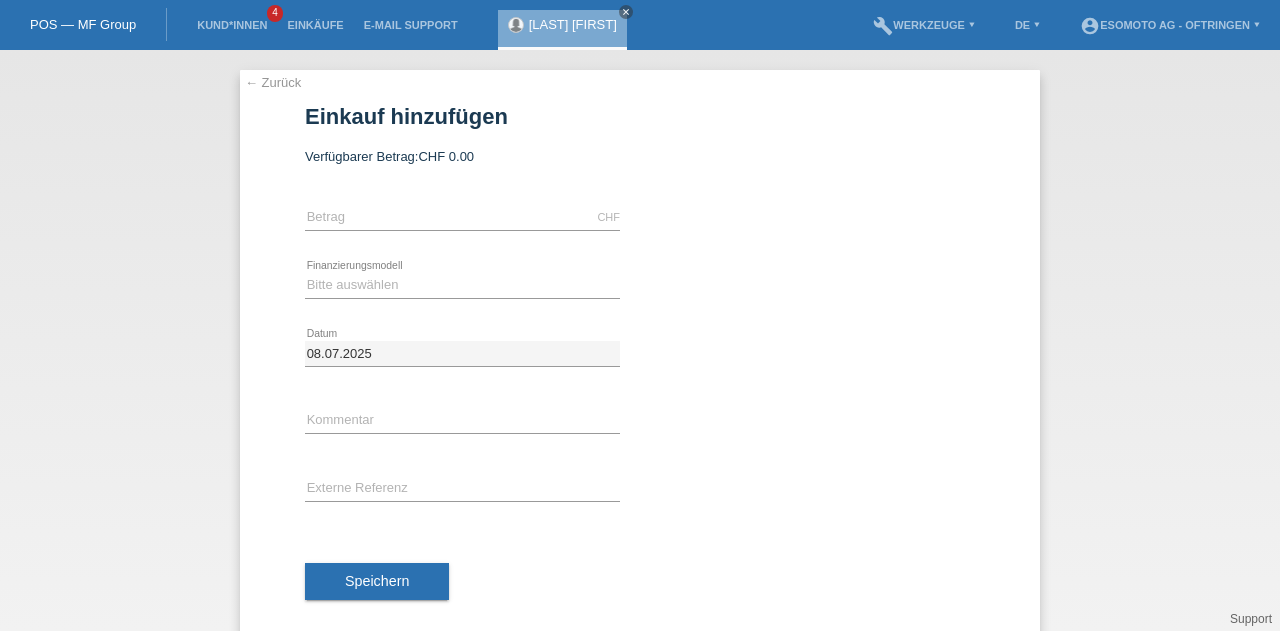 scroll, scrollTop: 0, scrollLeft: 0, axis: both 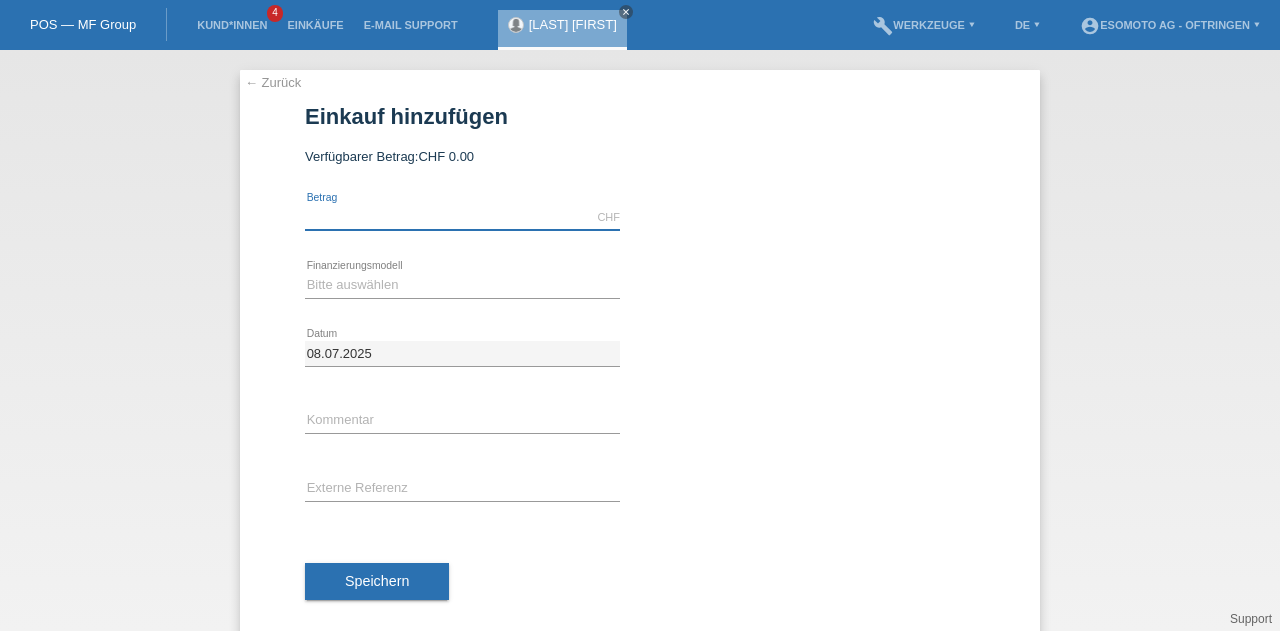 click at bounding box center (462, 217) 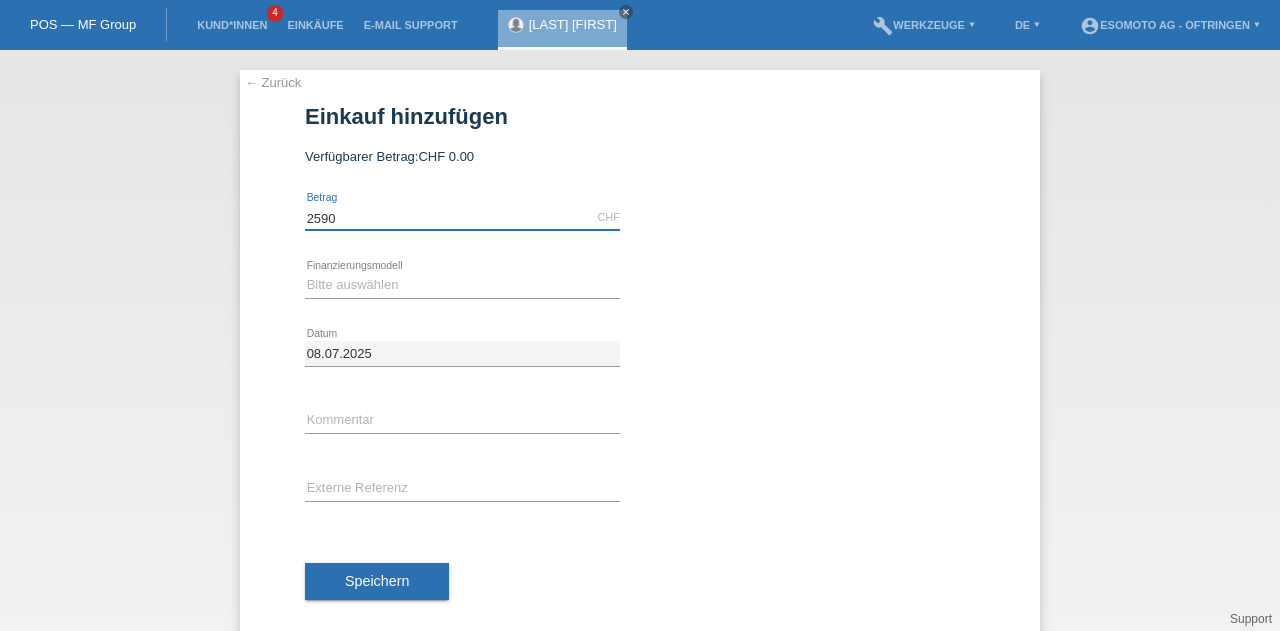 type on "2590" 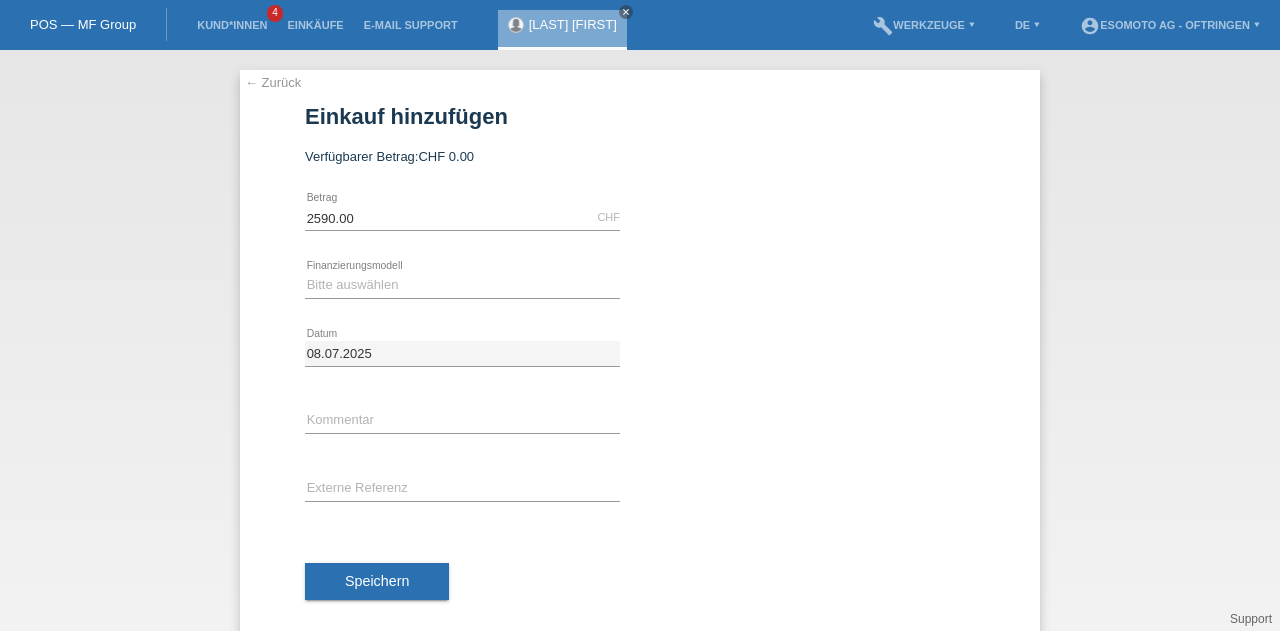click on "Bitte auswählen
Fixe Raten
Kauf auf Rechnung mit Teilzahlungsoption
error
Finanzierungsmodell" at bounding box center (462, 218) 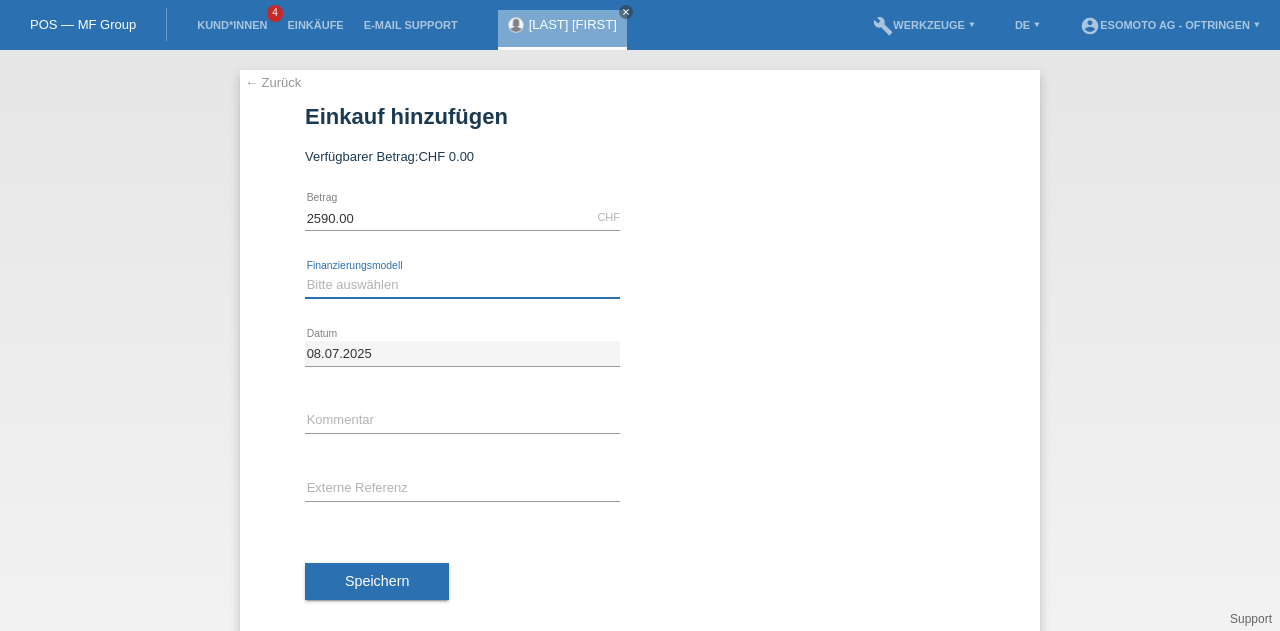 click on "Bitte auswählen
Fixe Raten
Kauf auf Rechnung mit Teilzahlungsoption" at bounding box center [462, 285] 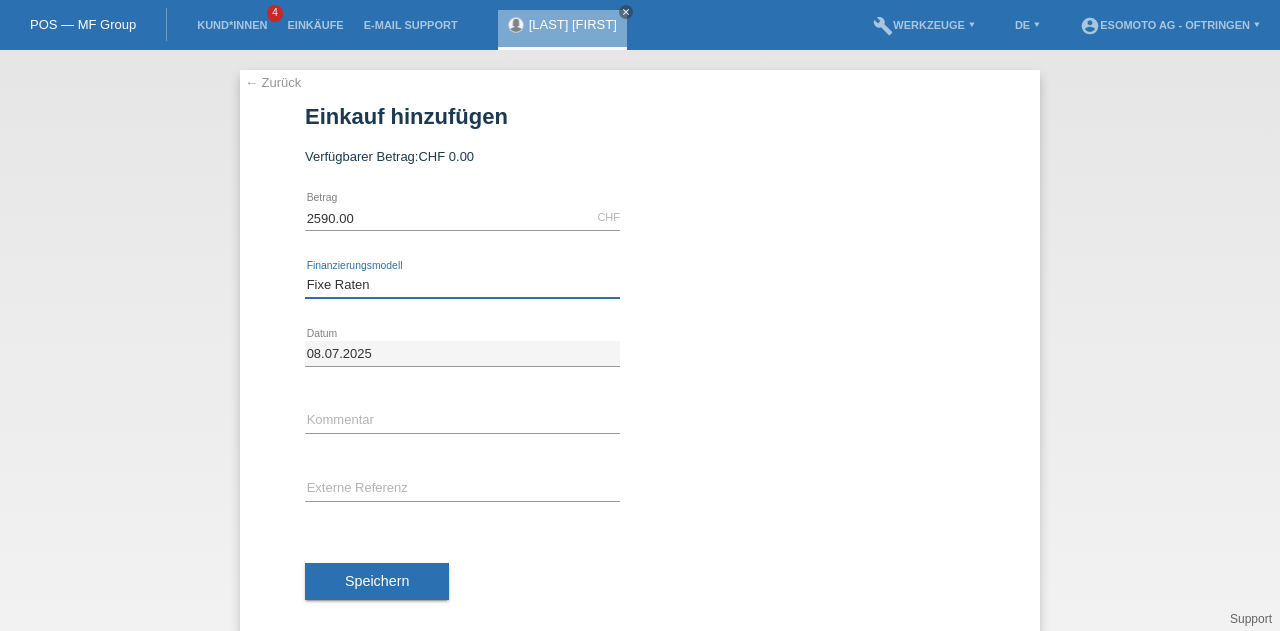 click on "Bitte auswählen
Fixe Raten
Kauf auf Rechnung mit Teilzahlungsoption" at bounding box center (462, 285) 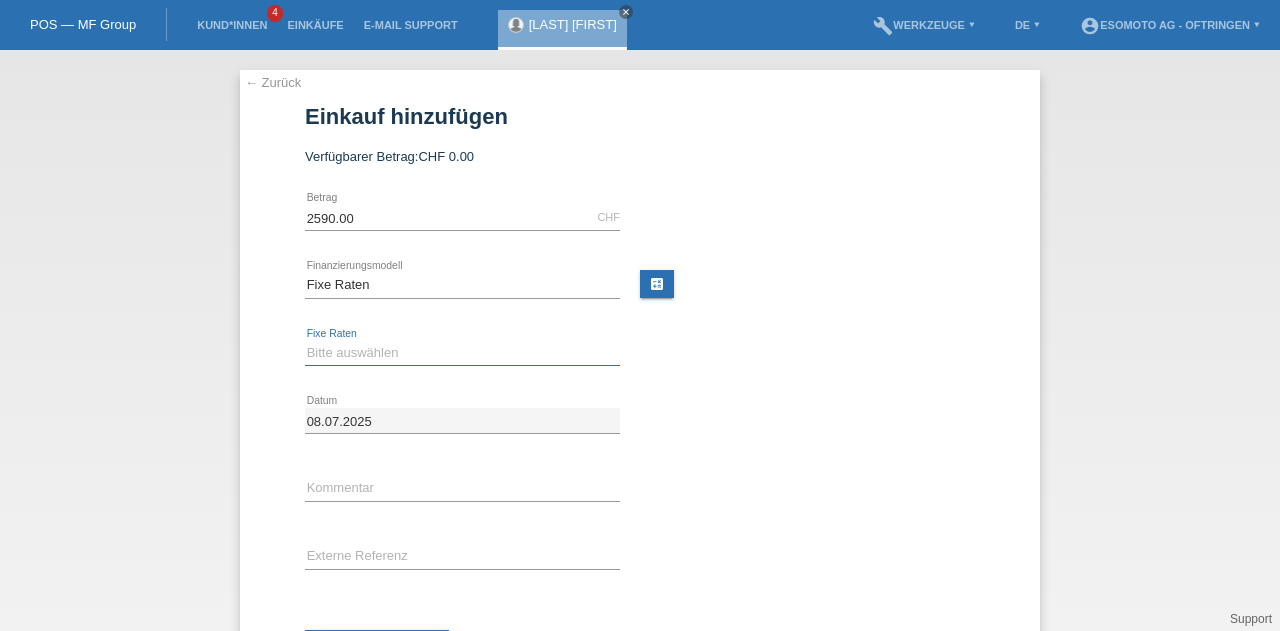 click on "Bitte auswählen
12 Raten
24 Raten
36 Raten
48 Raten" at bounding box center [462, 353] 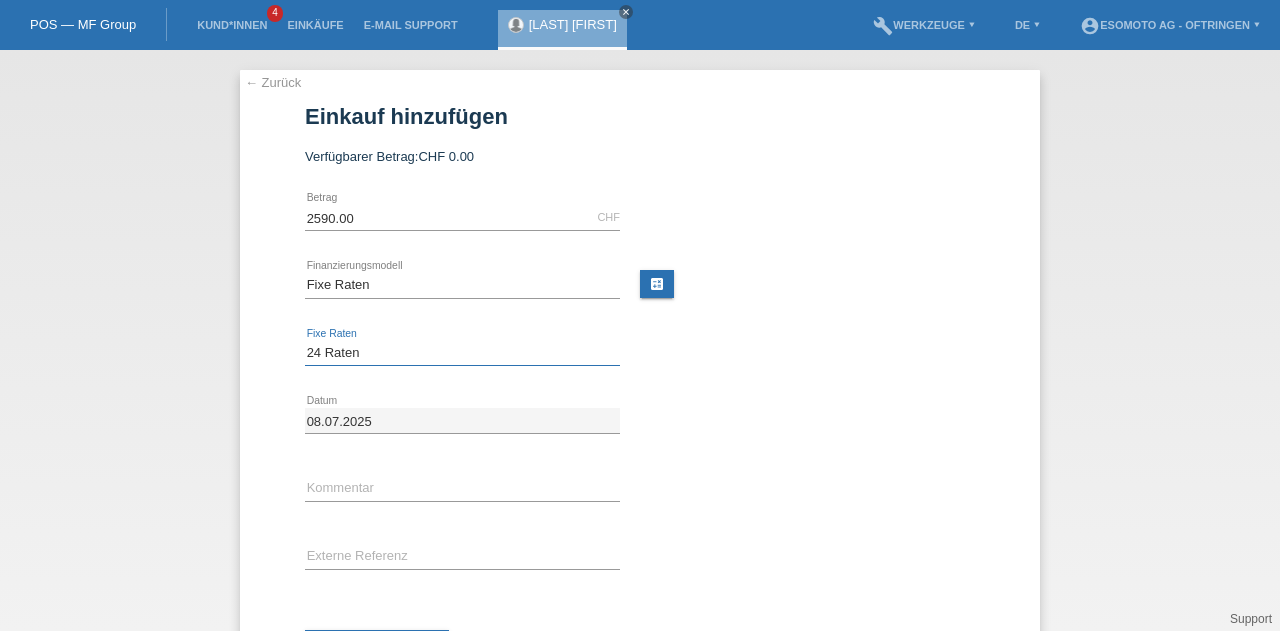 click on "Bitte auswählen
12 Raten
24 Raten
36 Raten
48 Raten" at bounding box center [462, 353] 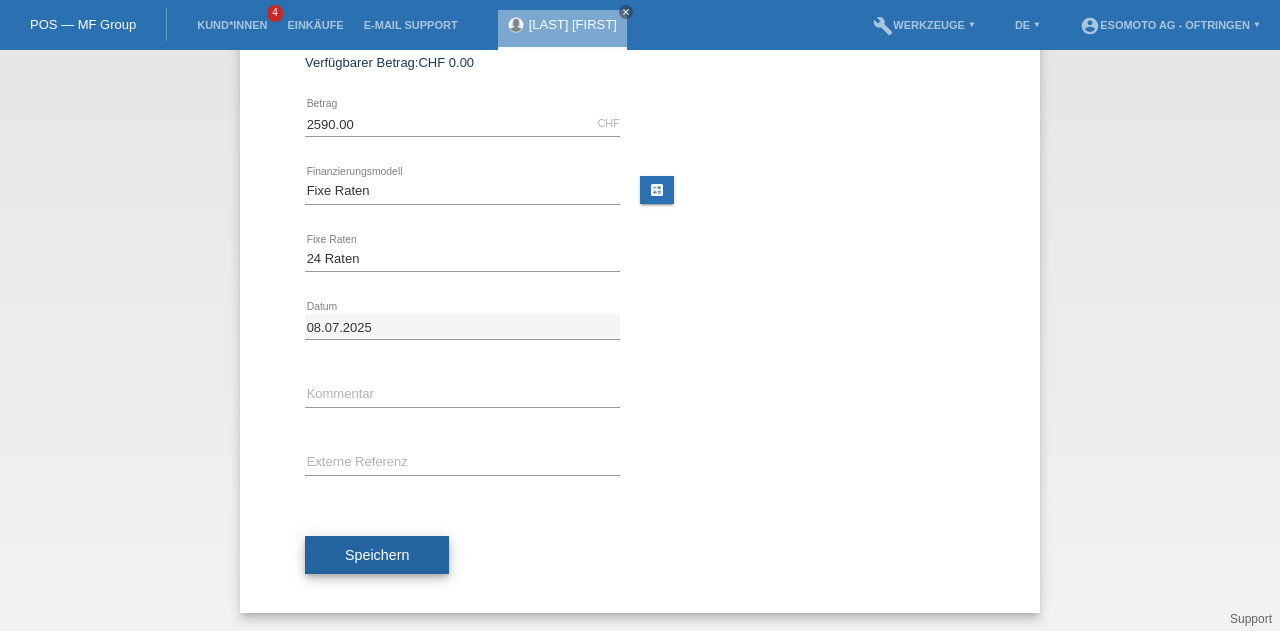 click on "Speichern" at bounding box center (377, 555) 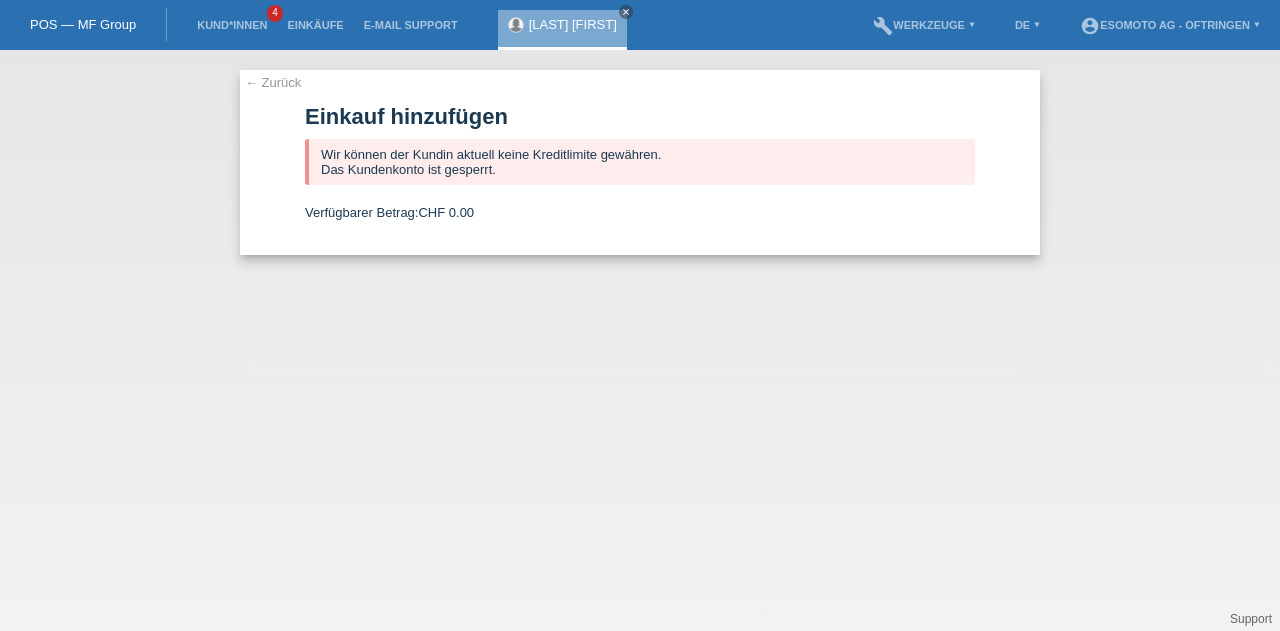 scroll, scrollTop: 0, scrollLeft: 0, axis: both 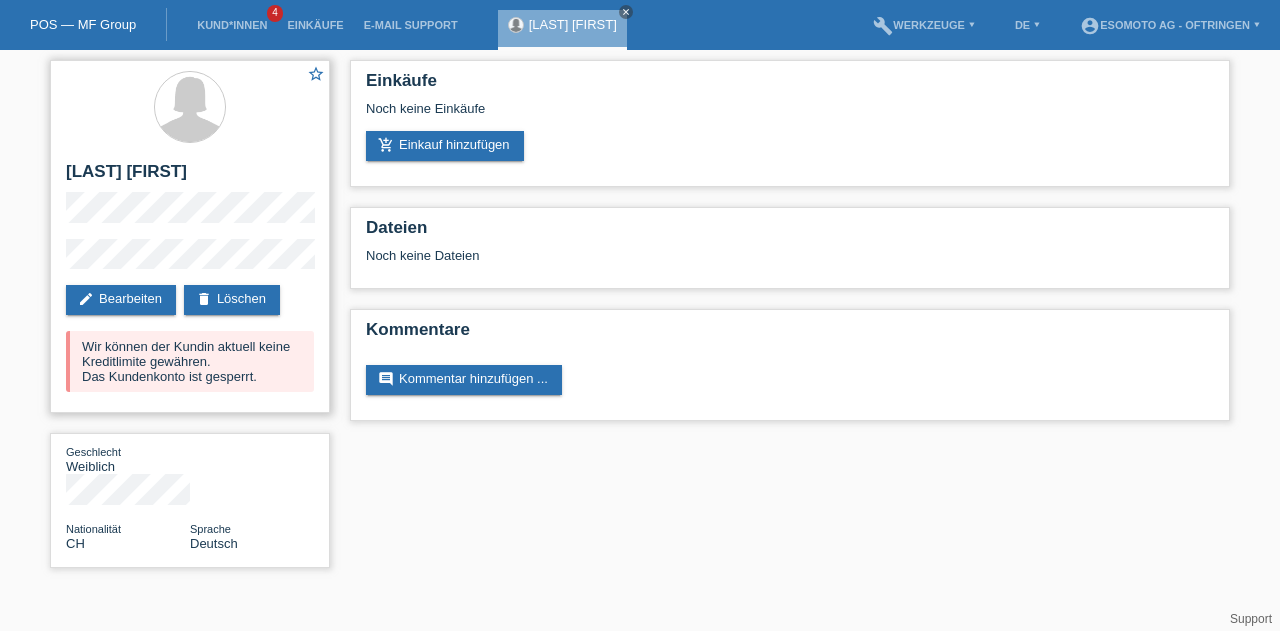 drag, startPoint x: 224, startPoint y: 357, endPoint x: 70, endPoint y: 348, distance: 154.26276 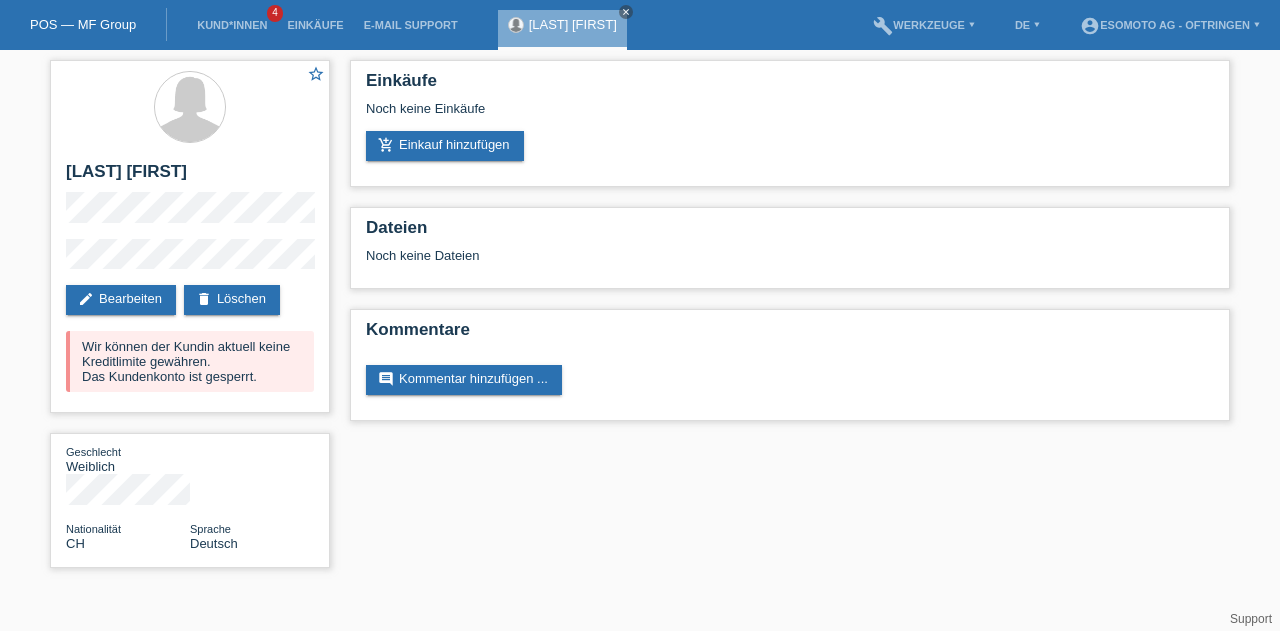 click on "star_border
[LAST] [FIRST]
edit  Bearbeiten
delete  Löschen
Wir können der Kundin aktuell keine Kreditlimite gewähren. Das Kundenkonto ist gesperrt.
Geschlecht
Weiblich
Nationalität
[COUNTRY]
Sprache
Deutsch" at bounding box center [640, 319] 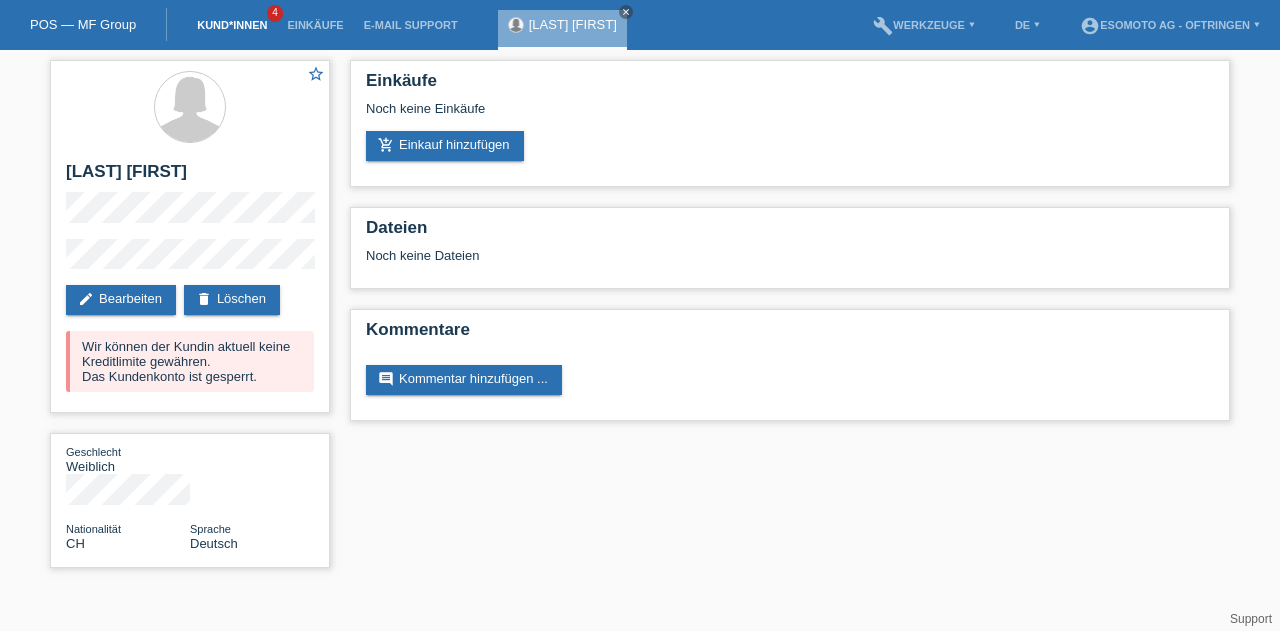 click on "Kund*innen" at bounding box center (232, 25) 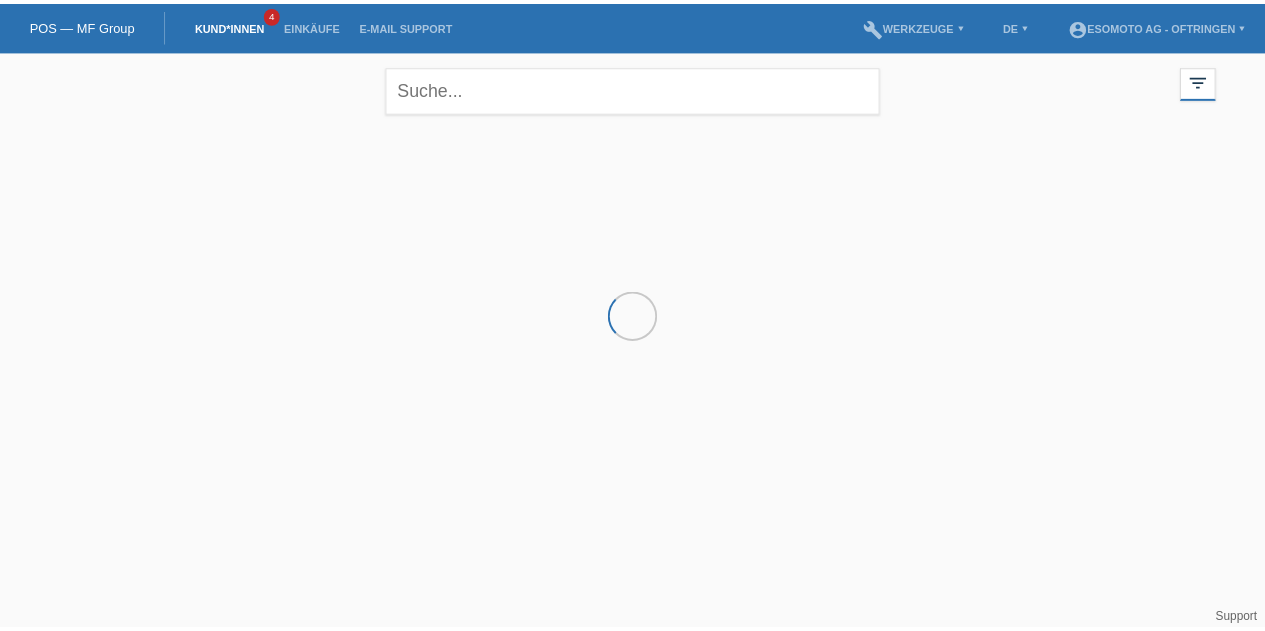 scroll, scrollTop: 0, scrollLeft: 0, axis: both 